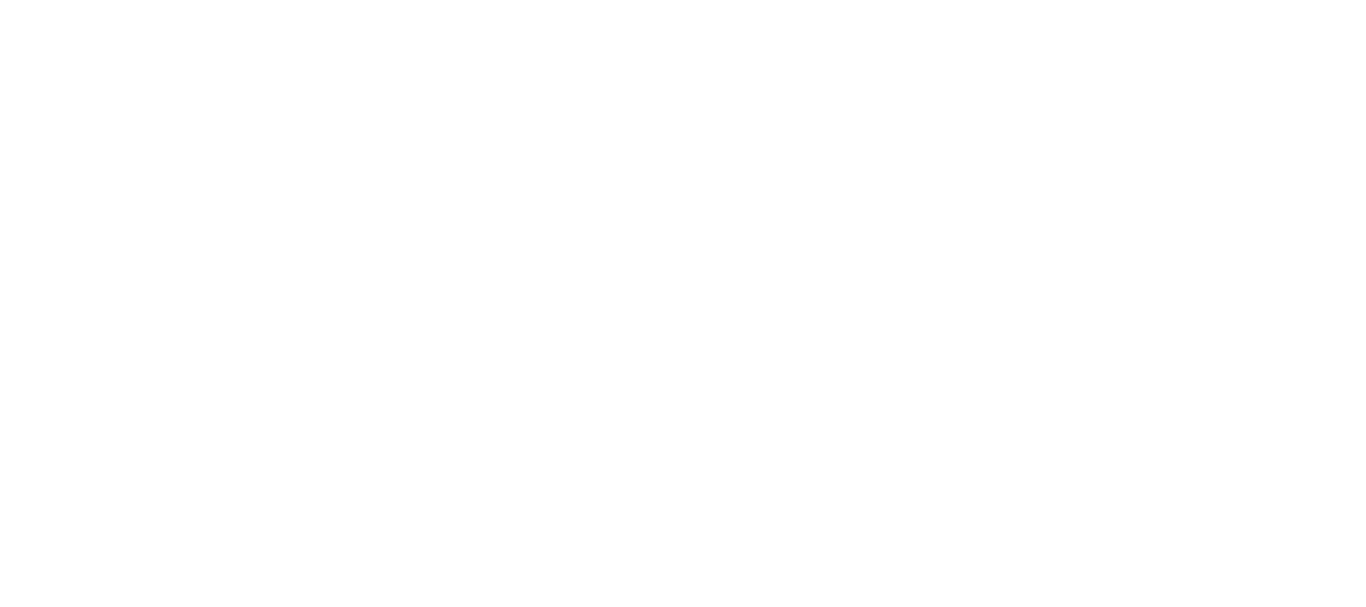 scroll, scrollTop: 0, scrollLeft: 0, axis: both 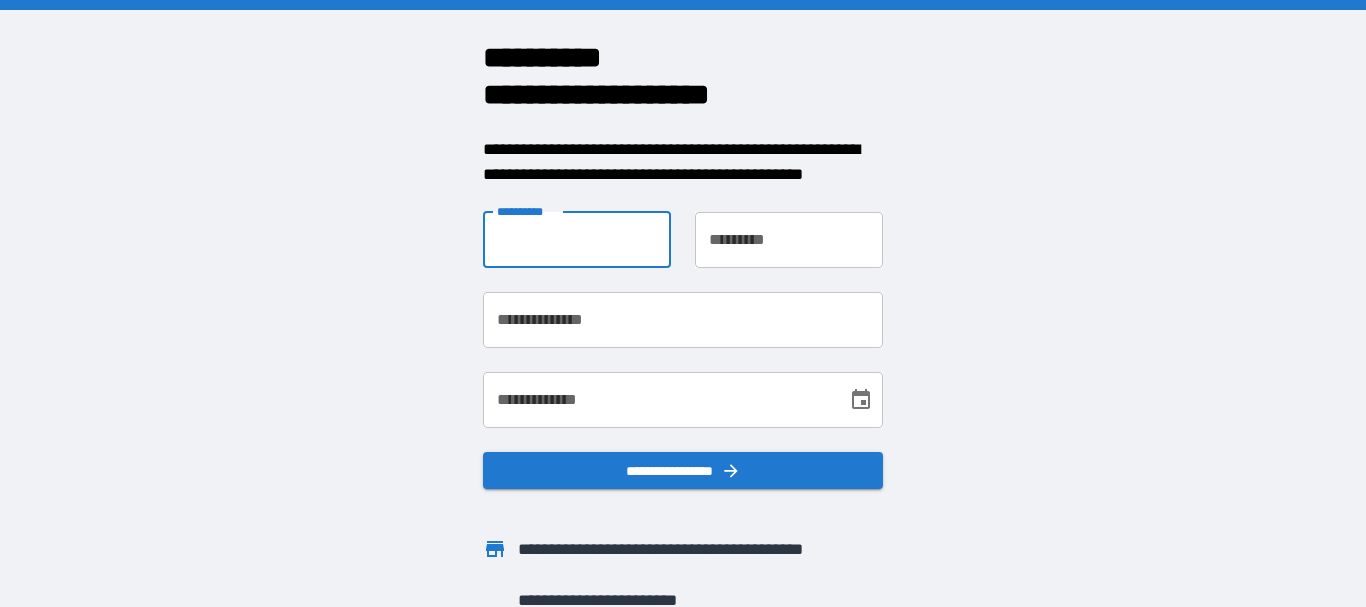 click on "**********" at bounding box center [577, 240] 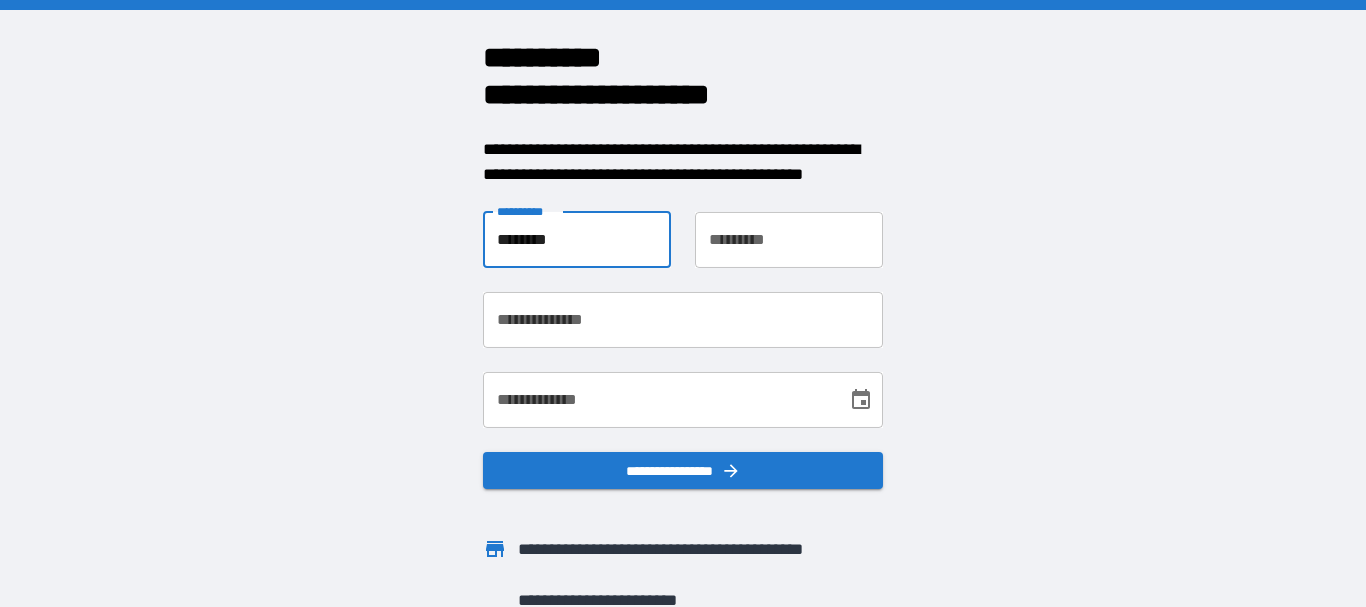 type on "********" 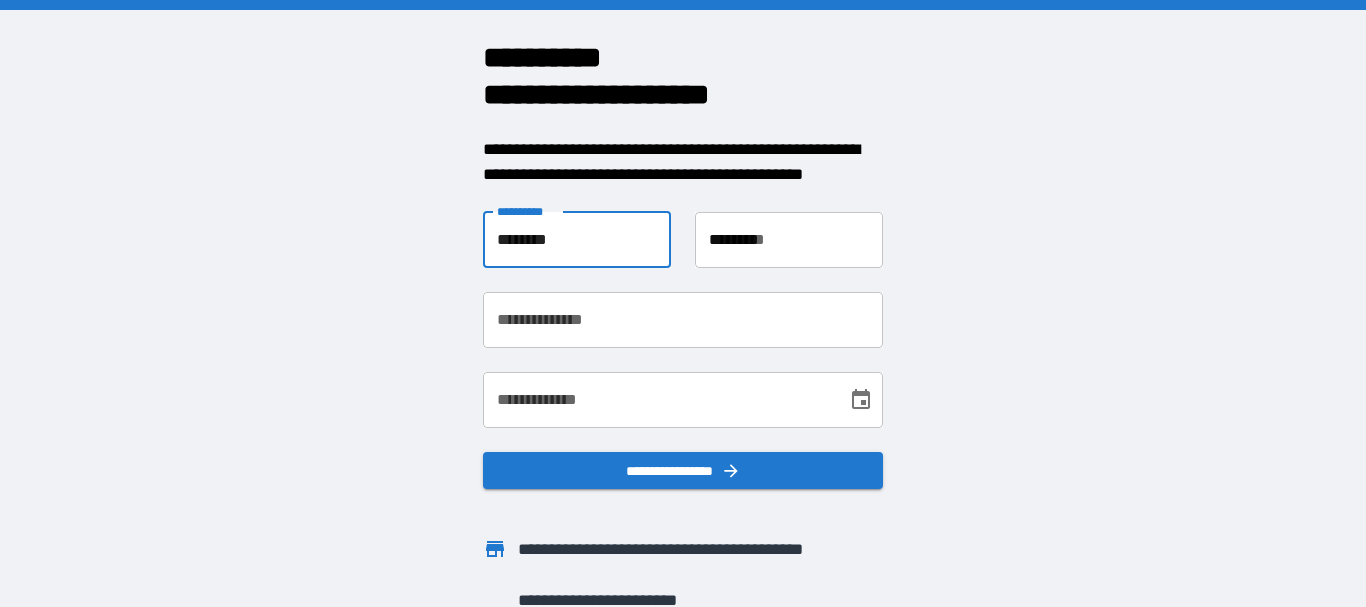 type on "**********" 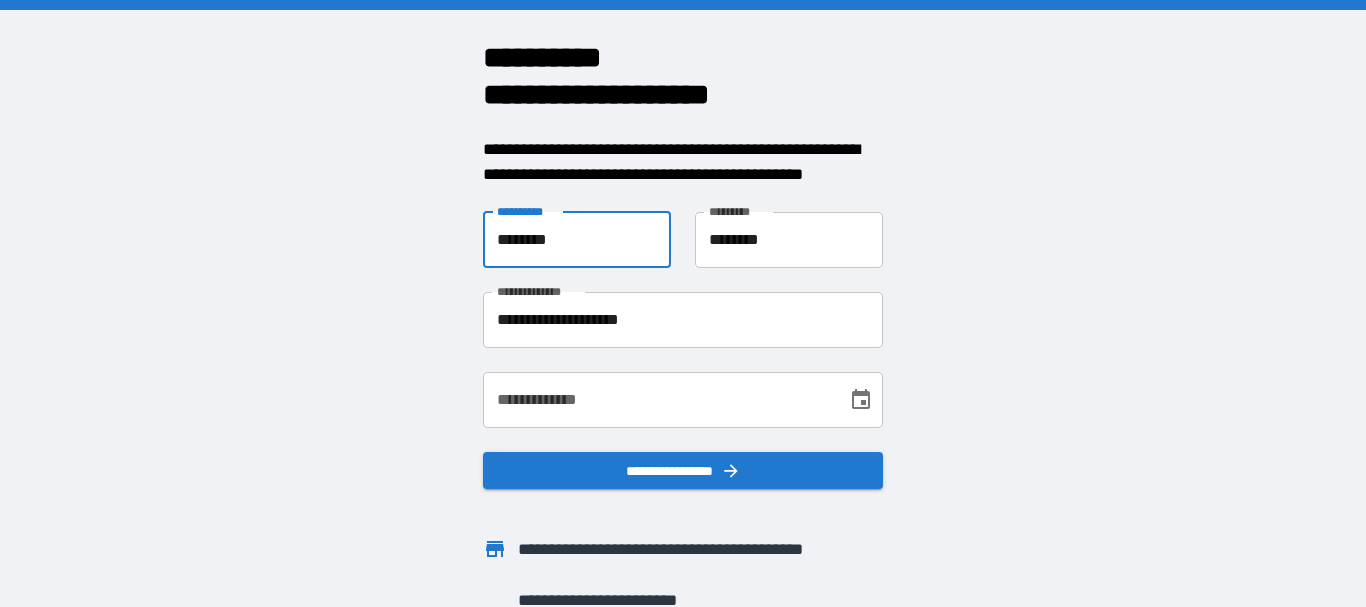 click on "**********" at bounding box center (658, 400) 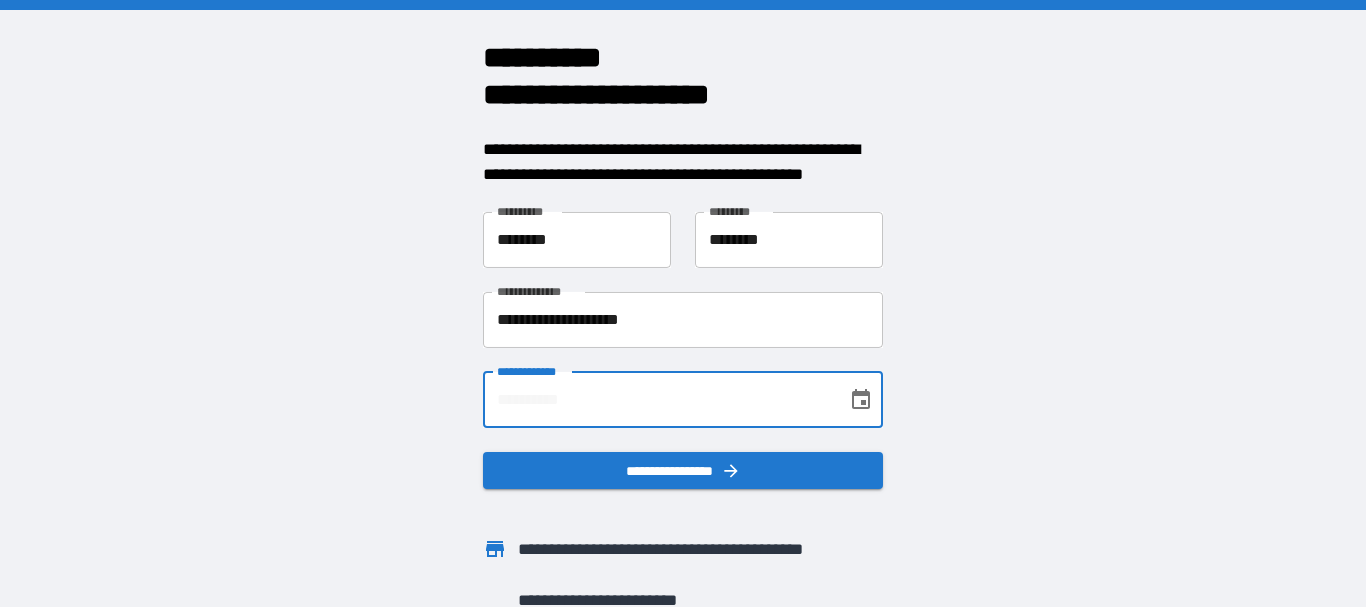 type on "**********" 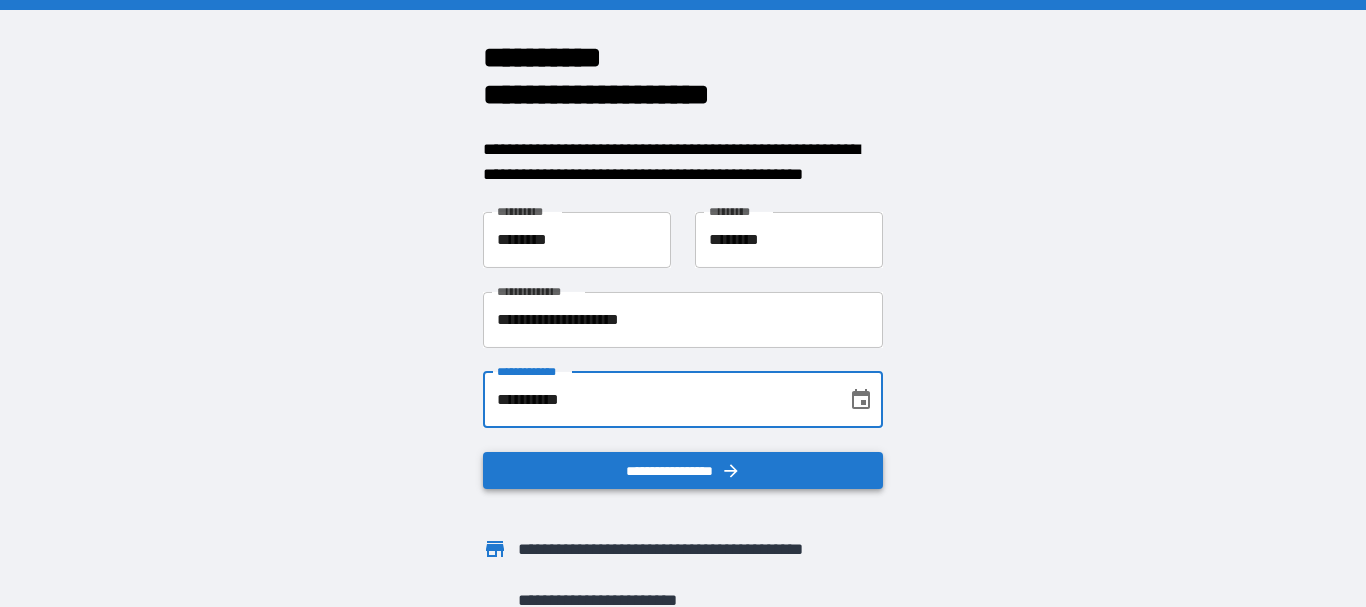 click on "**********" at bounding box center [683, 471] 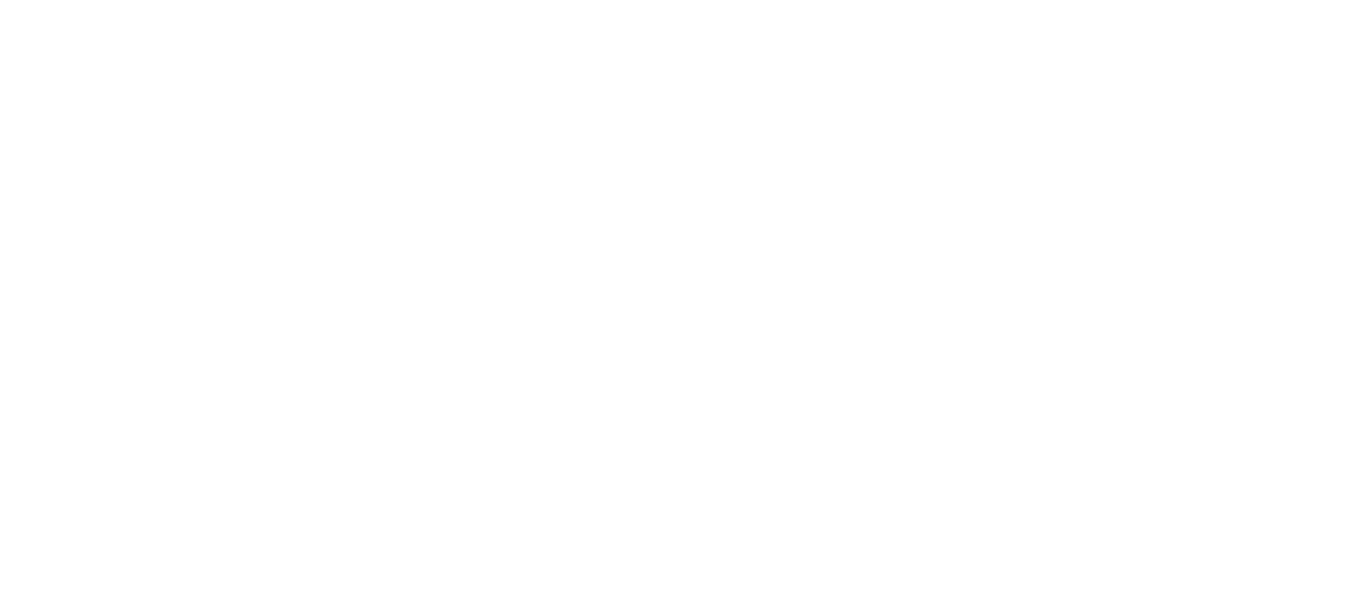 scroll, scrollTop: 0, scrollLeft: 0, axis: both 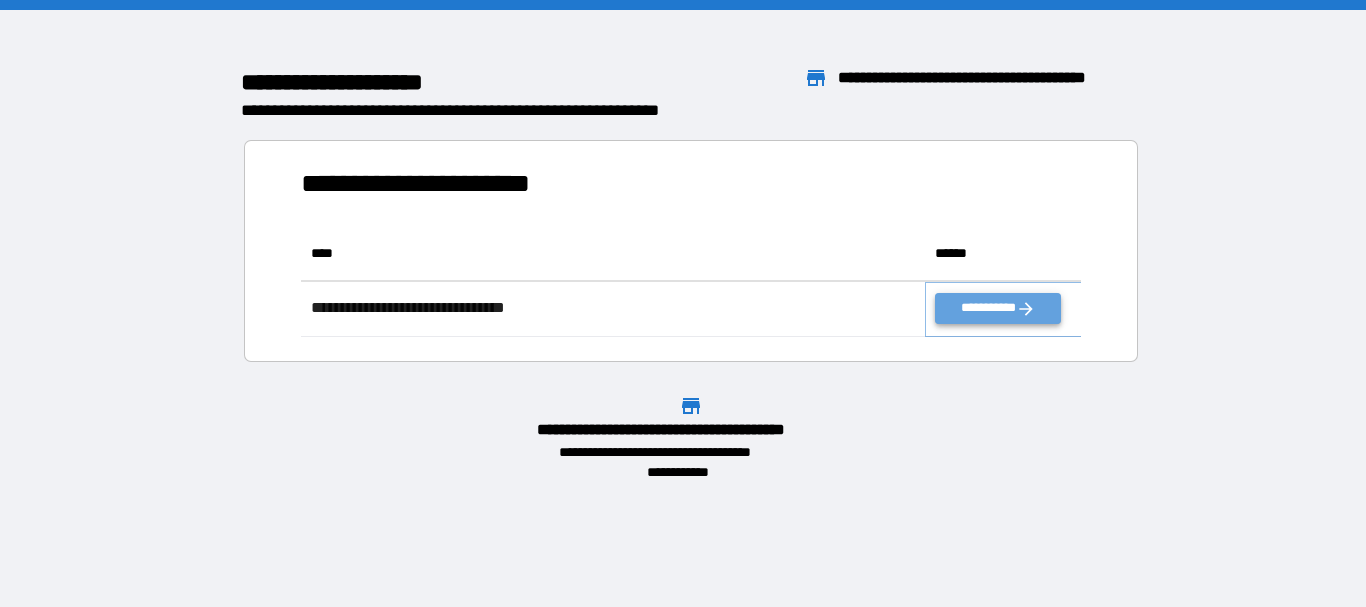 click on "**********" at bounding box center [997, 308] 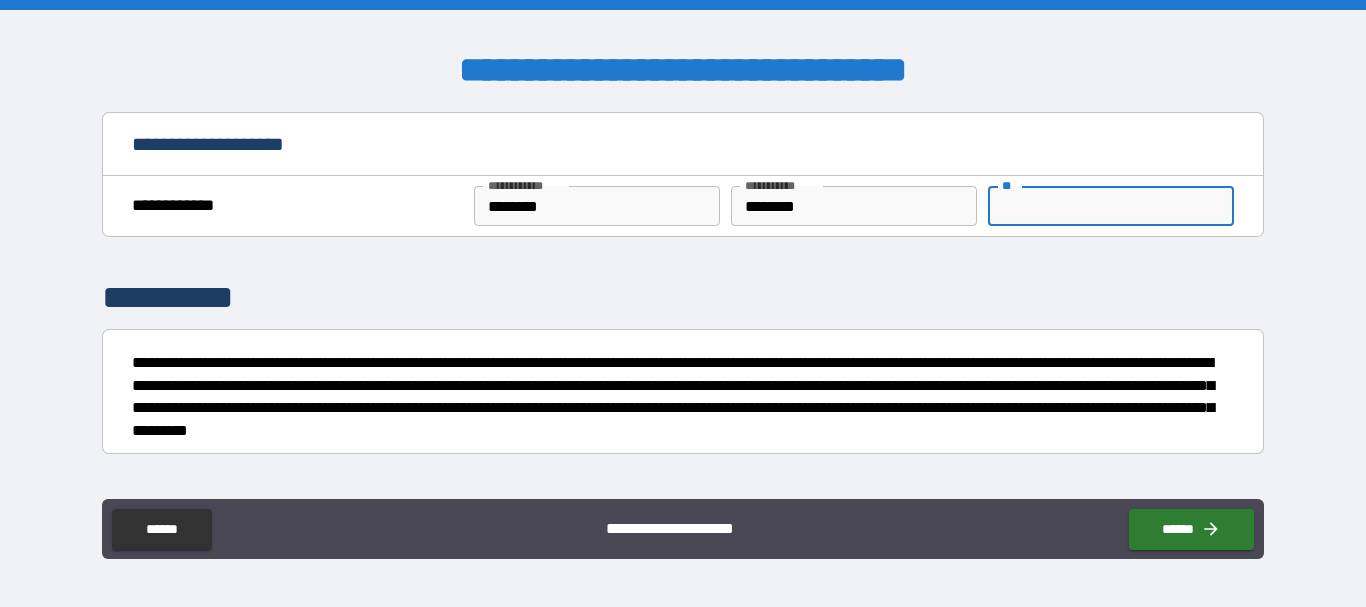 click on "**" at bounding box center (1111, 206) 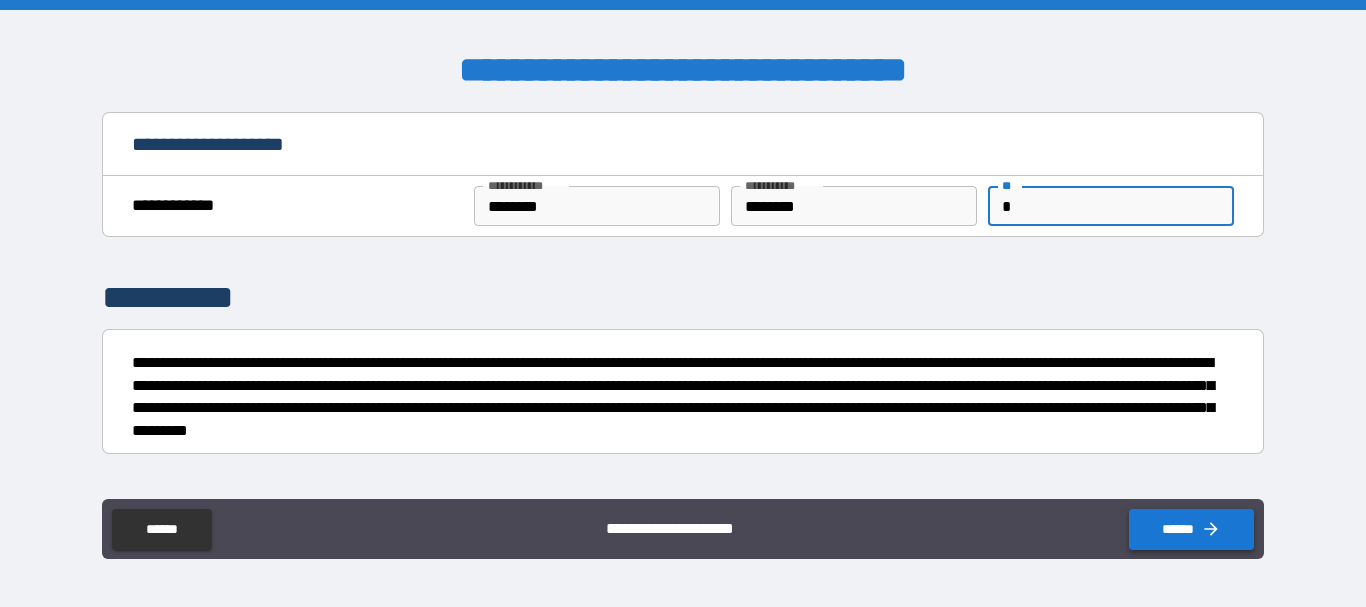 type on "*" 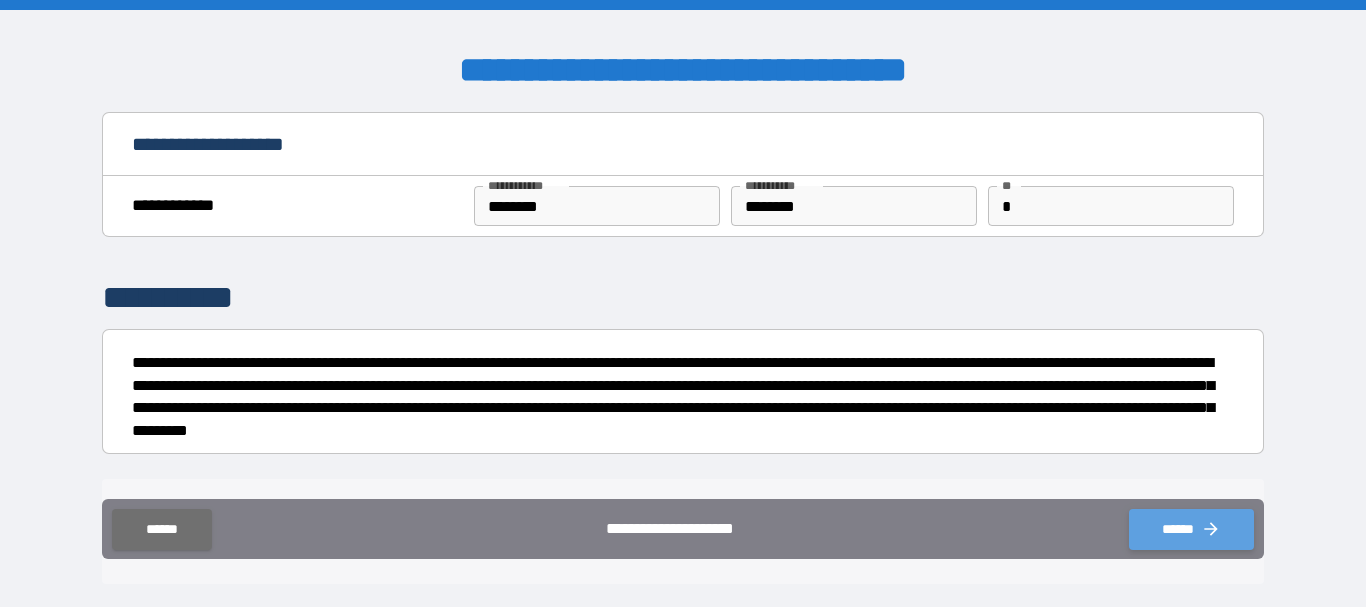 click on "******" at bounding box center [1191, 529] 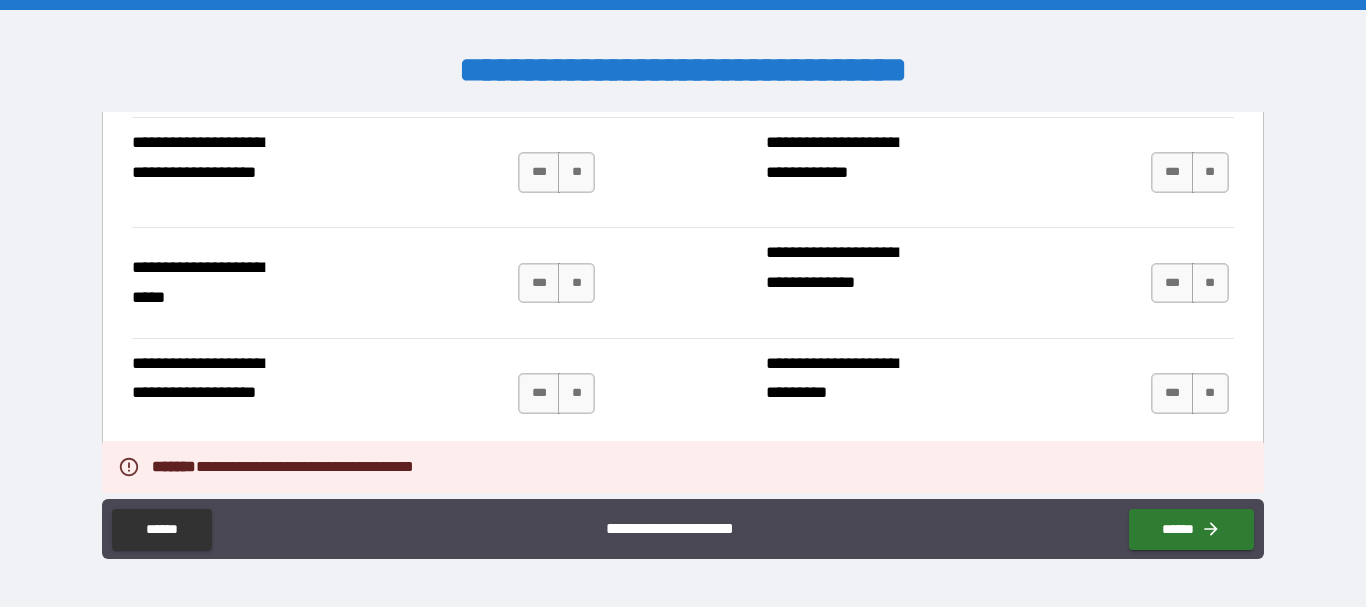 scroll, scrollTop: 0, scrollLeft: 0, axis: both 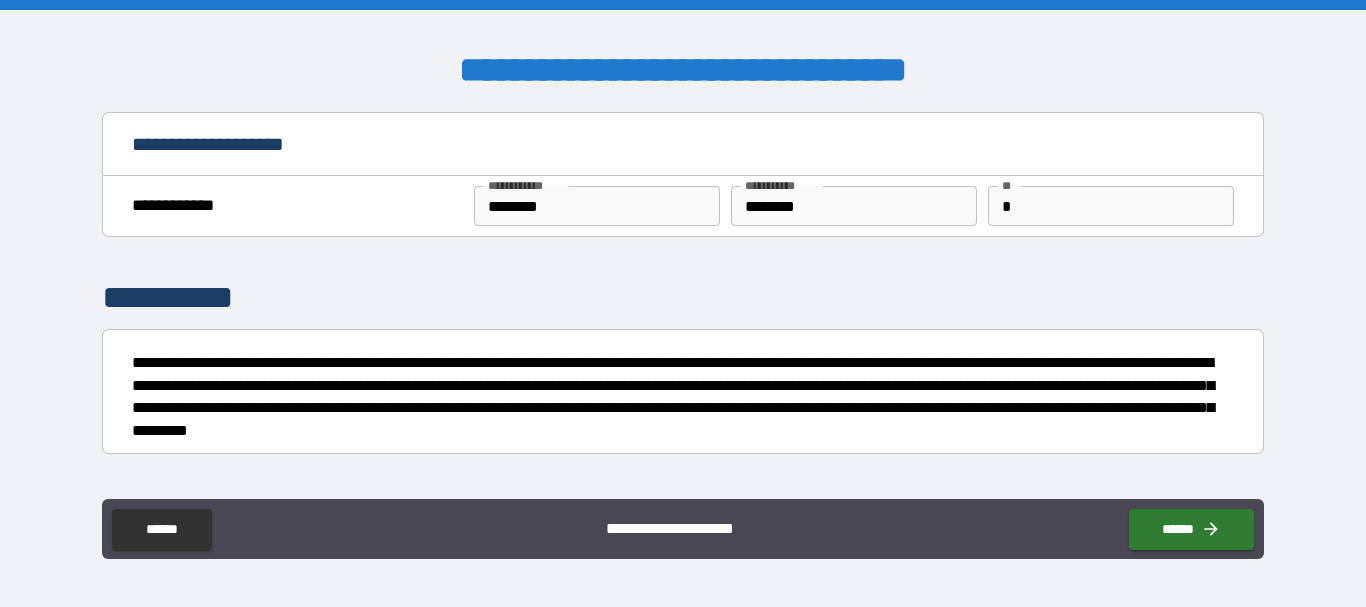 type 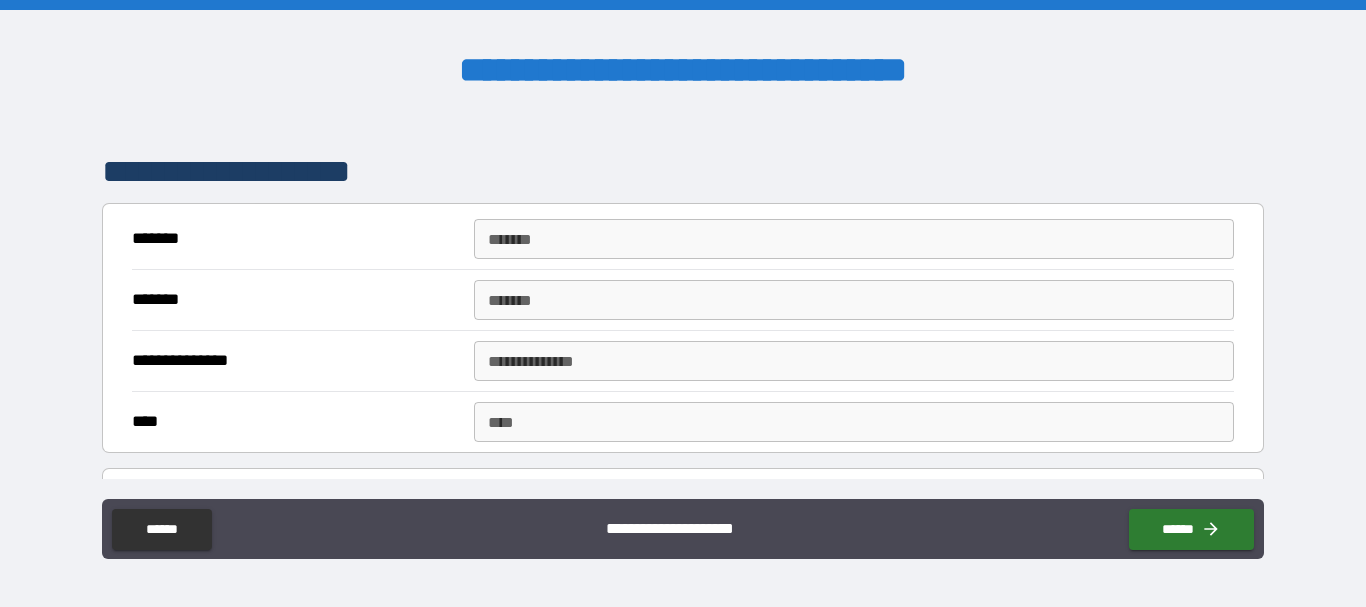 scroll, scrollTop: 370, scrollLeft: 0, axis: vertical 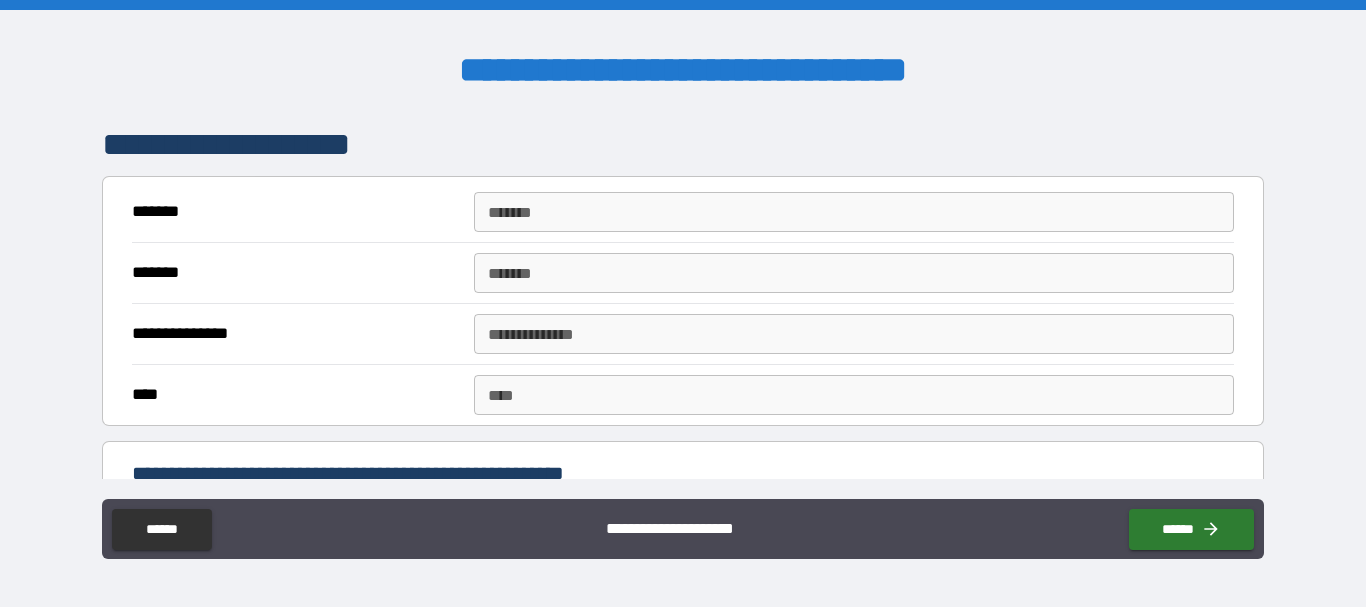 click on "*******" at bounding box center [854, 212] 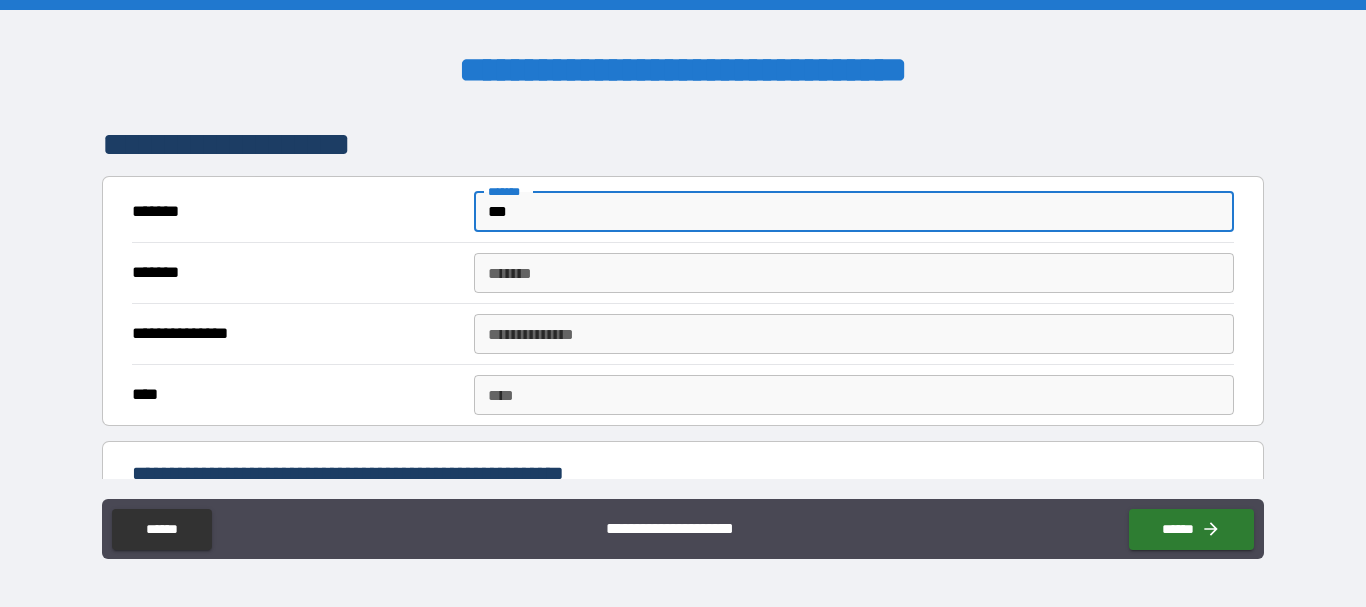 click on "***" at bounding box center [854, 212] 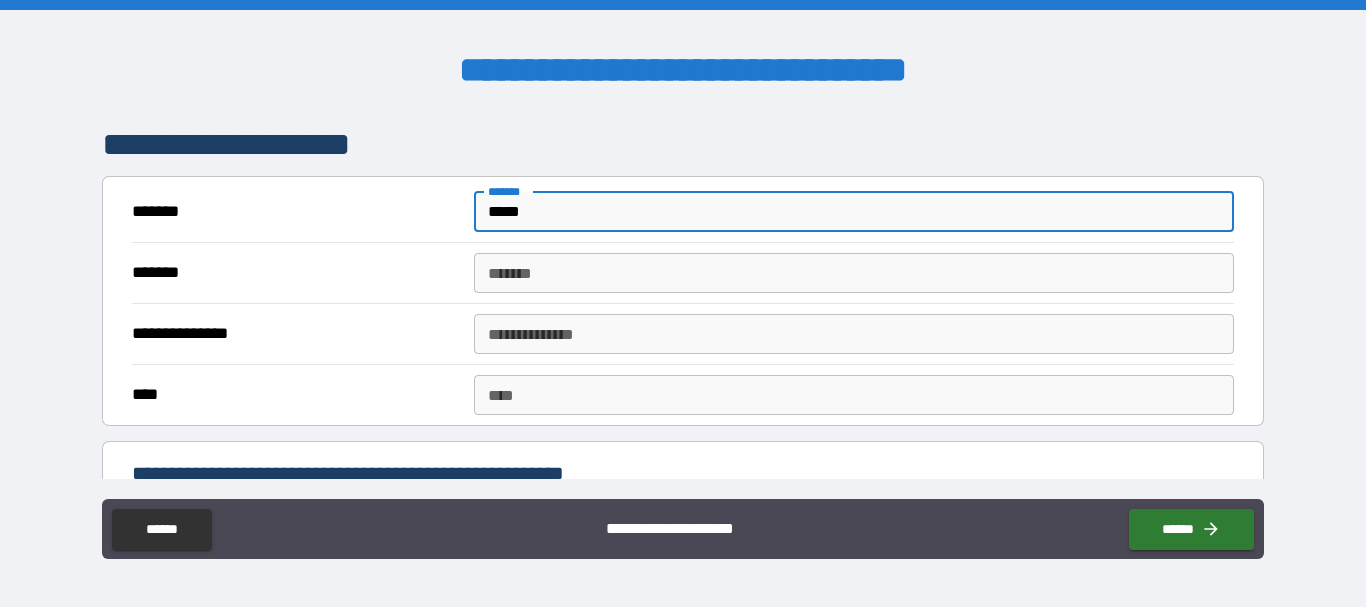 type on "*****" 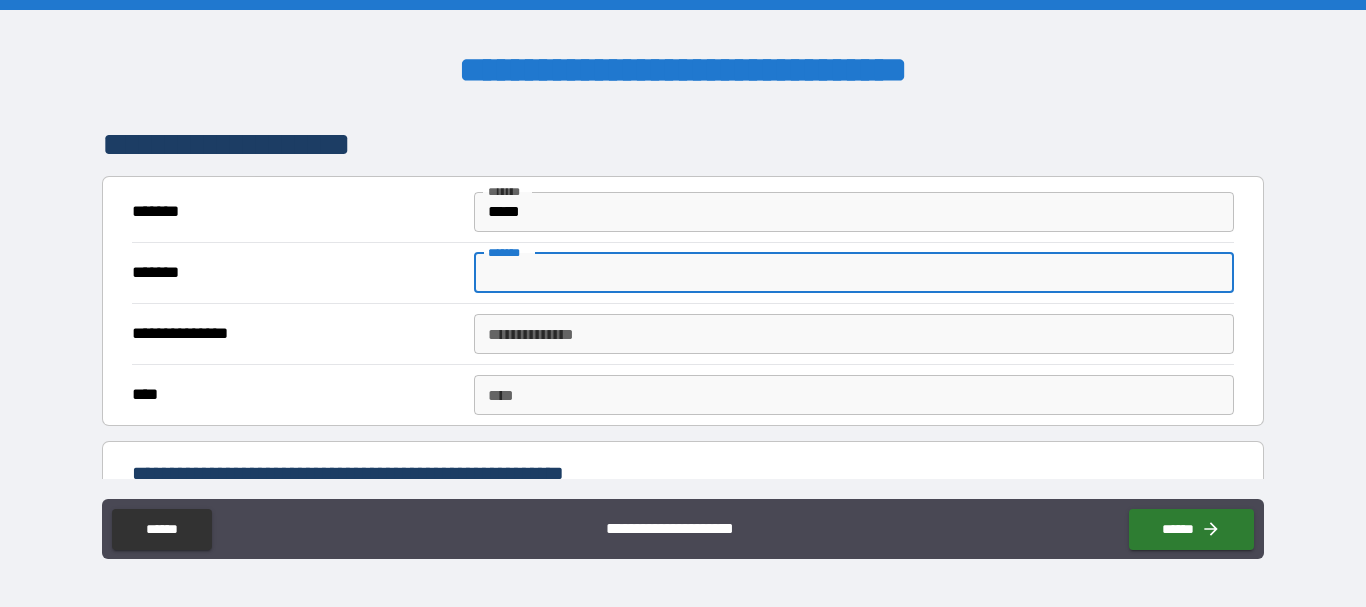 click on "*******" at bounding box center [854, 273] 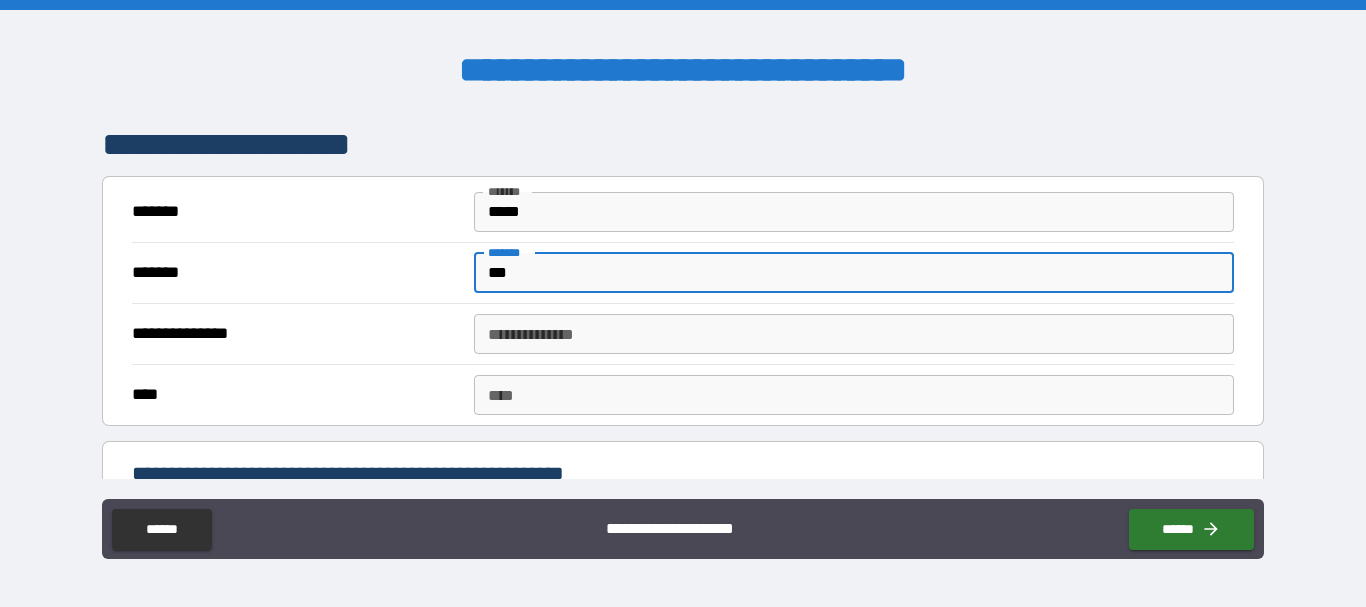 type on "***" 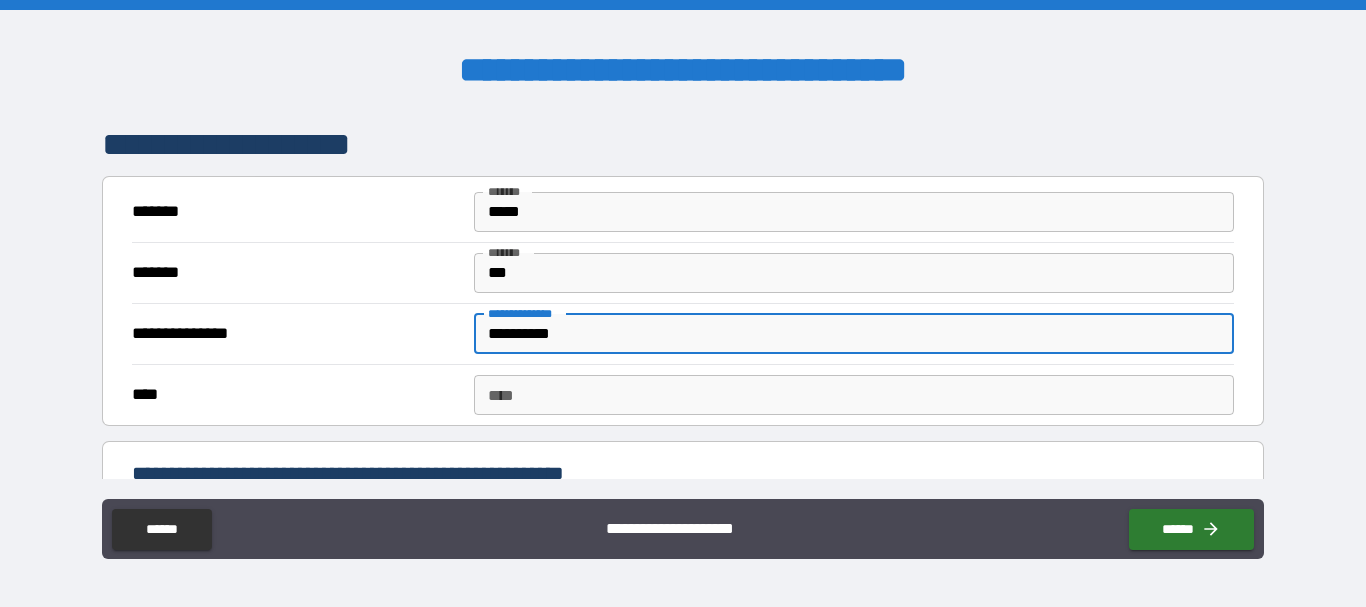 type on "**********" 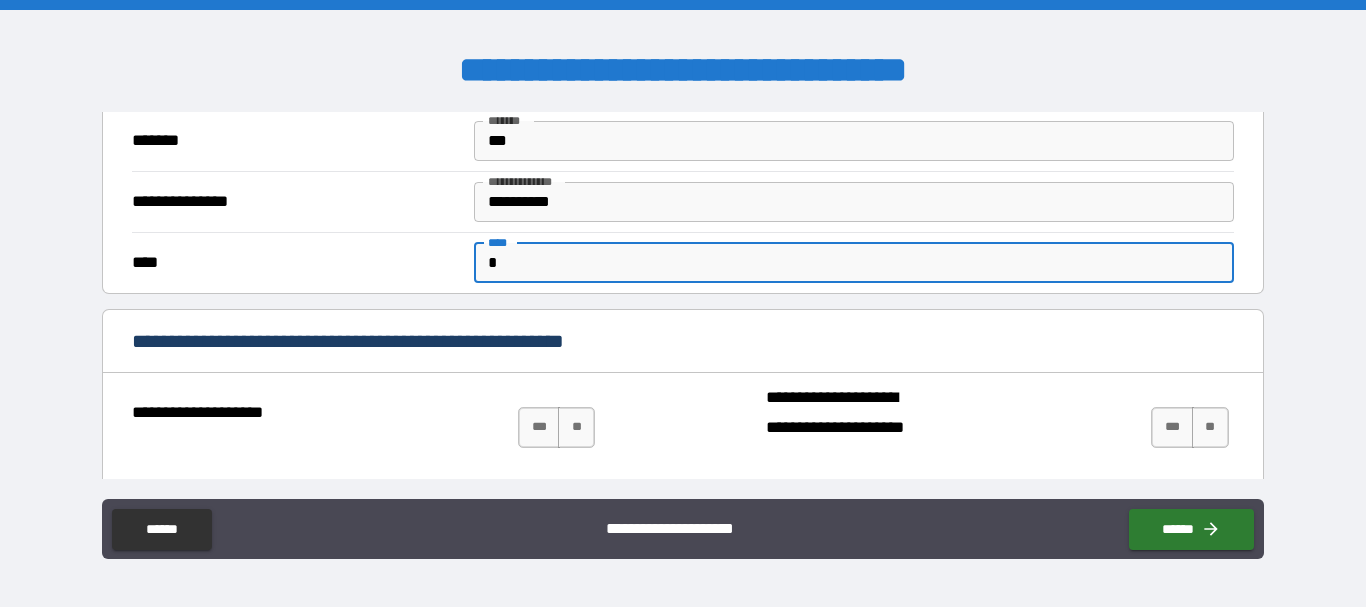 scroll, scrollTop: 581, scrollLeft: 0, axis: vertical 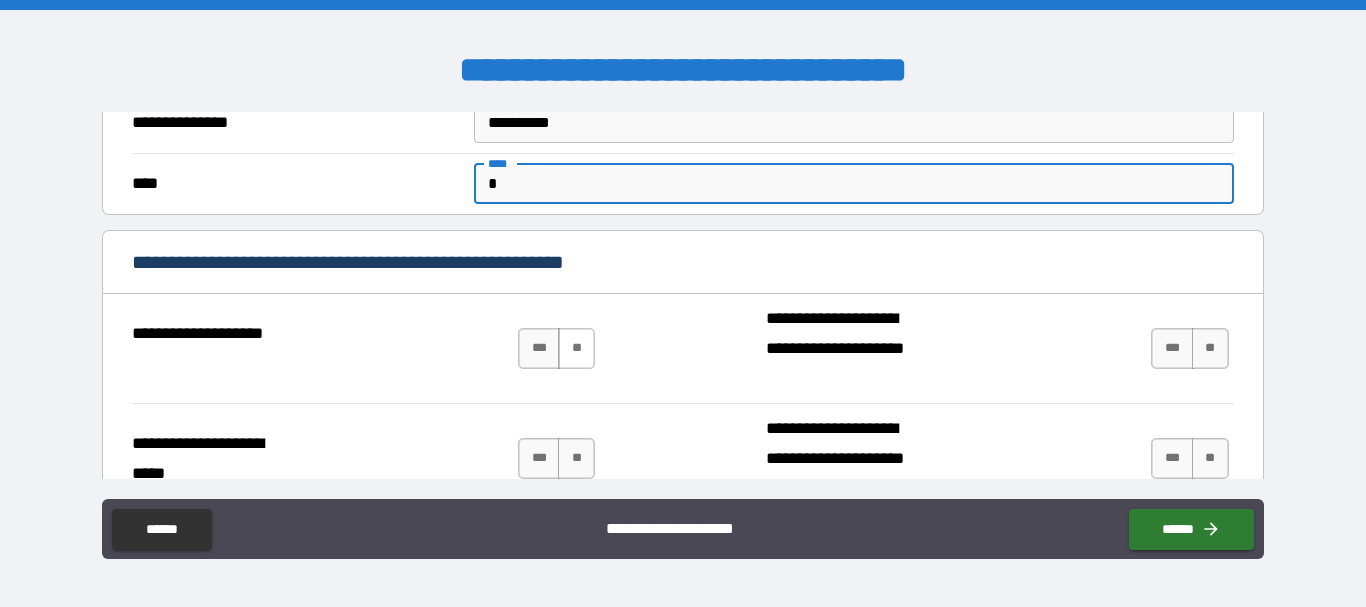 type on "*" 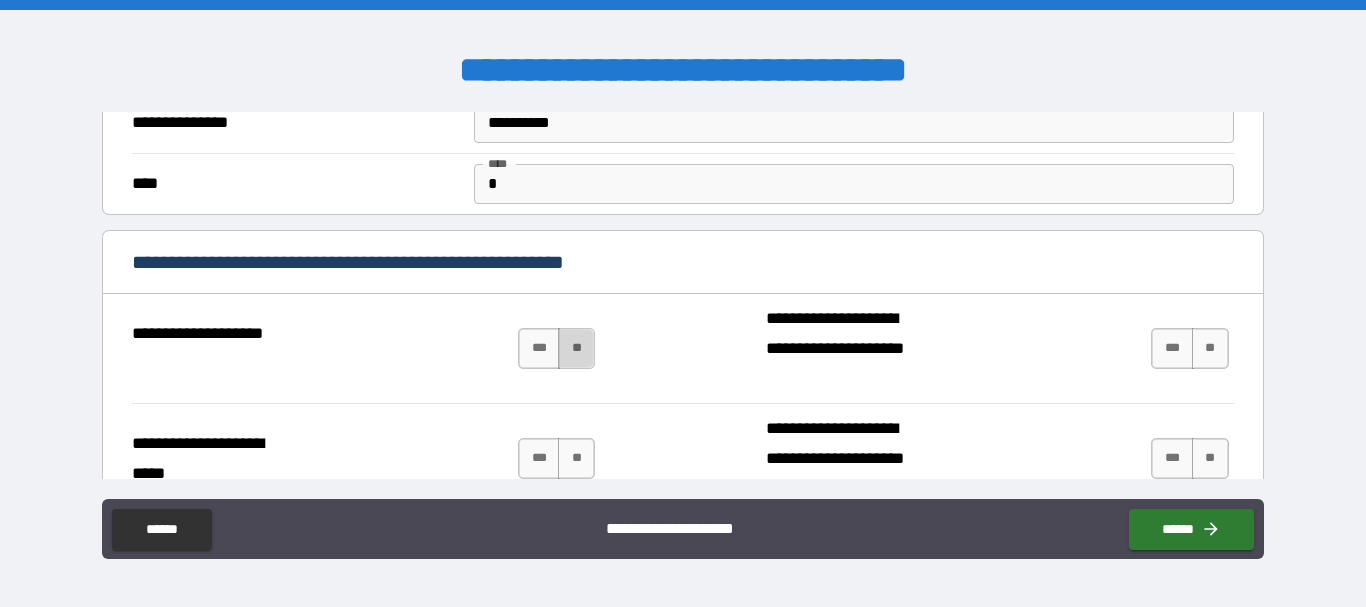 click on "**" at bounding box center [576, 348] 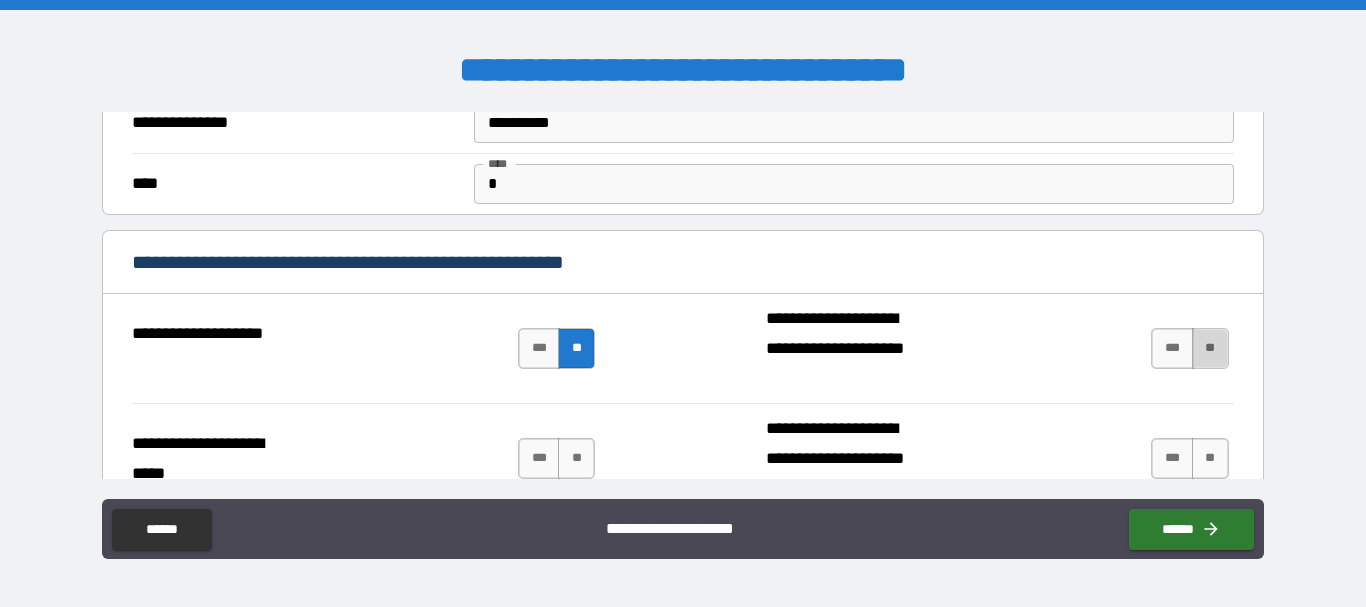 click on "**" at bounding box center [1210, 348] 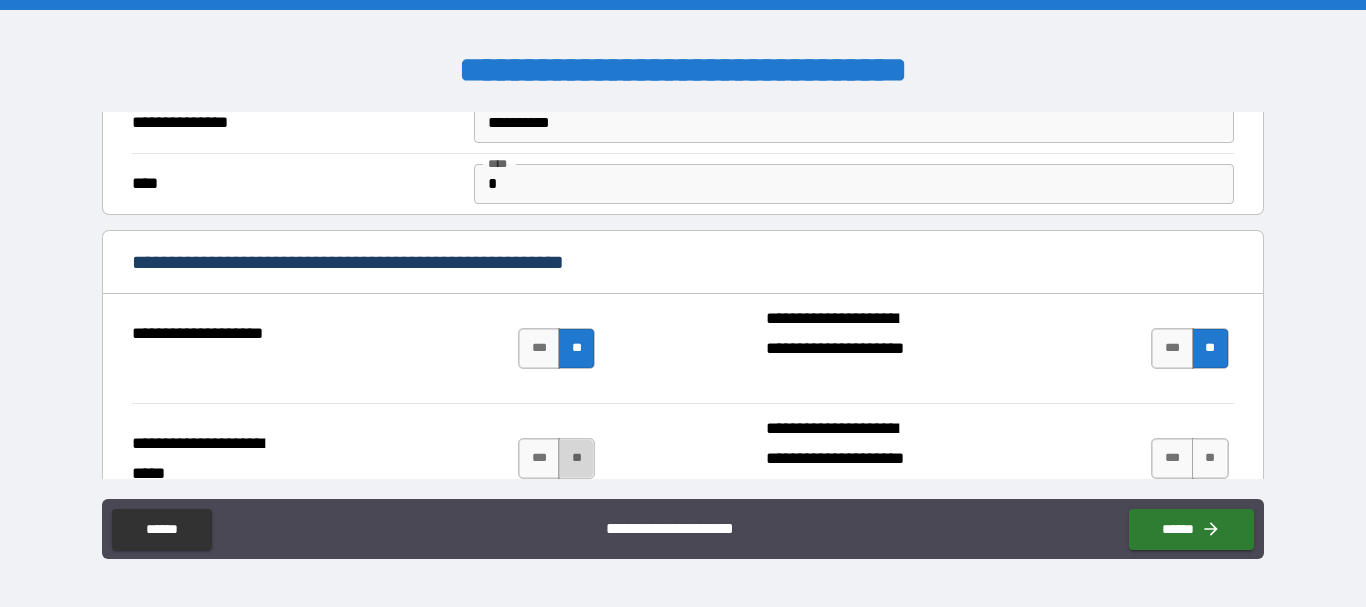click on "**" at bounding box center (576, 458) 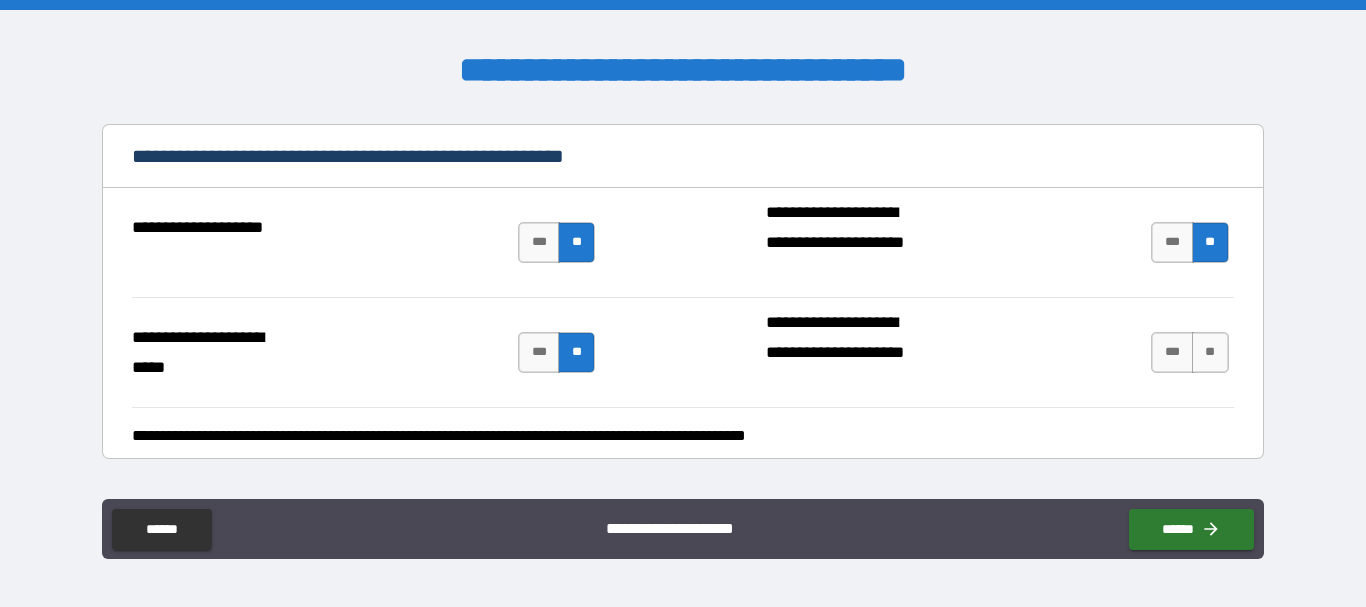 scroll, scrollTop: 740, scrollLeft: 0, axis: vertical 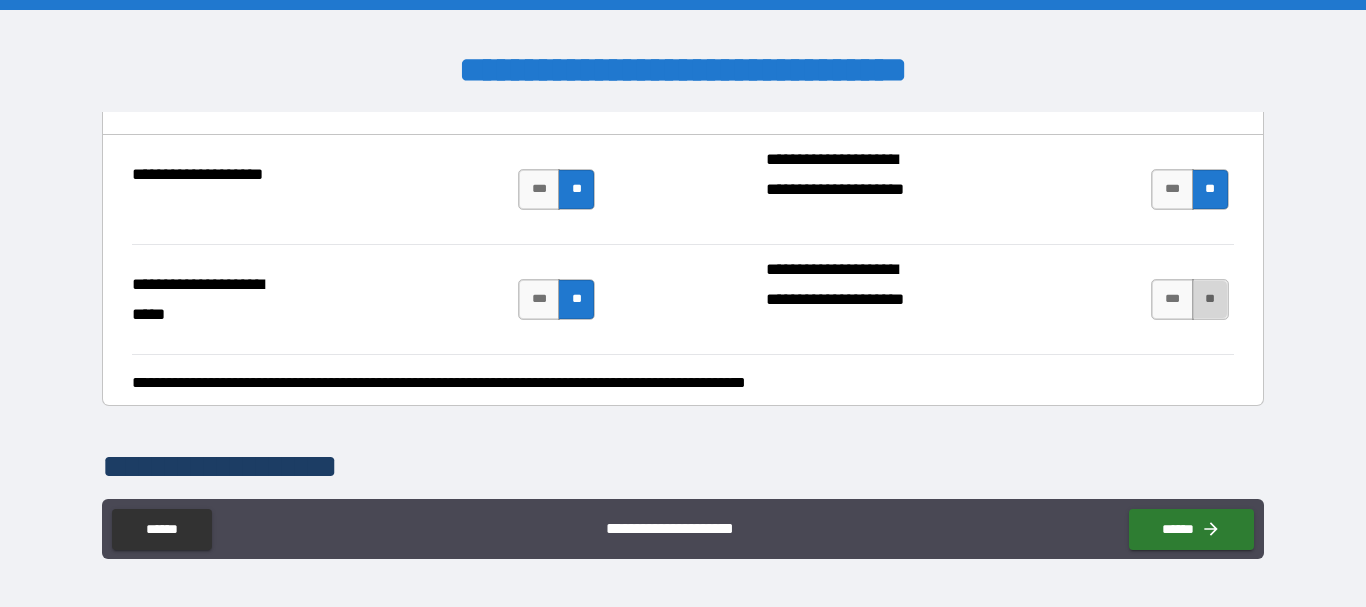 click on "**" at bounding box center [1210, 299] 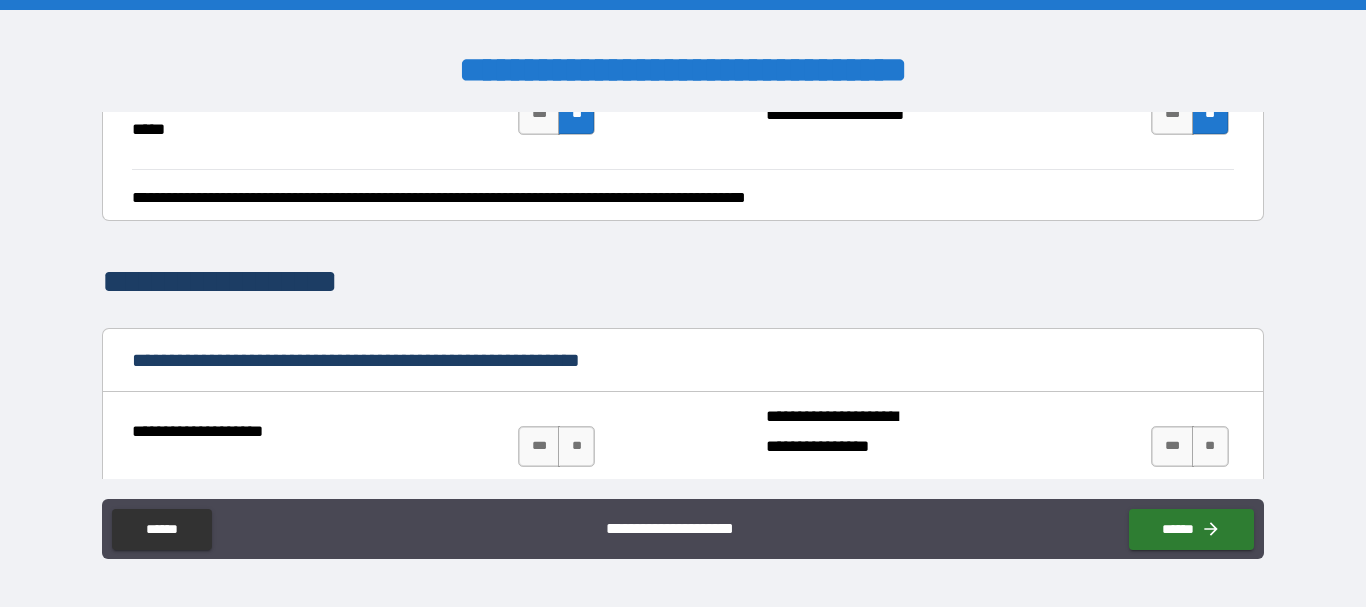 scroll, scrollTop: 1110, scrollLeft: 0, axis: vertical 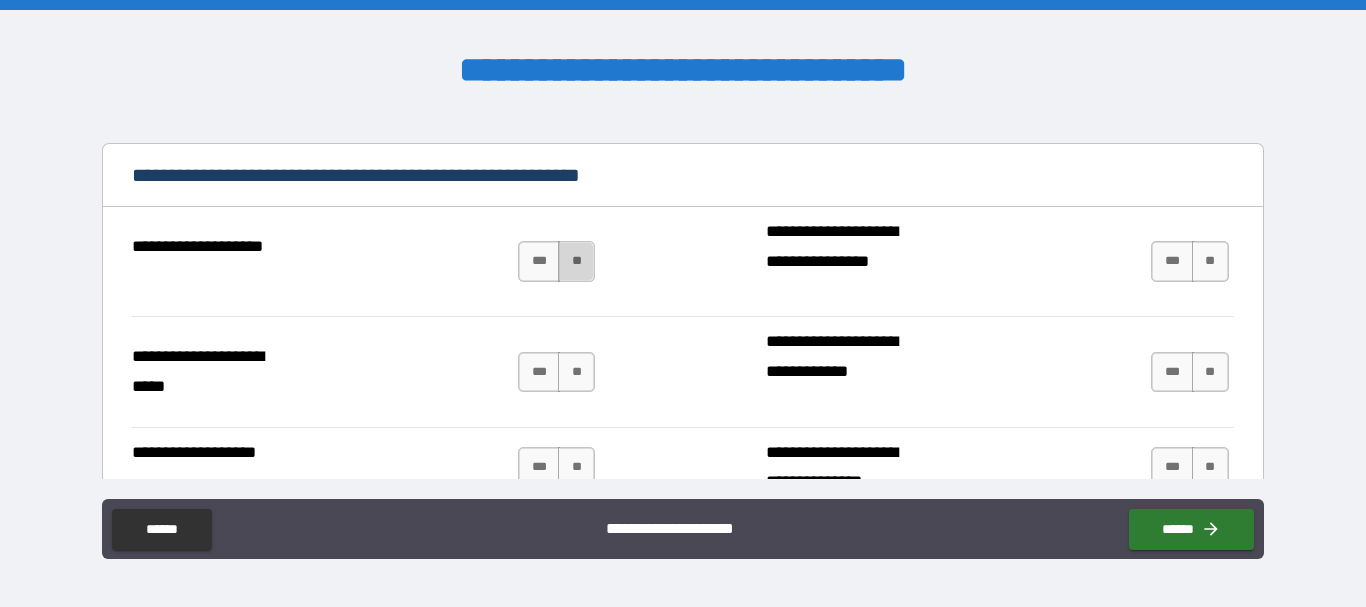 click on "**" at bounding box center [576, 261] 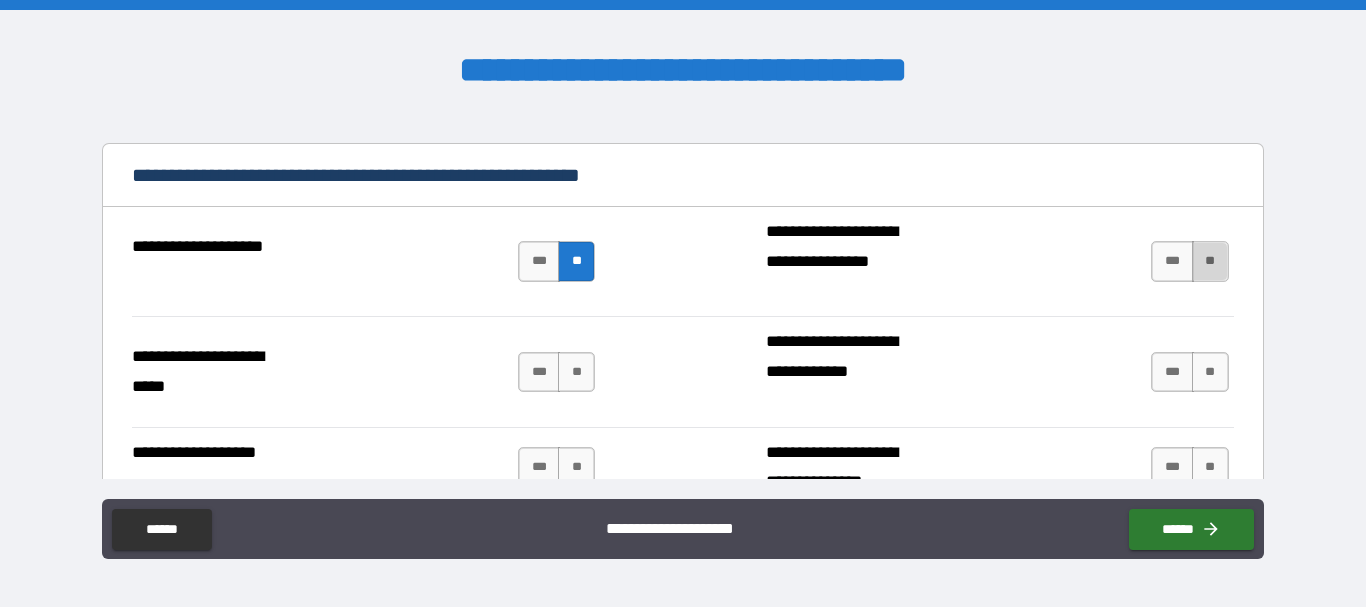 click on "**" at bounding box center (1210, 261) 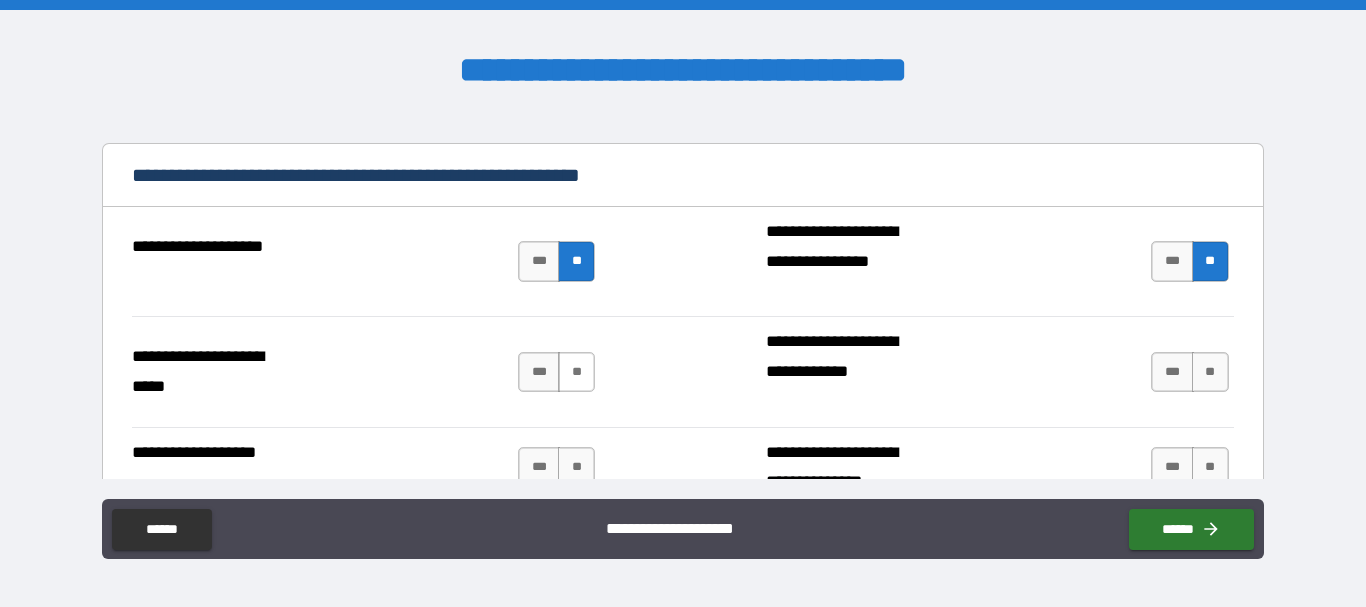 click on "**" at bounding box center [576, 372] 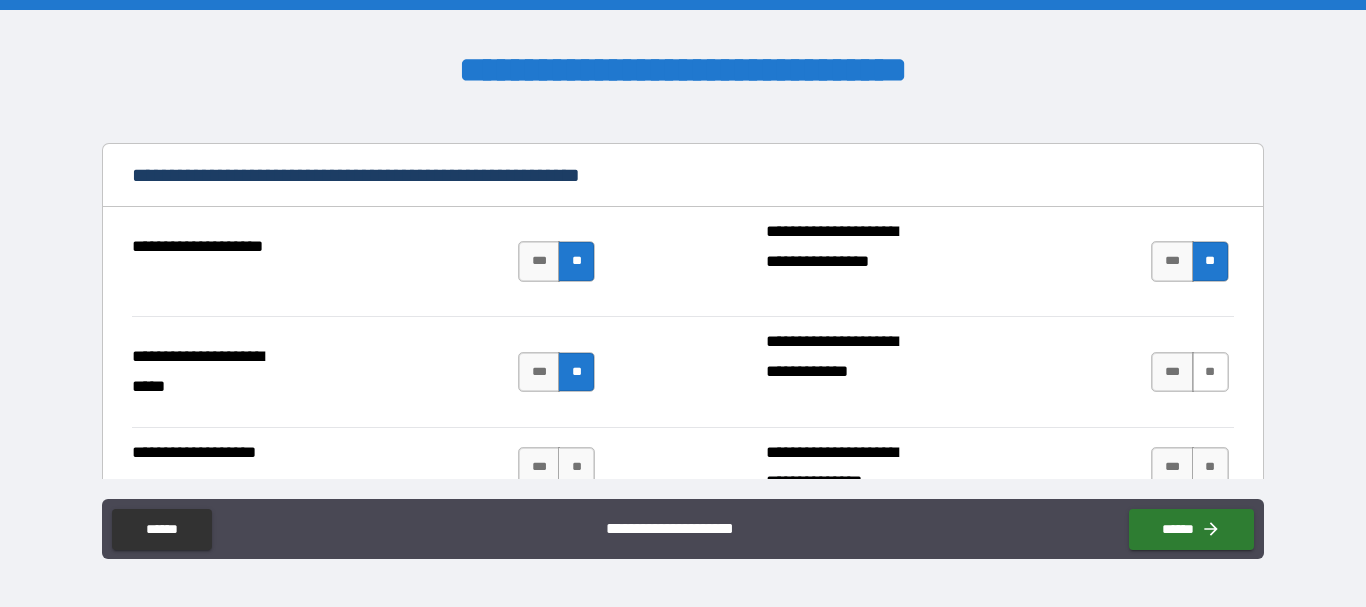 drag, startPoint x: 1196, startPoint y: 370, endPoint x: 1201, endPoint y: 353, distance: 17.720045 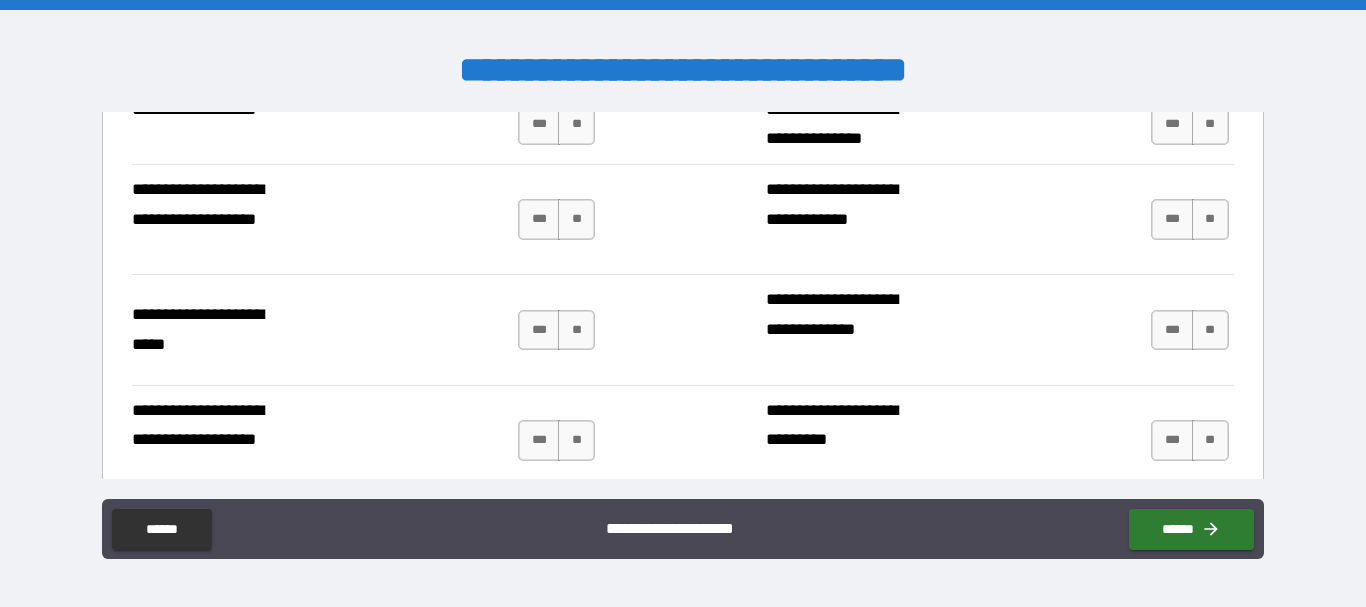 scroll, scrollTop: 1507, scrollLeft: 0, axis: vertical 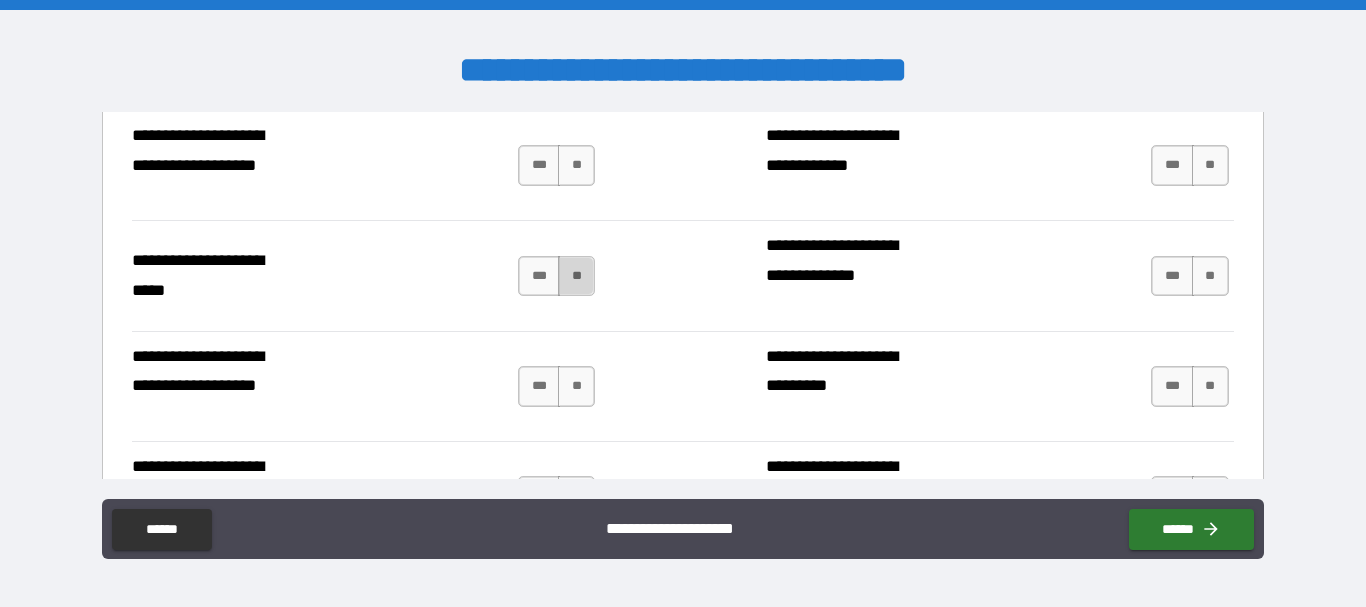 click on "**" at bounding box center [576, 276] 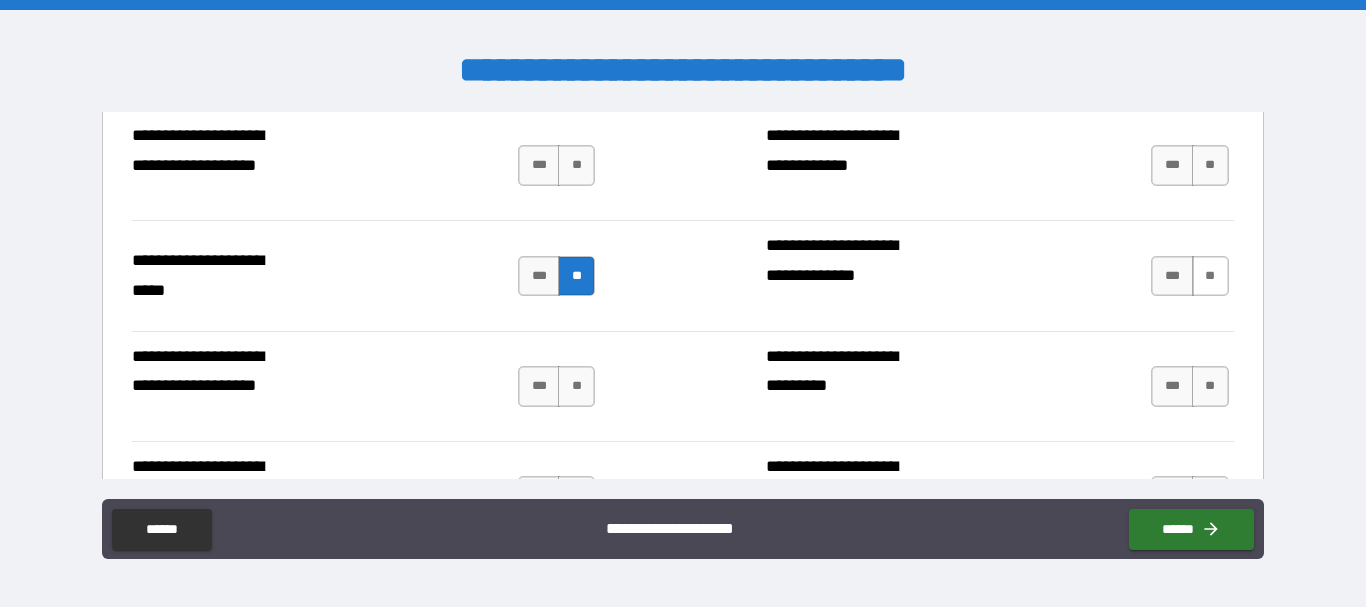 click on "**" at bounding box center [1210, 276] 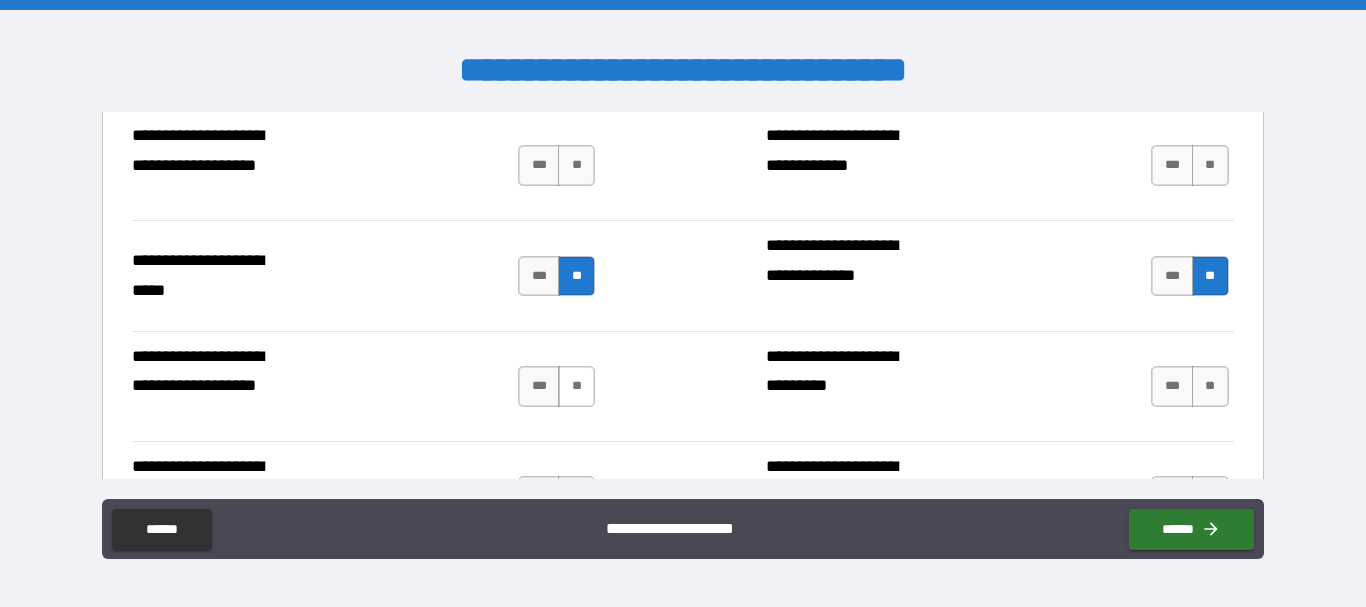 click on "**" at bounding box center [576, 386] 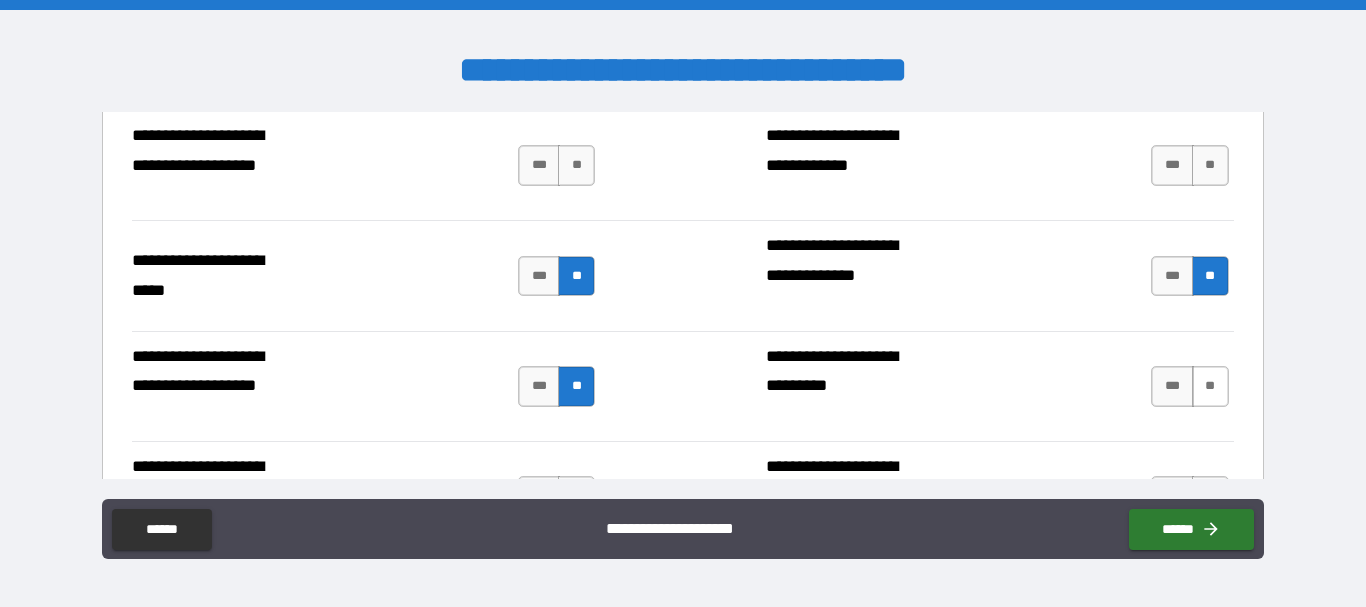 click on "**" at bounding box center [1210, 386] 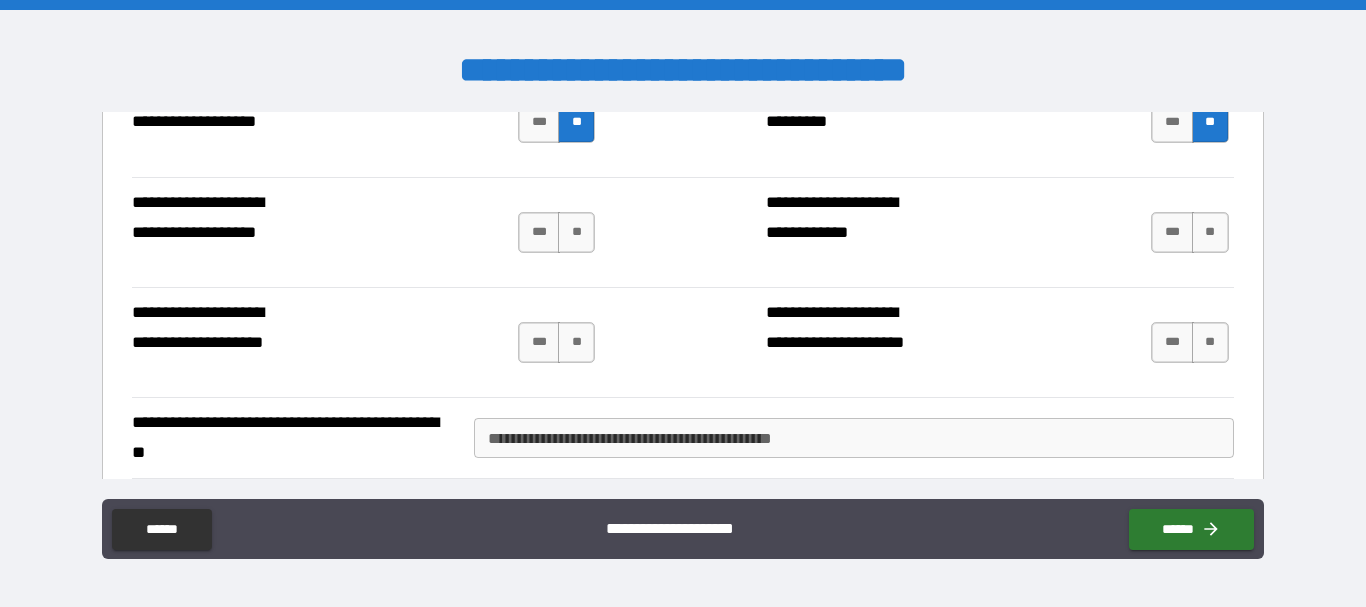 scroll, scrollTop: 1797, scrollLeft: 0, axis: vertical 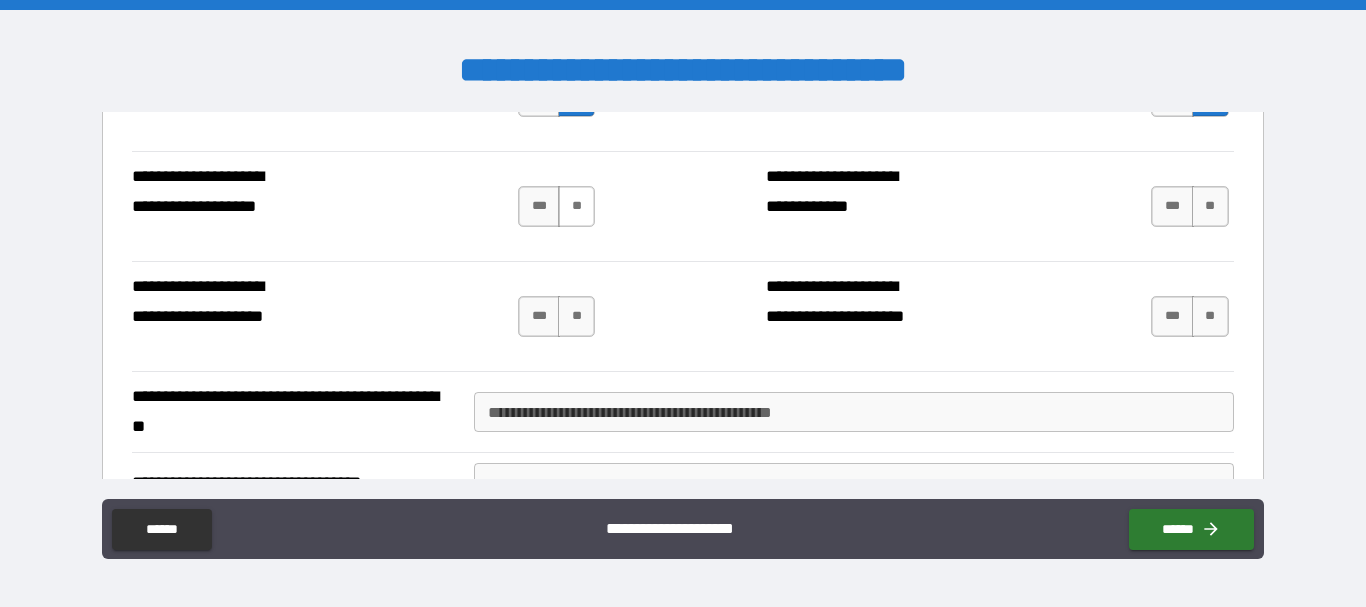 click on "**" at bounding box center [576, 206] 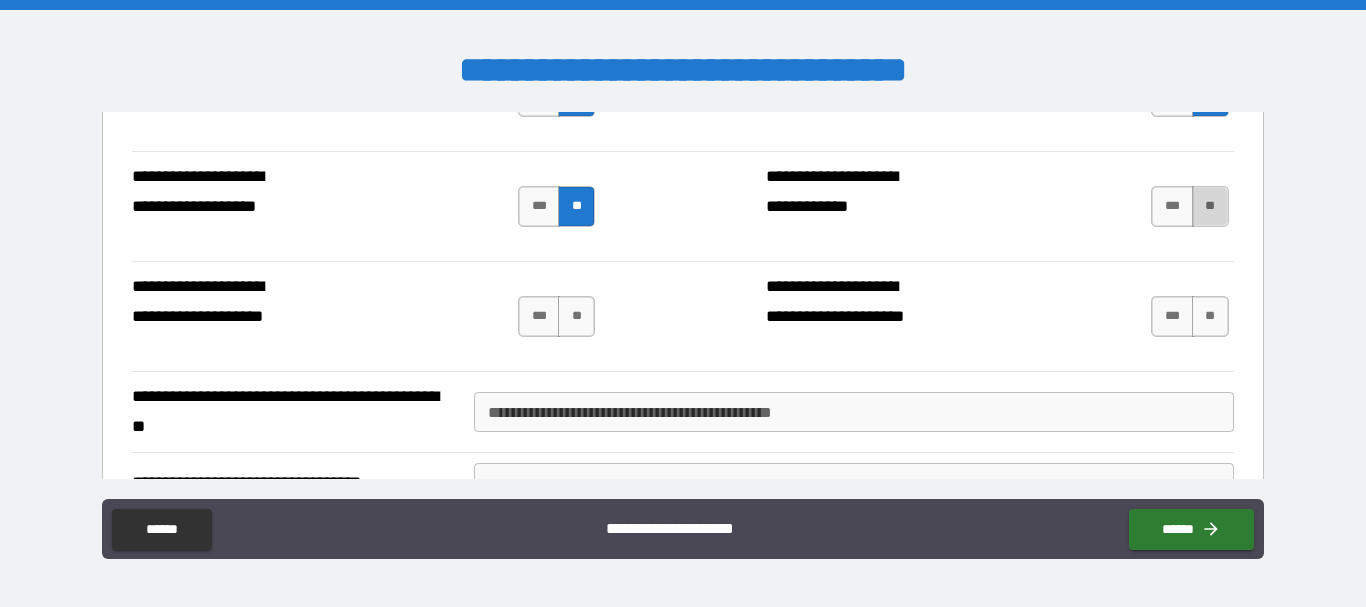 click on "**" at bounding box center (1210, 206) 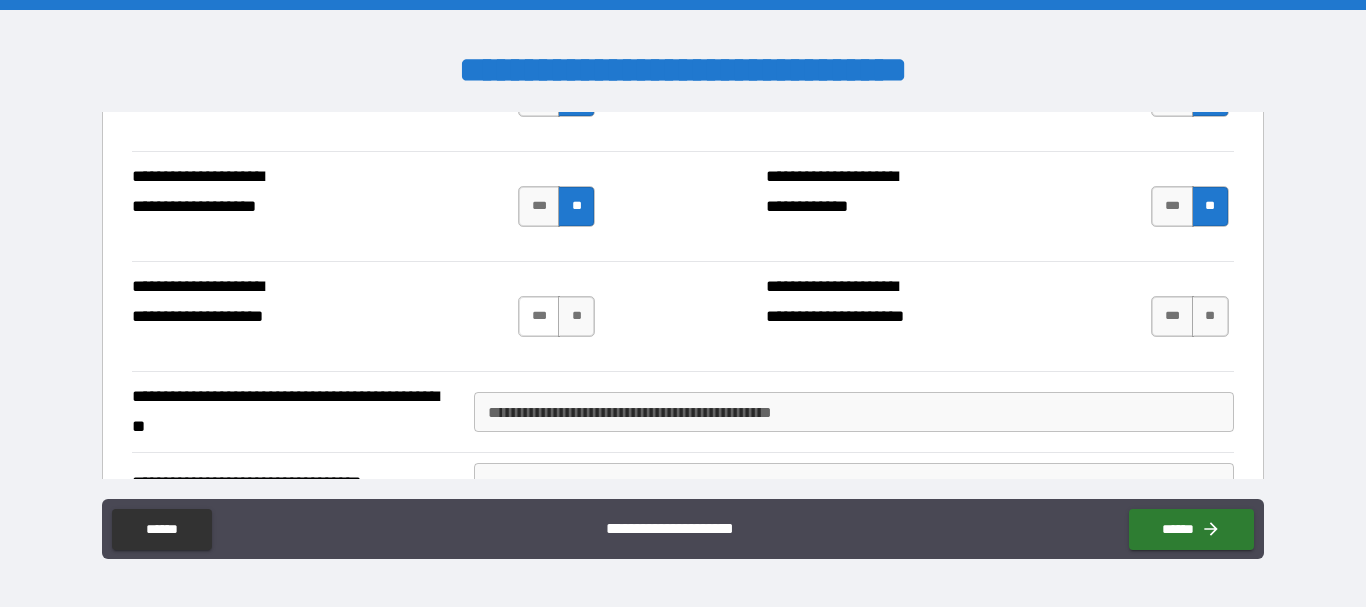 click on "***" at bounding box center [539, 316] 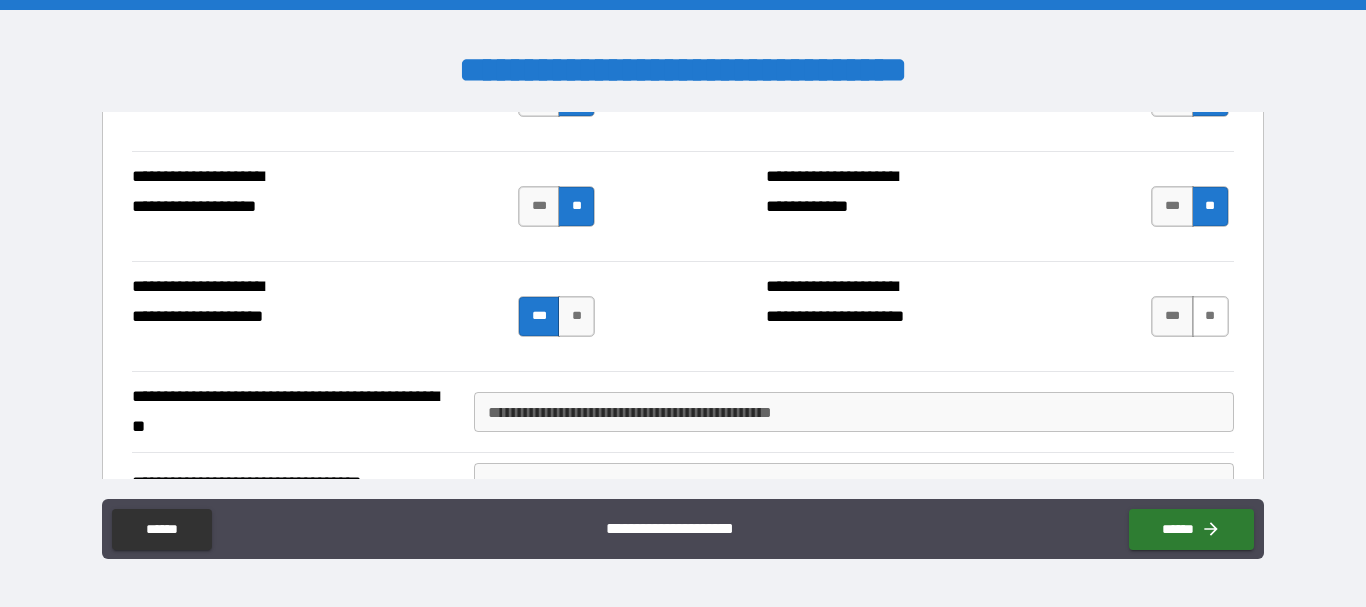 click on "**" at bounding box center [1210, 316] 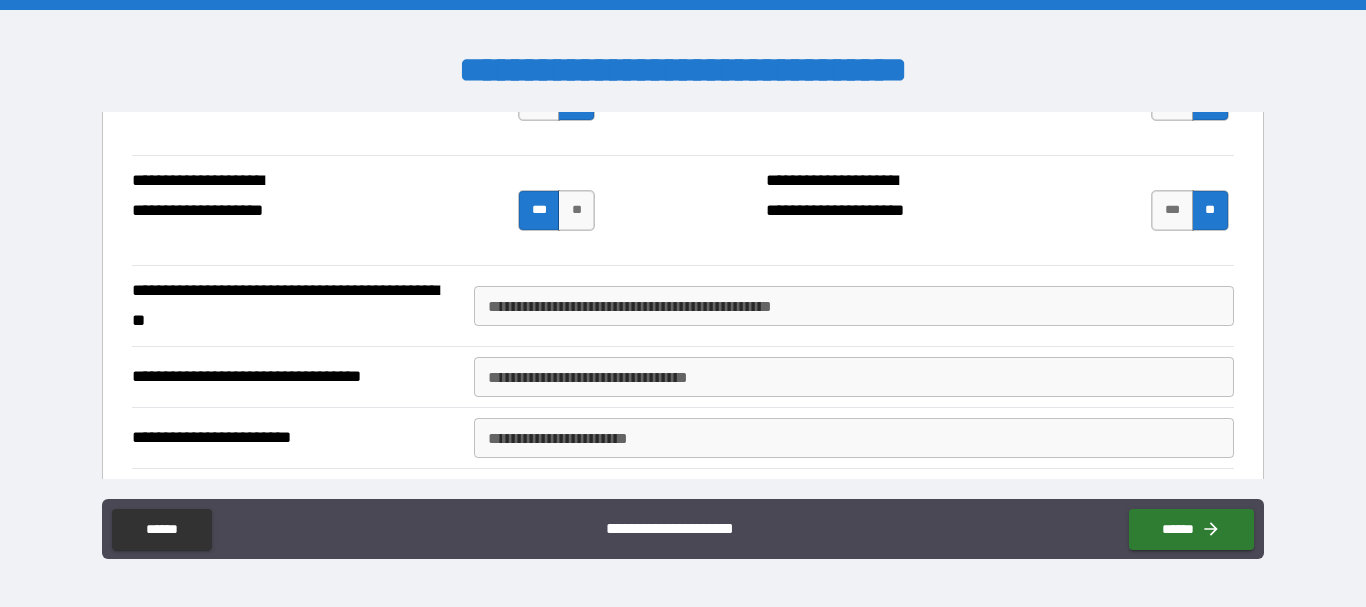 scroll, scrollTop: 1956, scrollLeft: 0, axis: vertical 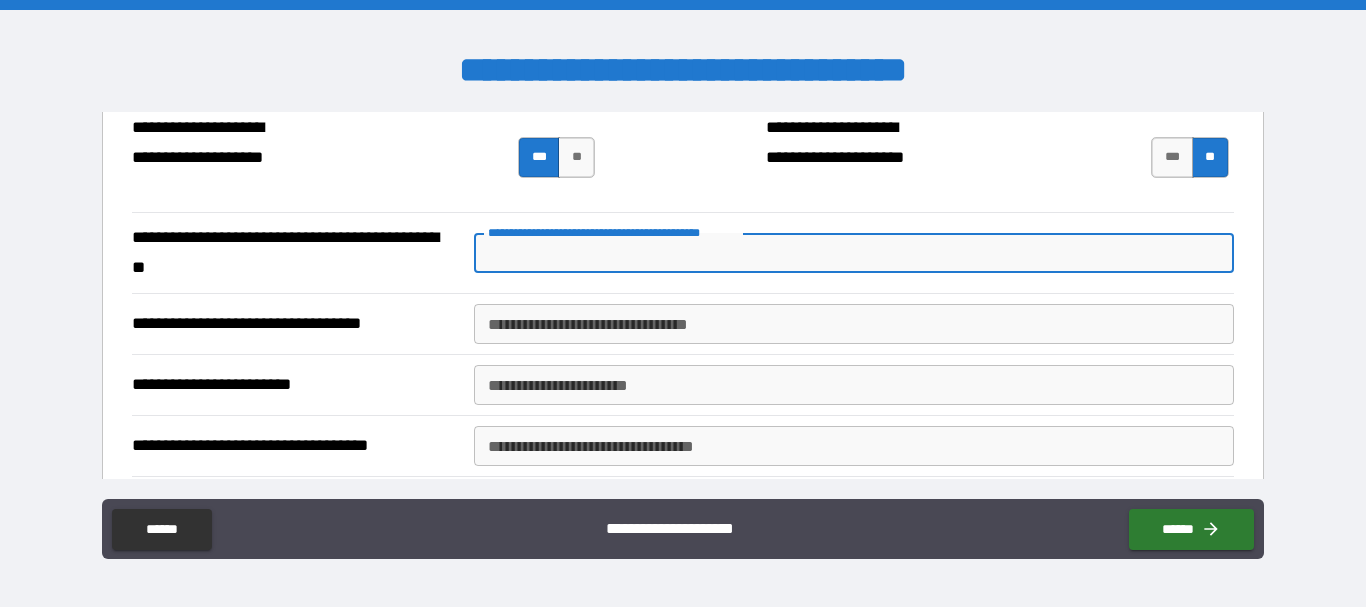click on "**********" at bounding box center (854, 253) 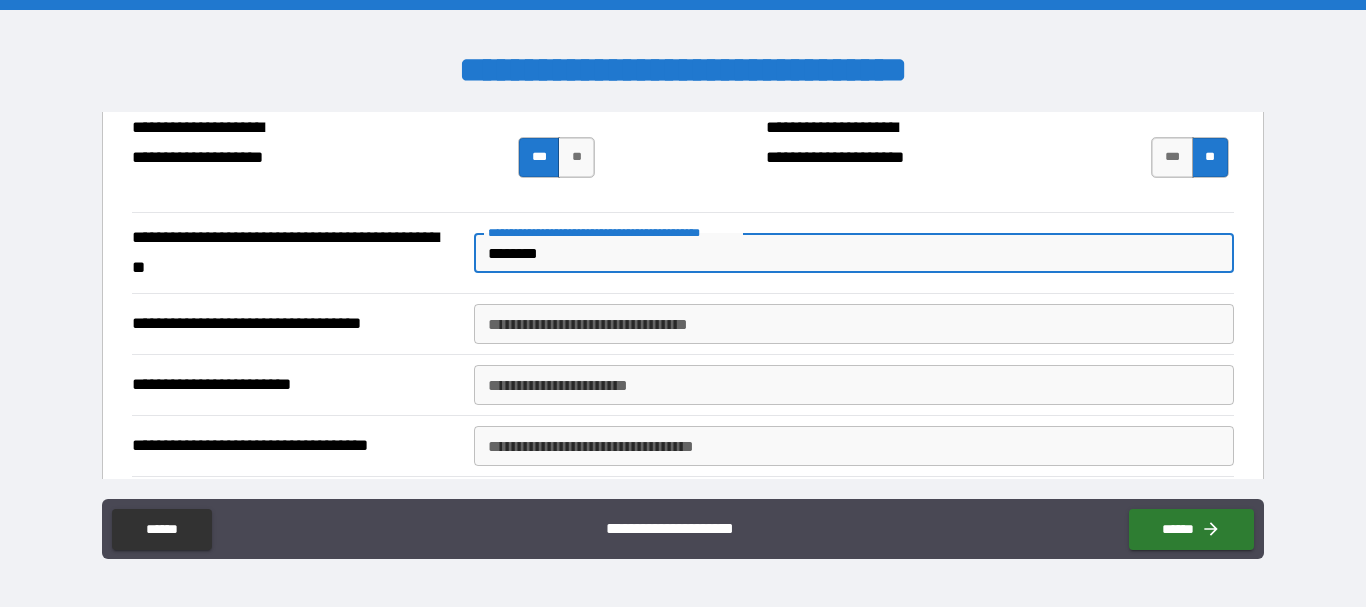 type on "********" 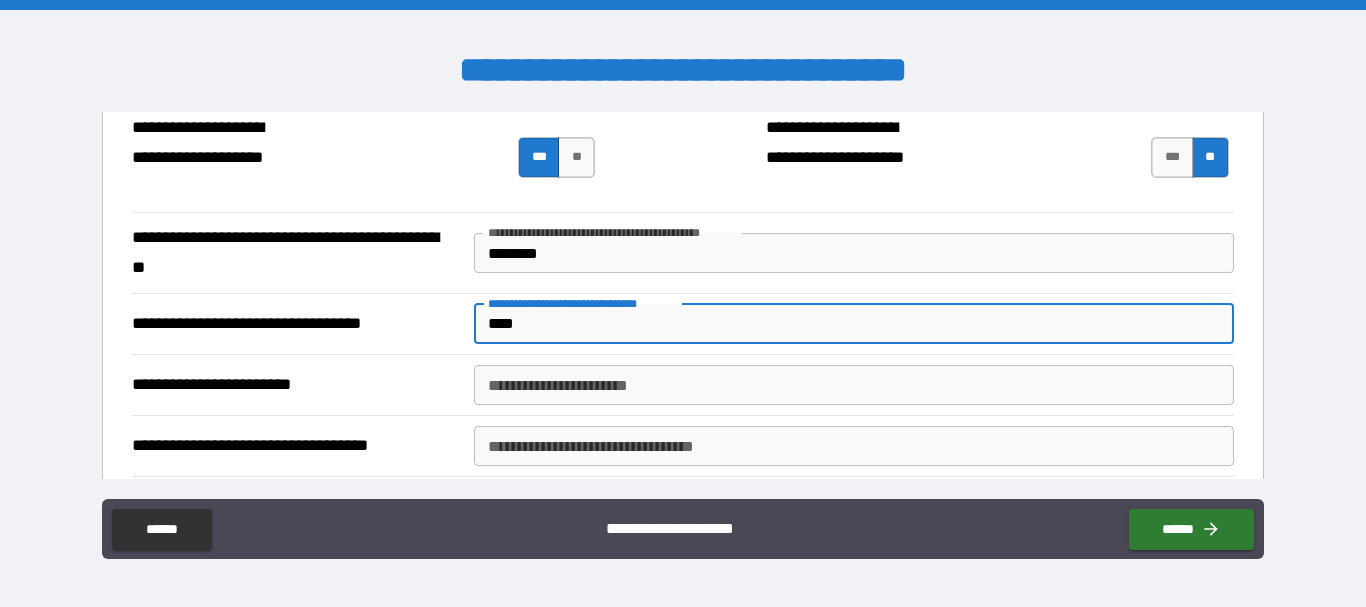 type on "****" 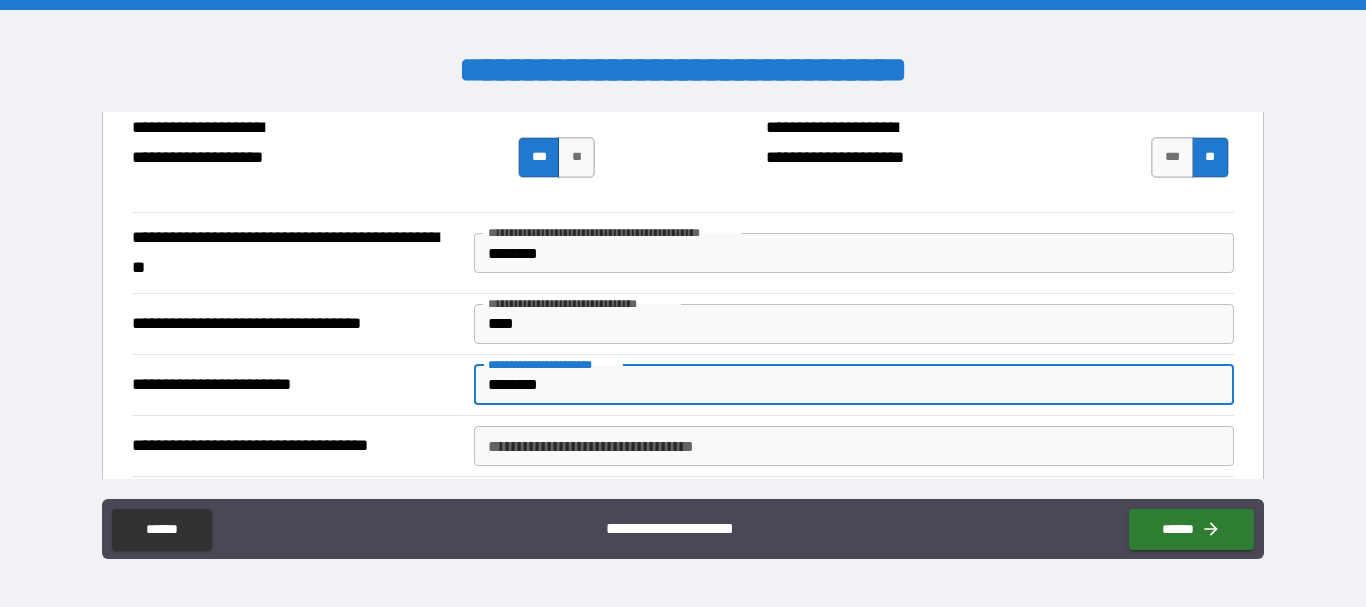 type on "********" 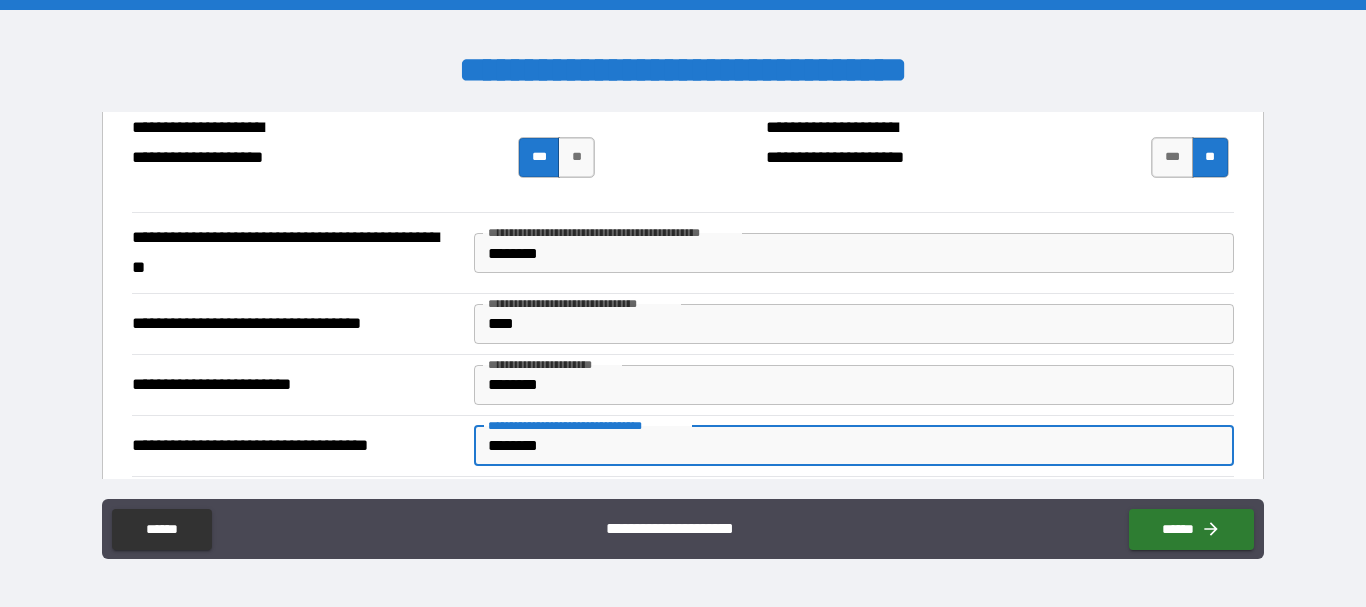 scroll, scrollTop: 2247, scrollLeft: 0, axis: vertical 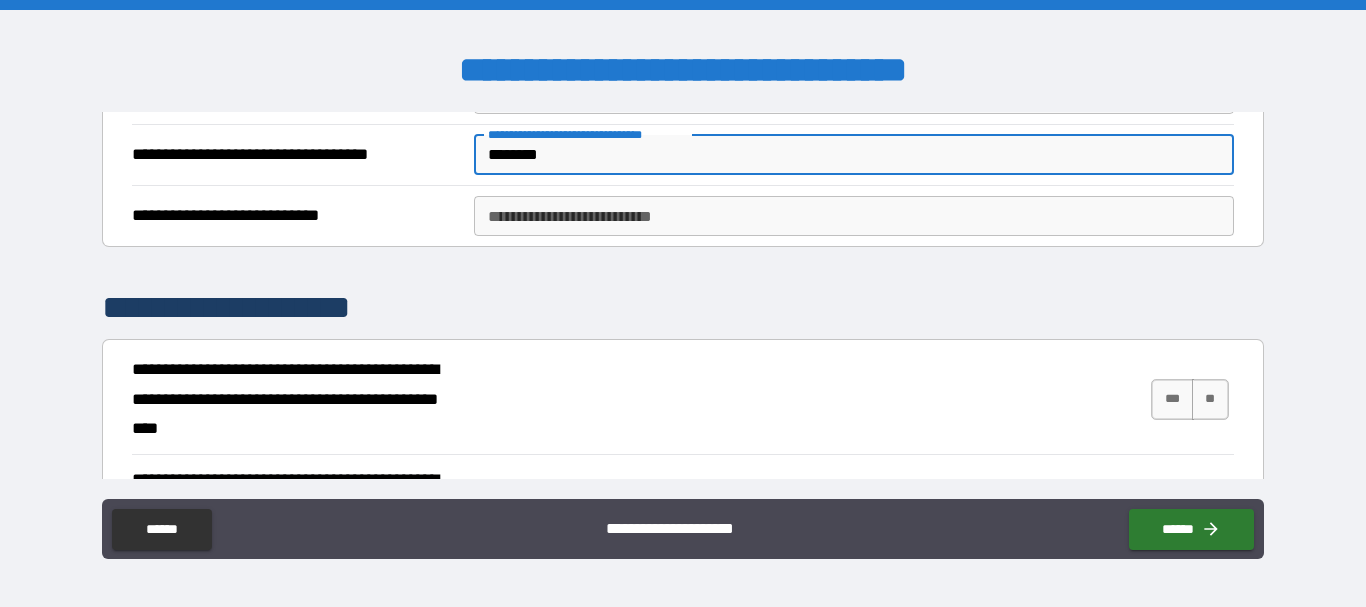 type on "********" 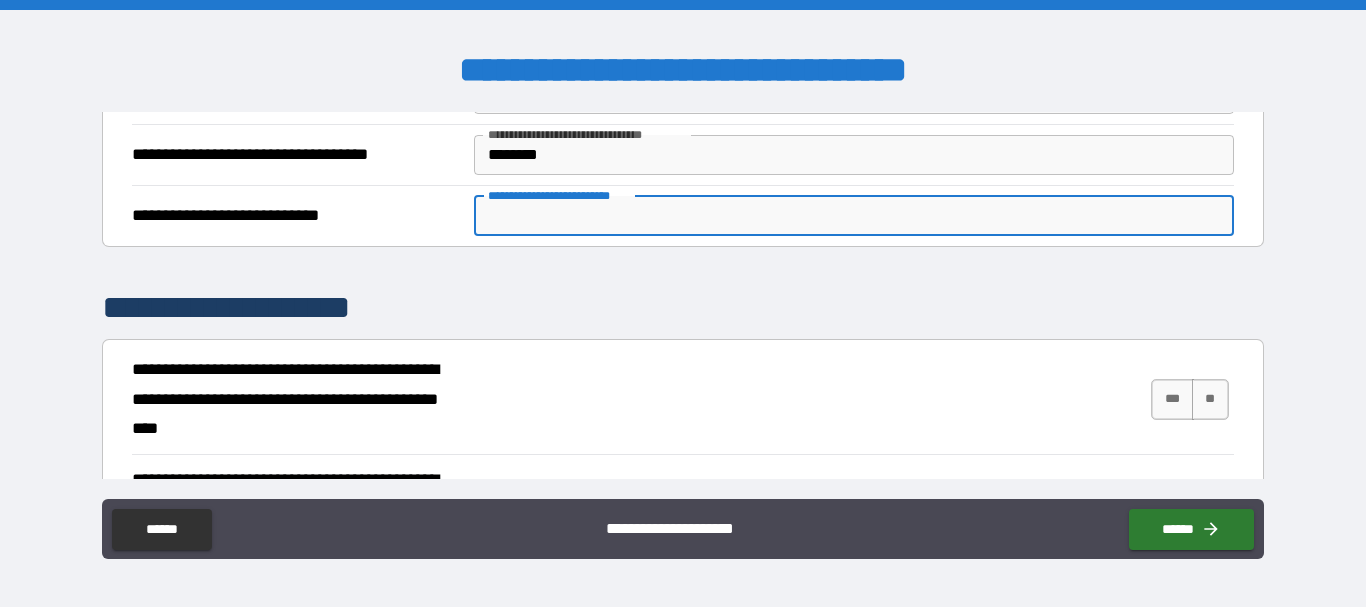 click on "**********" at bounding box center (854, 216) 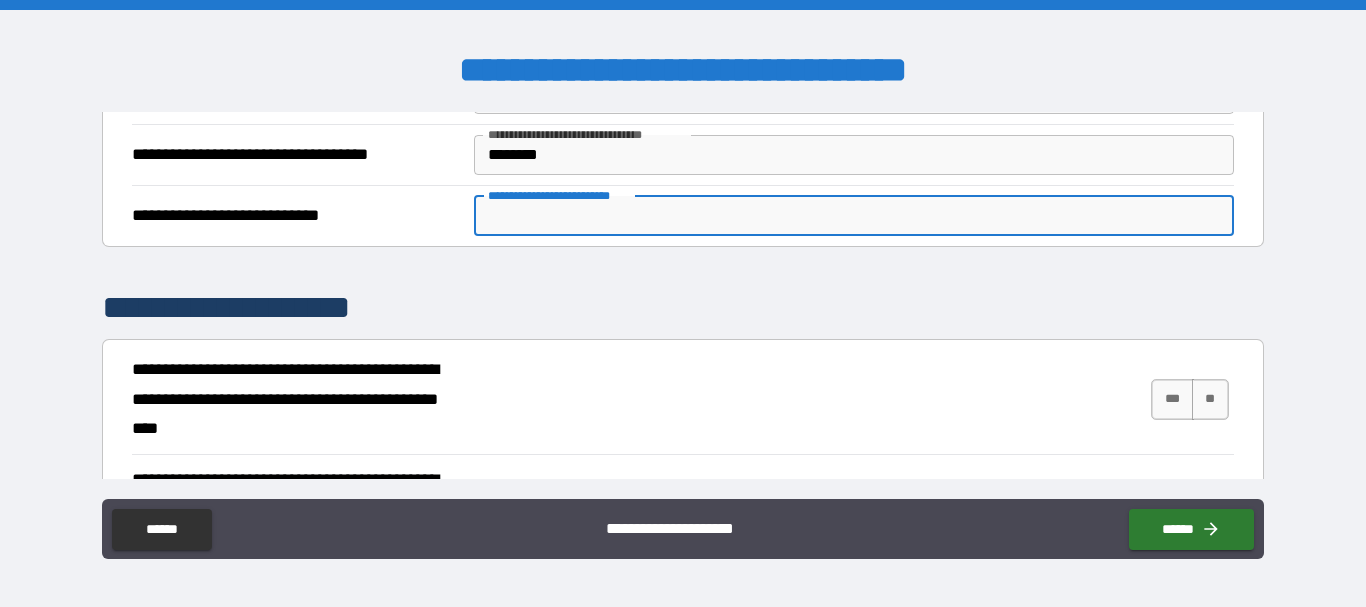 click on "**********" at bounding box center [295, 216] 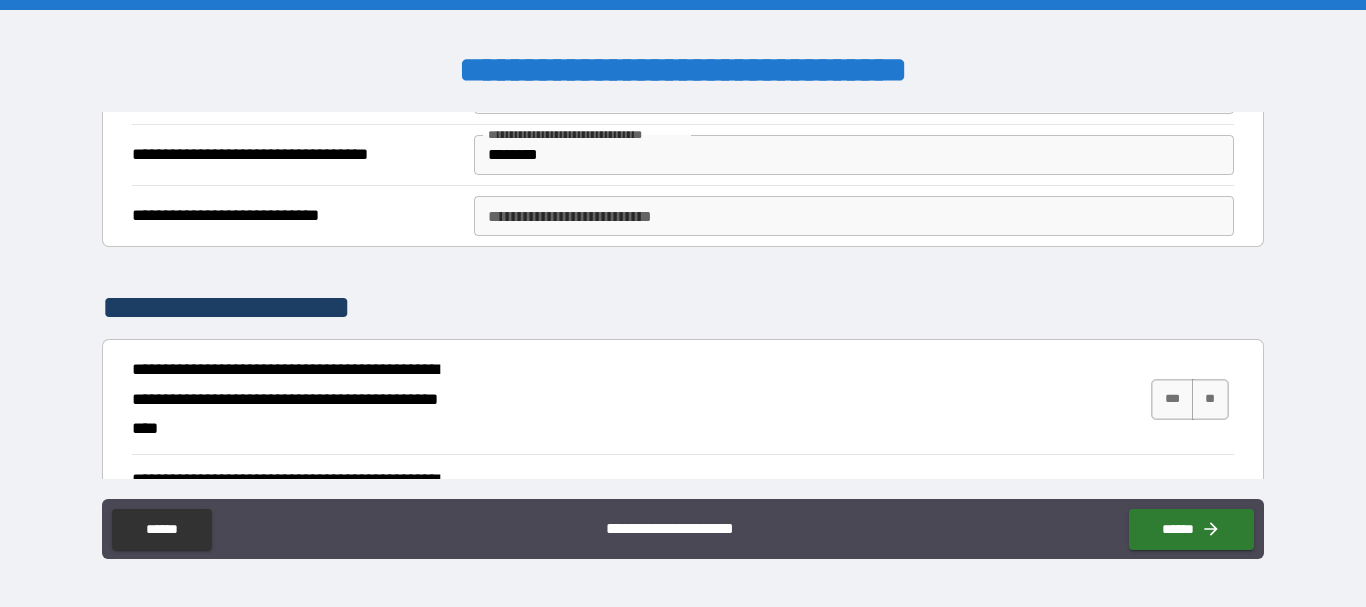 click on "**********" at bounding box center (854, 216) 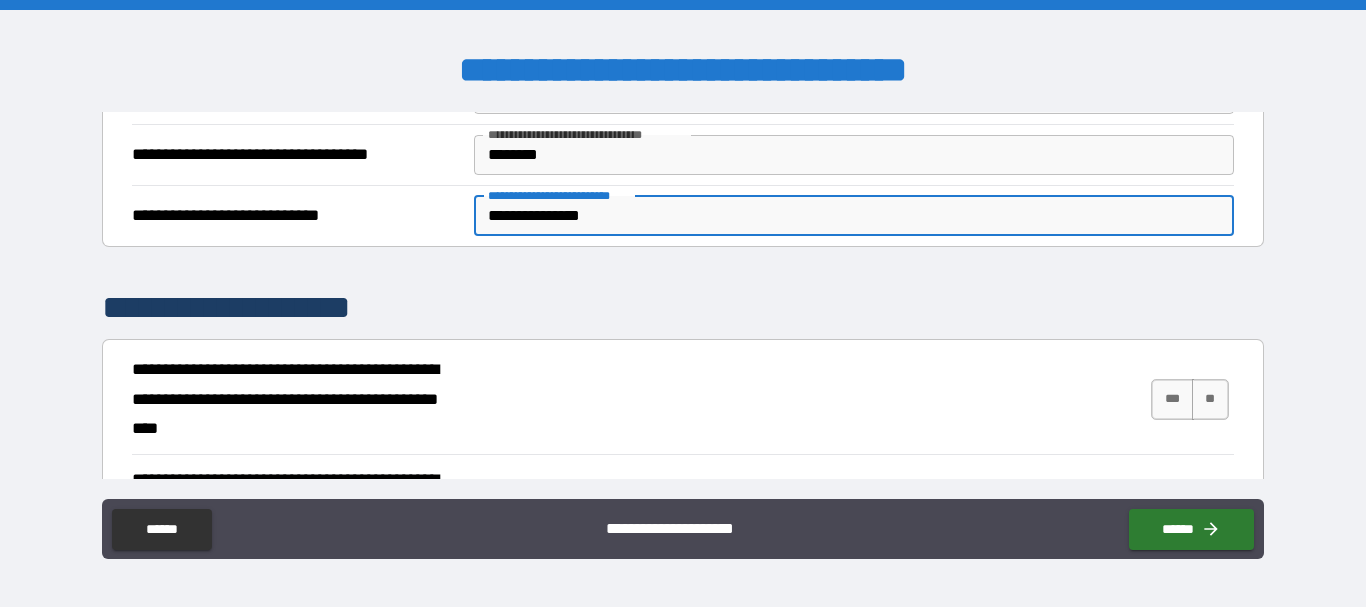 scroll, scrollTop: 2352, scrollLeft: 0, axis: vertical 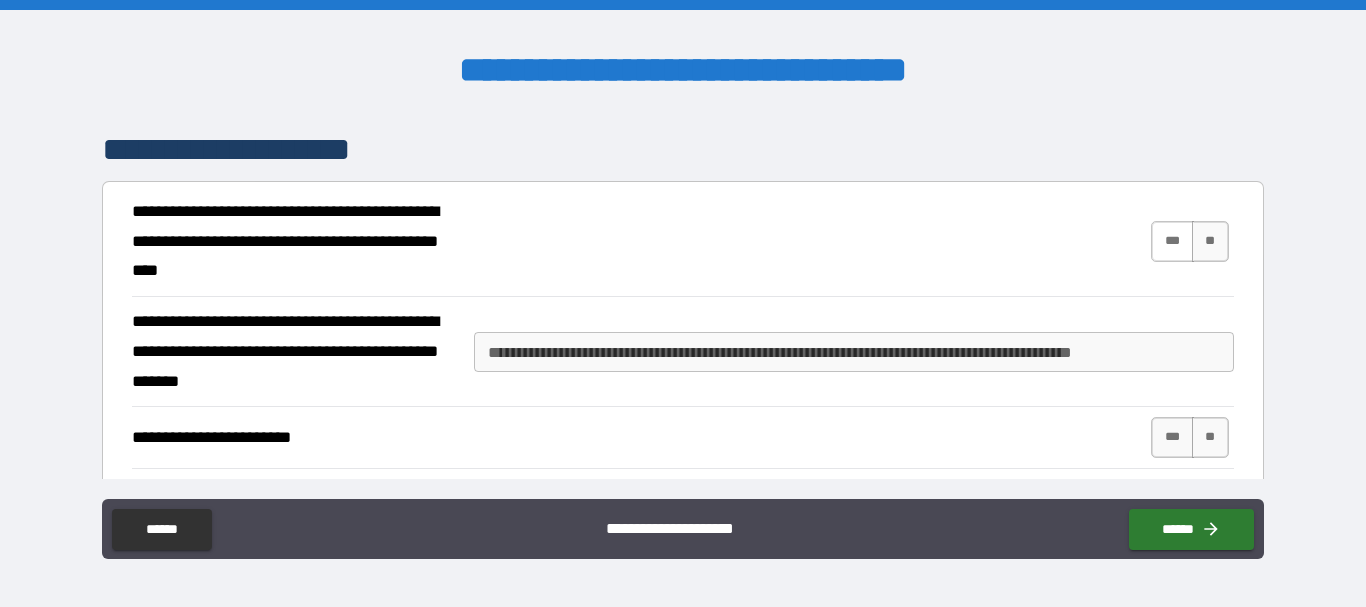 type on "**********" 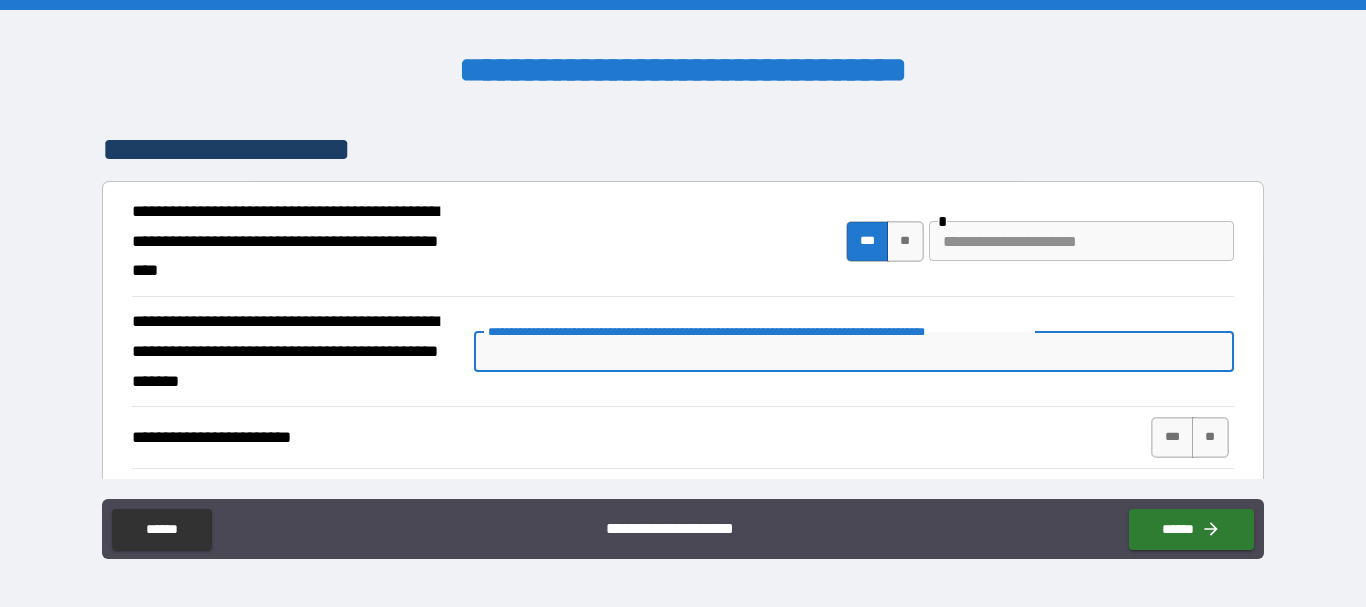 click on "**********" at bounding box center (854, 352) 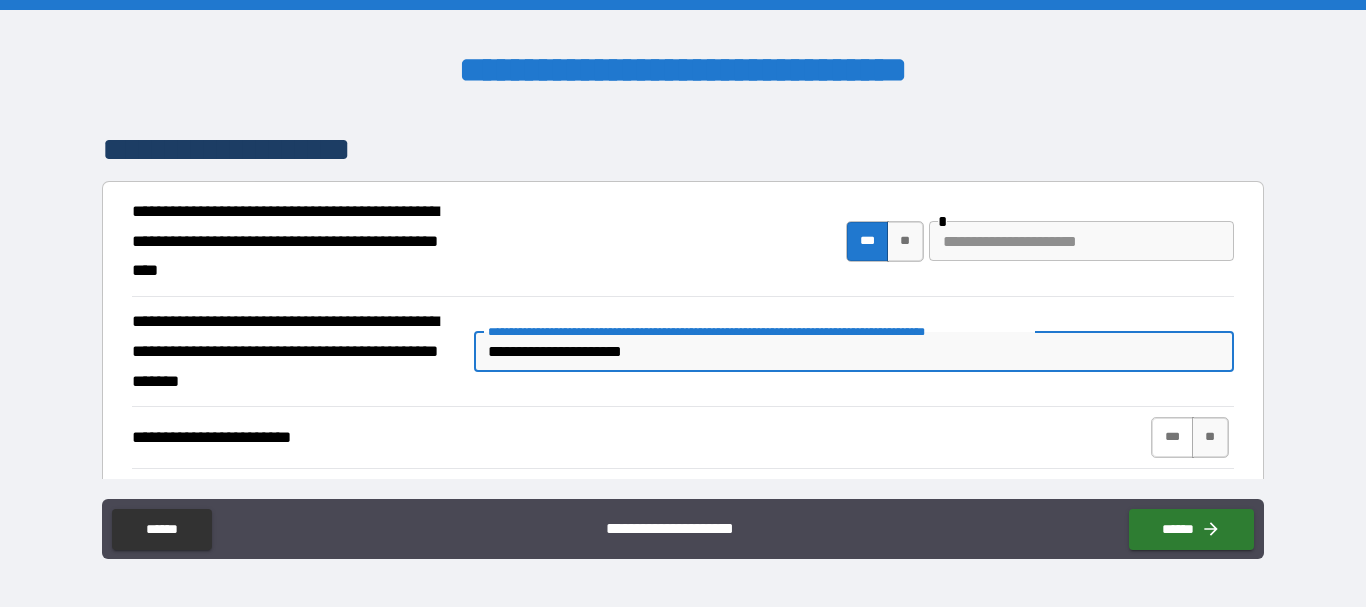 type on "**********" 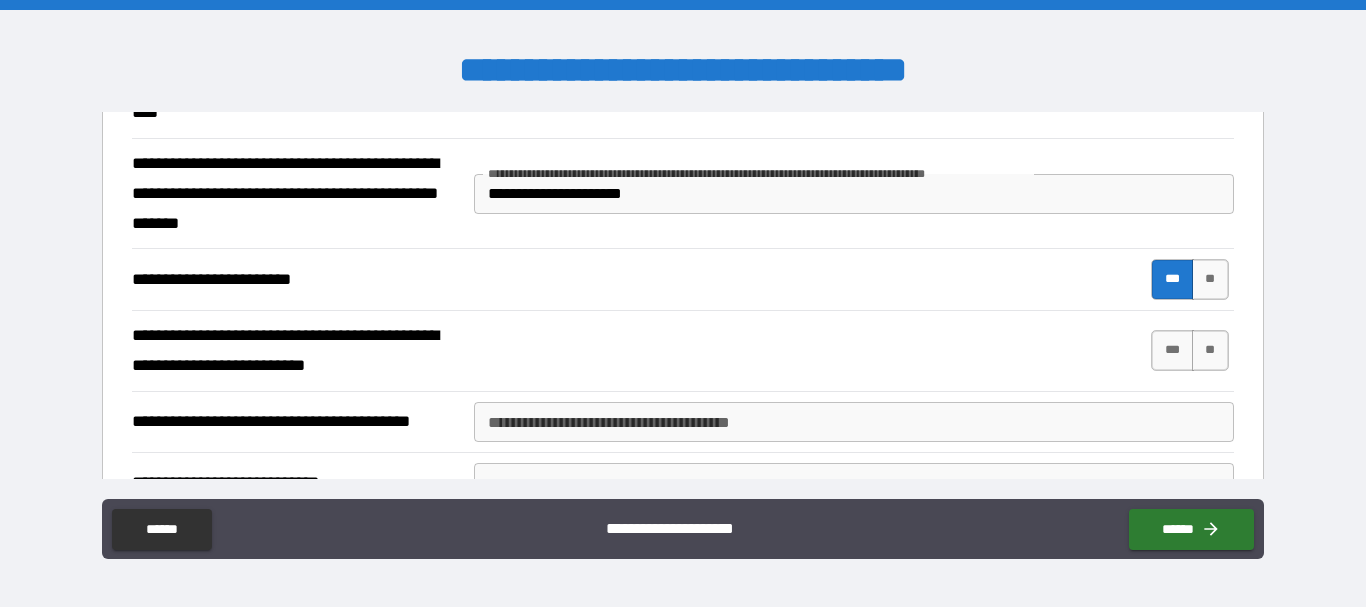 scroll, scrollTop: 2617, scrollLeft: 0, axis: vertical 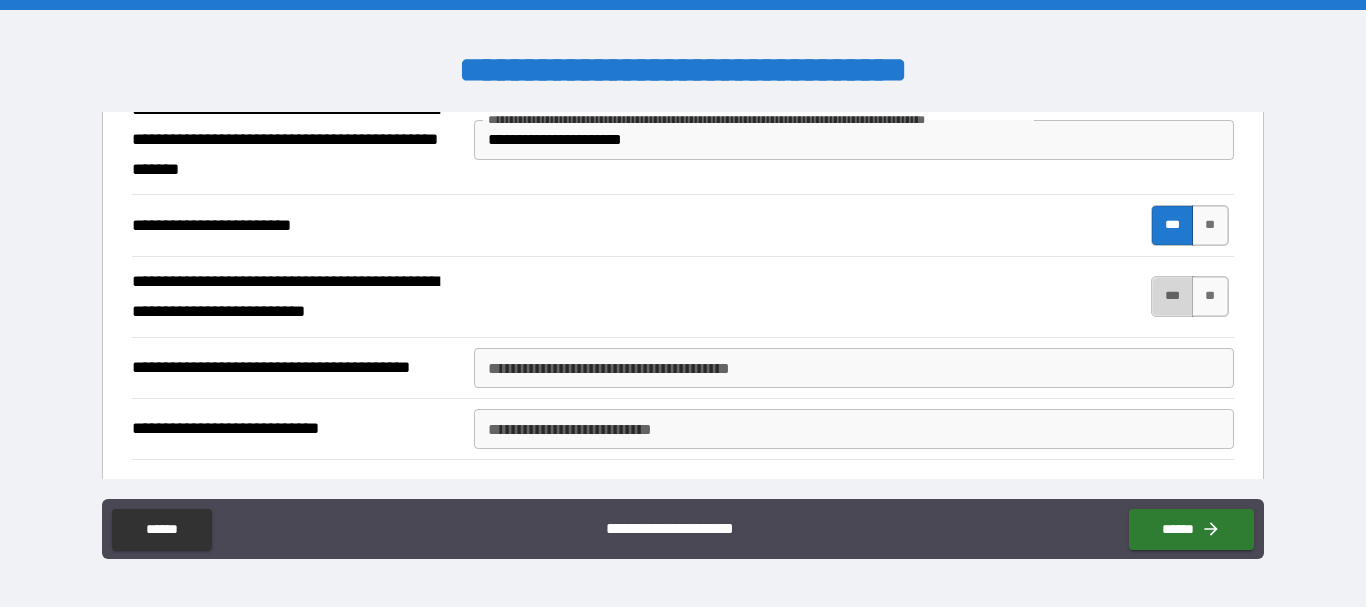 click on "***" at bounding box center (1172, 296) 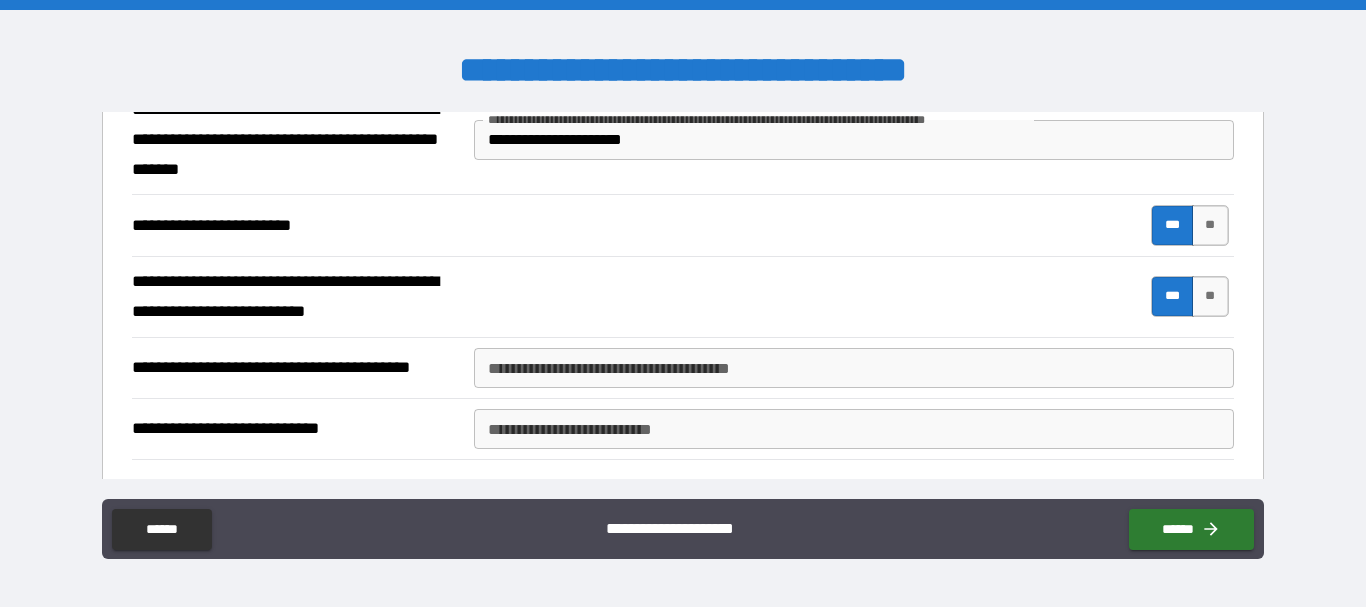 click on "**********" at bounding box center [854, 368] 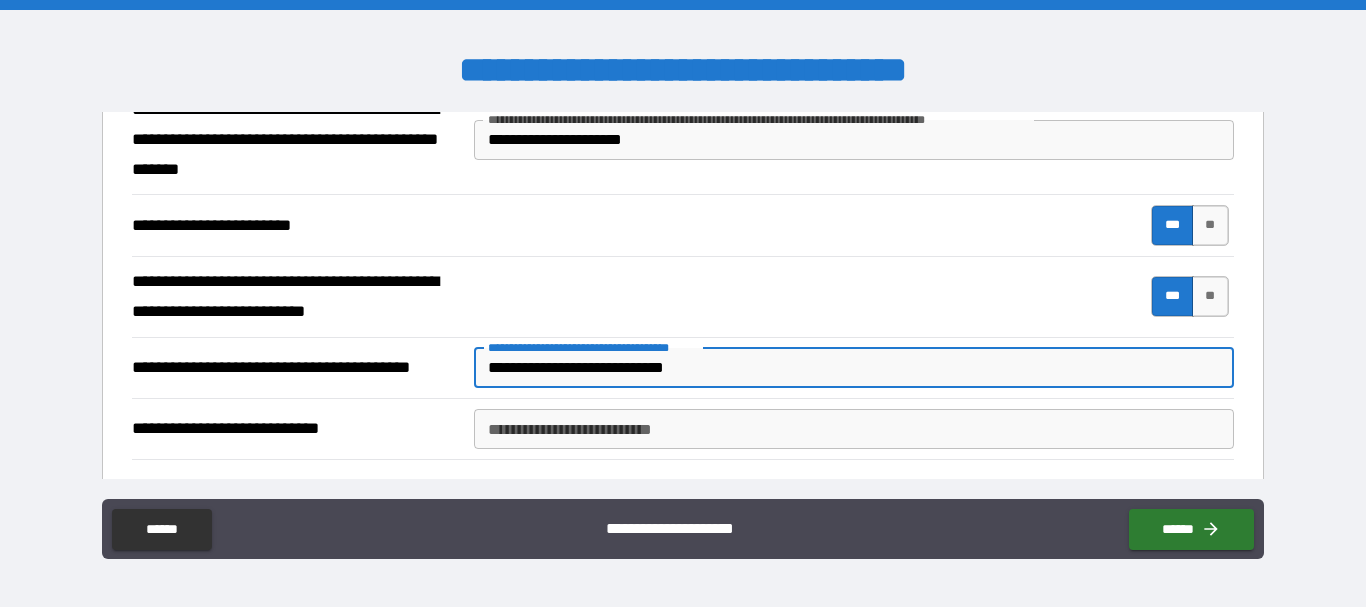 type on "**********" 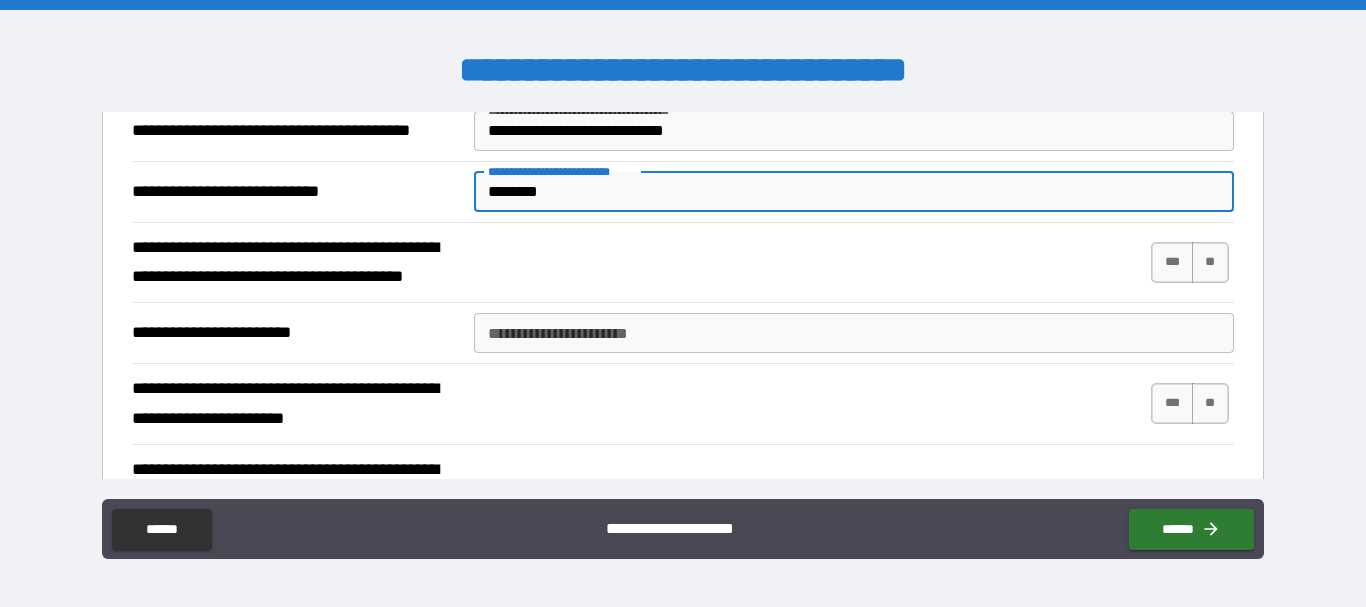 scroll, scrollTop: 2934, scrollLeft: 0, axis: vertical 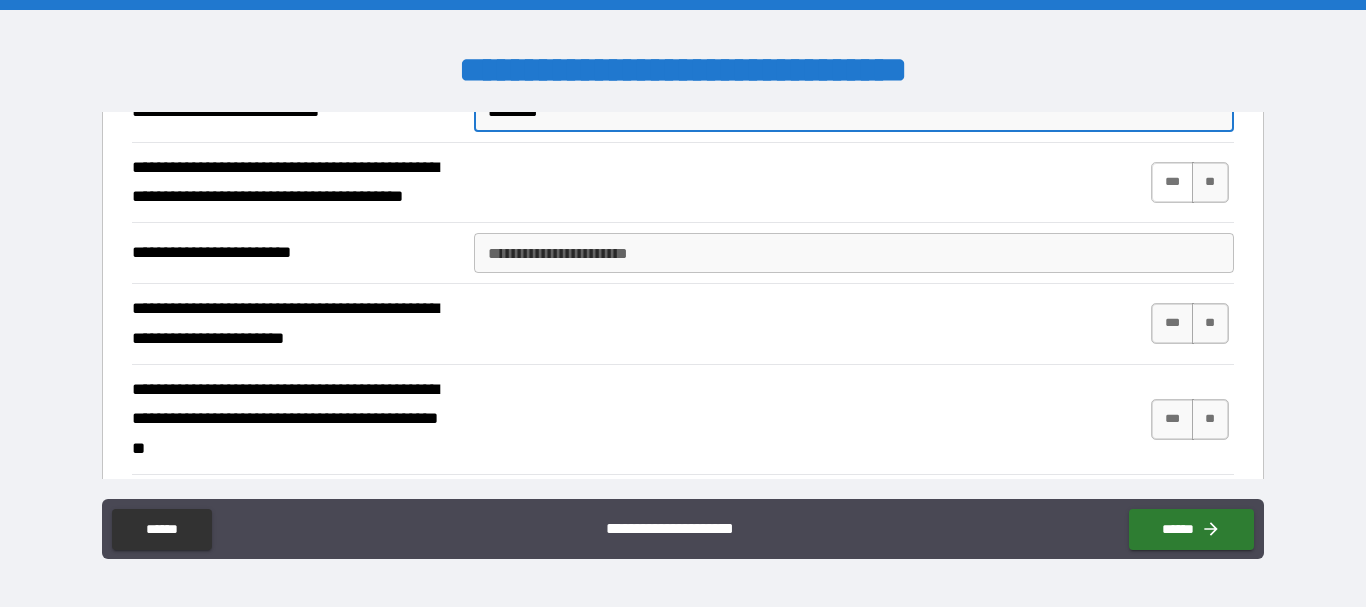 type on "********" 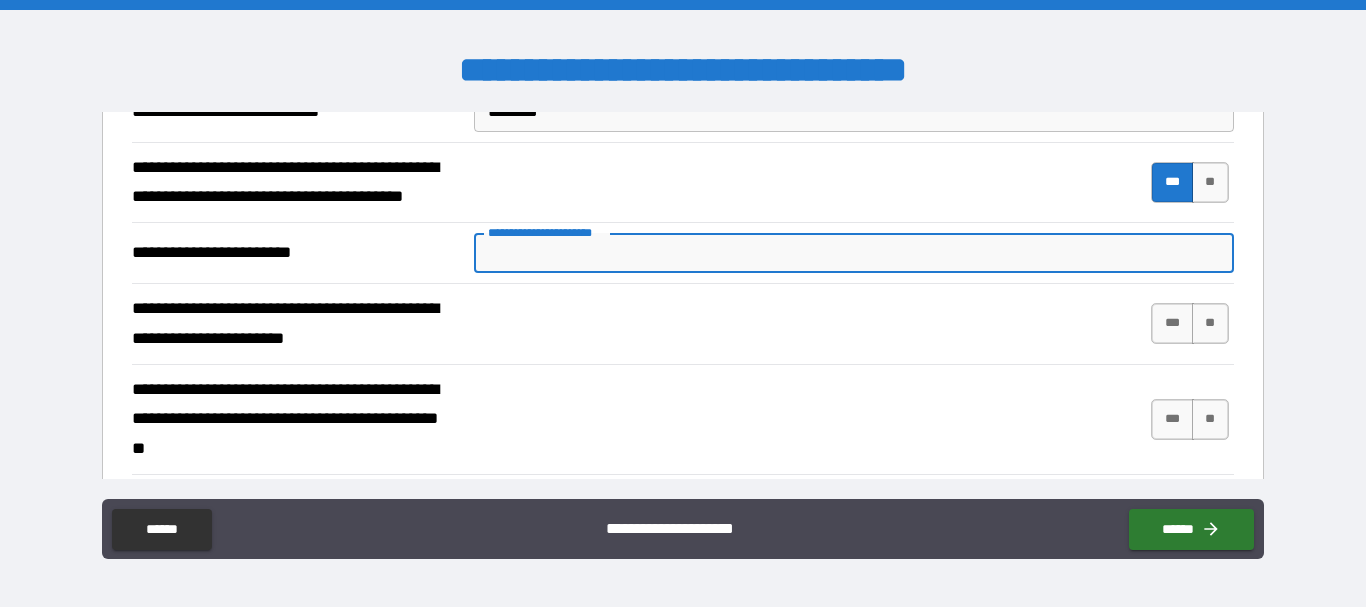 click on "**********" at bounding box center [854, 253] 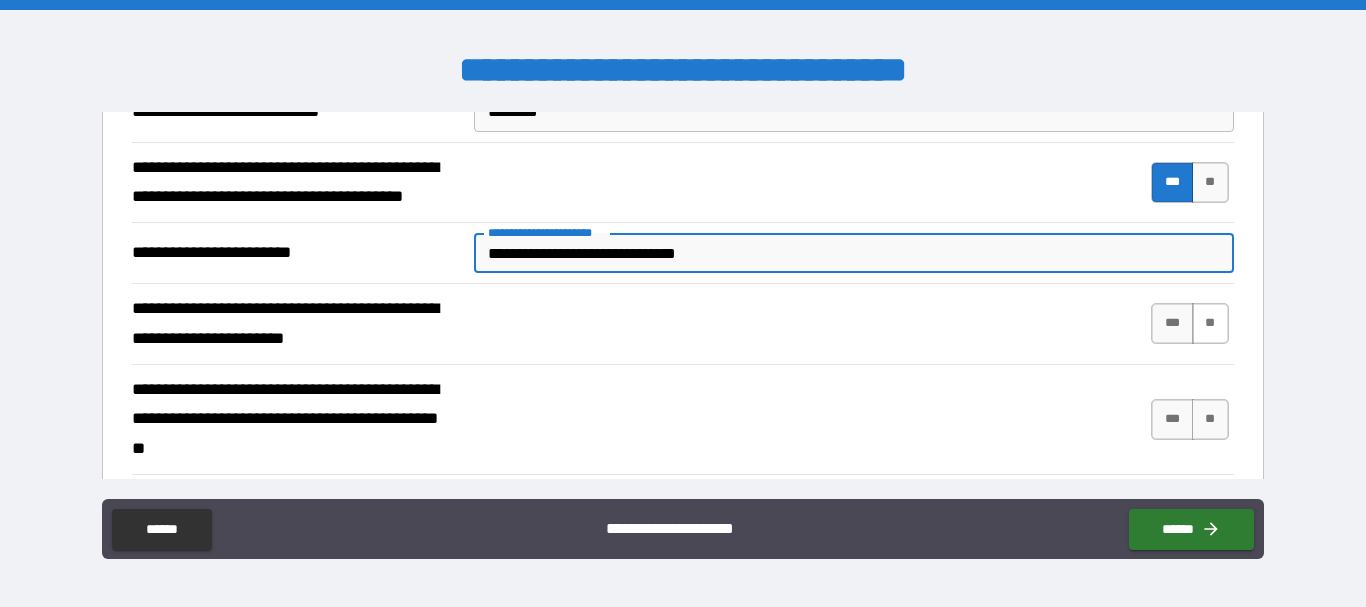 type on "**********" 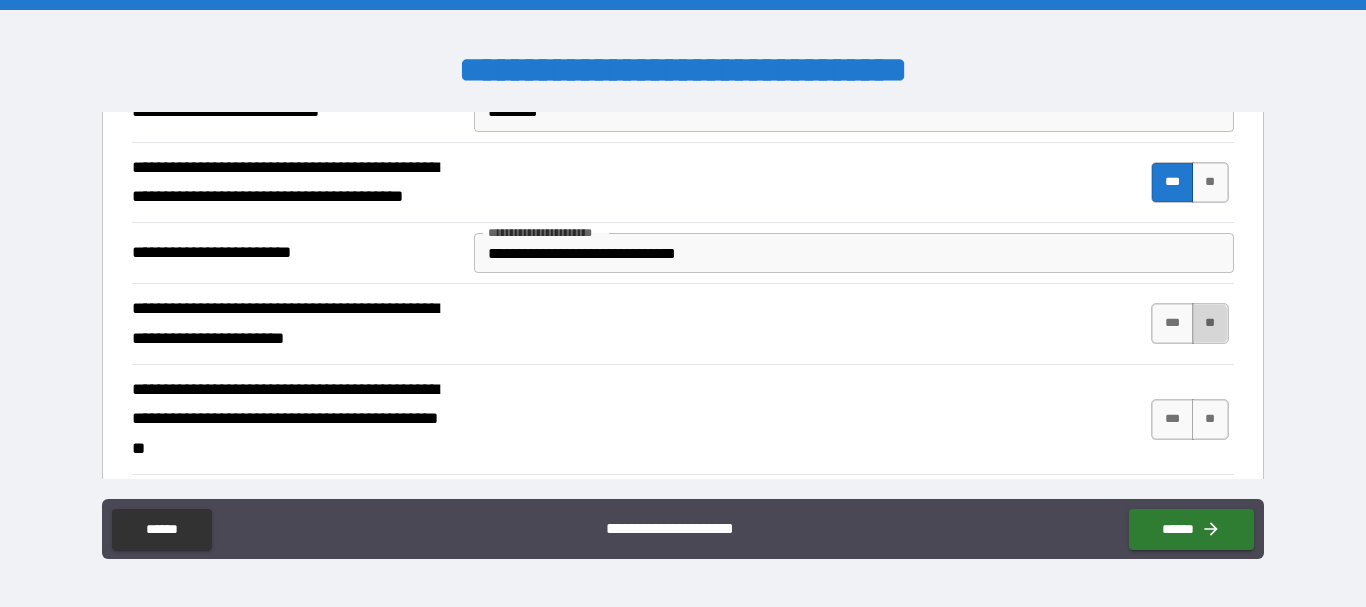 click on "**" at bounding box center [1210, 323] 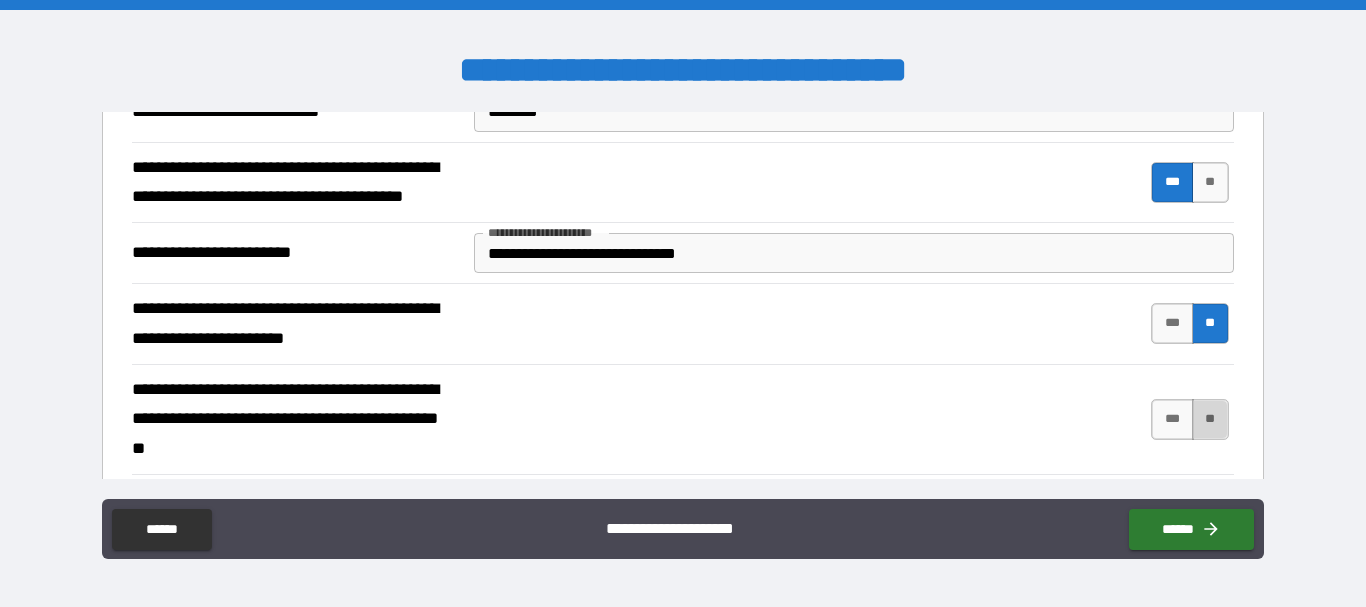 click on "**" at bounding box center (1210, 419) 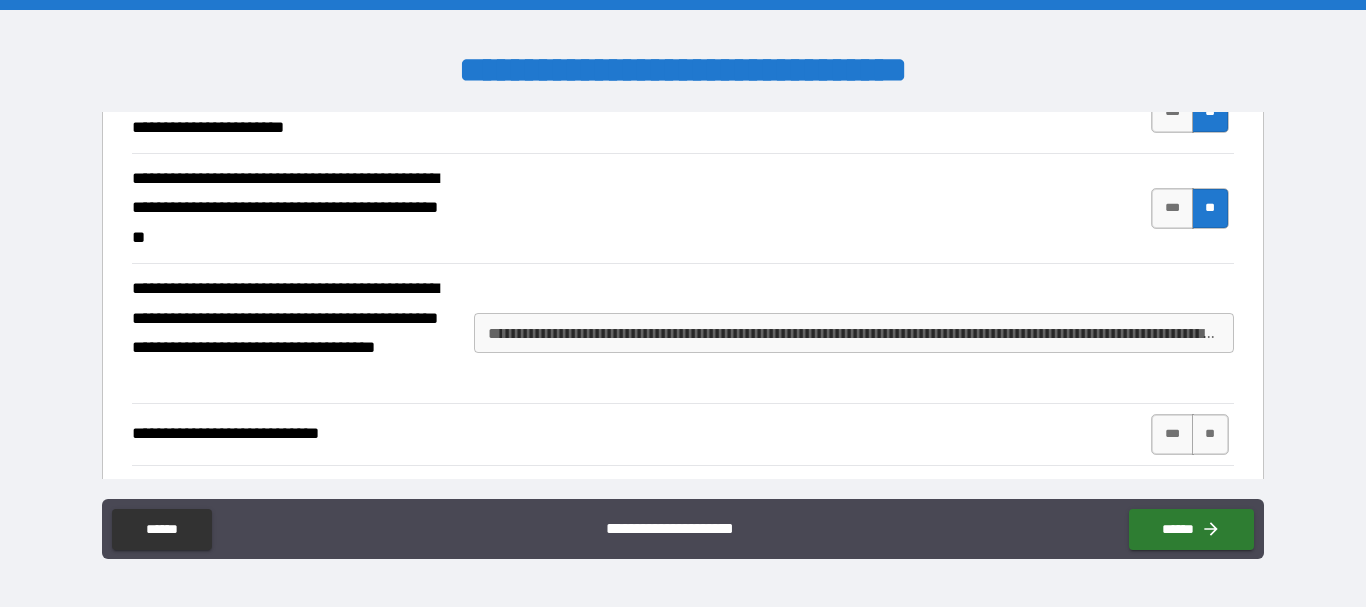 scroll, scrollTop: 3225, scrollLeft: 0, axis: vertical 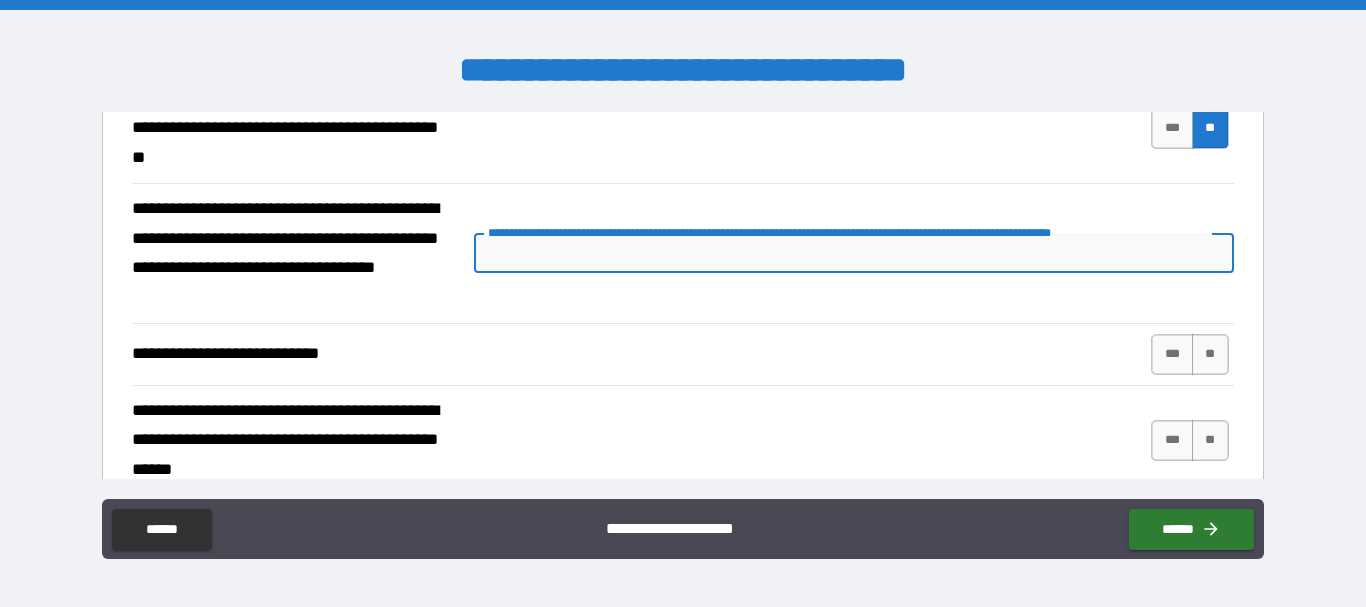 click on "**********" at bounding box center (854, 253) 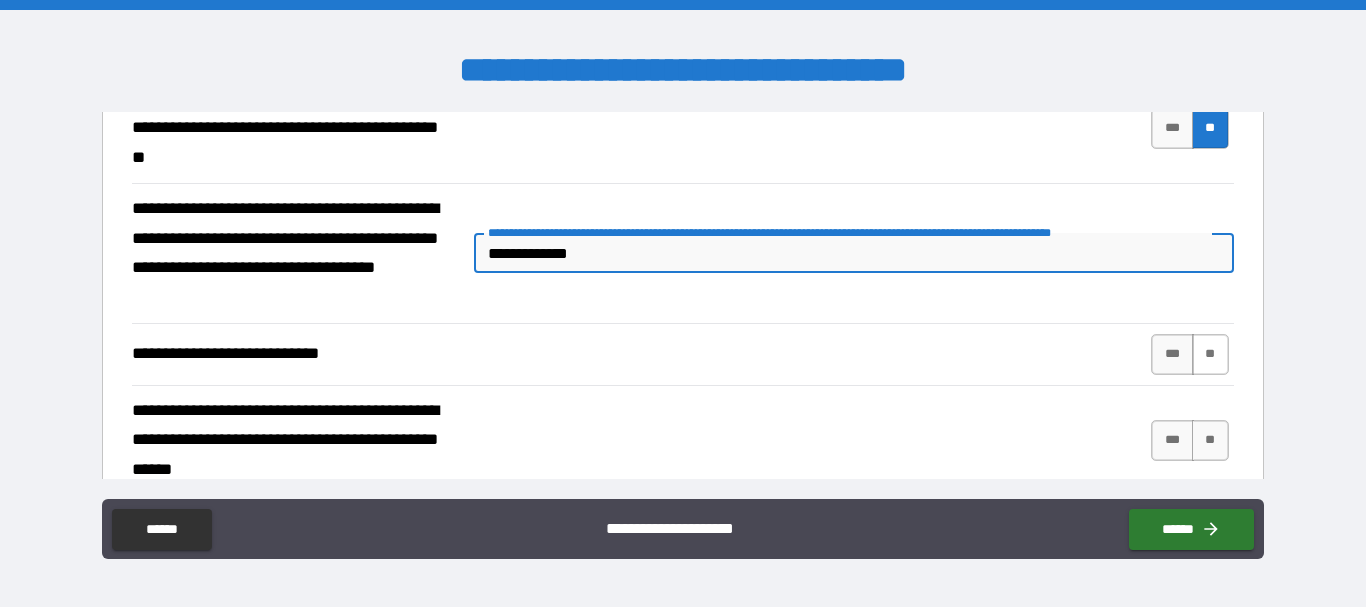 type on "**********" 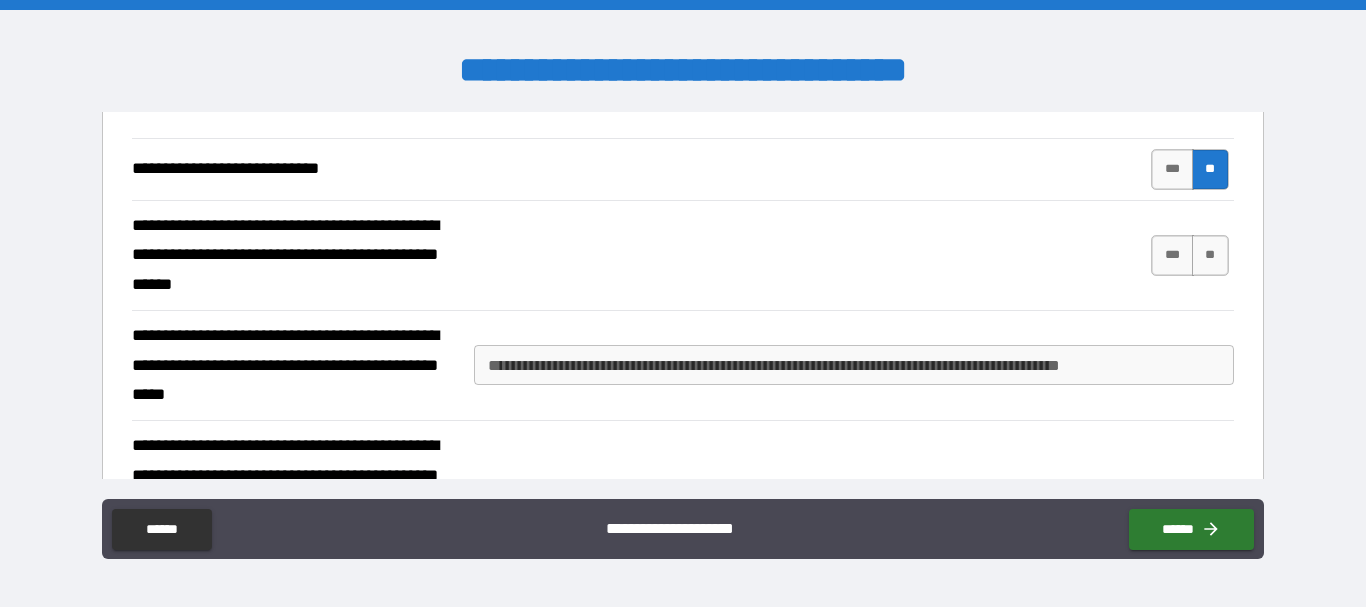 scroll, scrollTop: 3435, scrollLeft: 0, axis: vertical 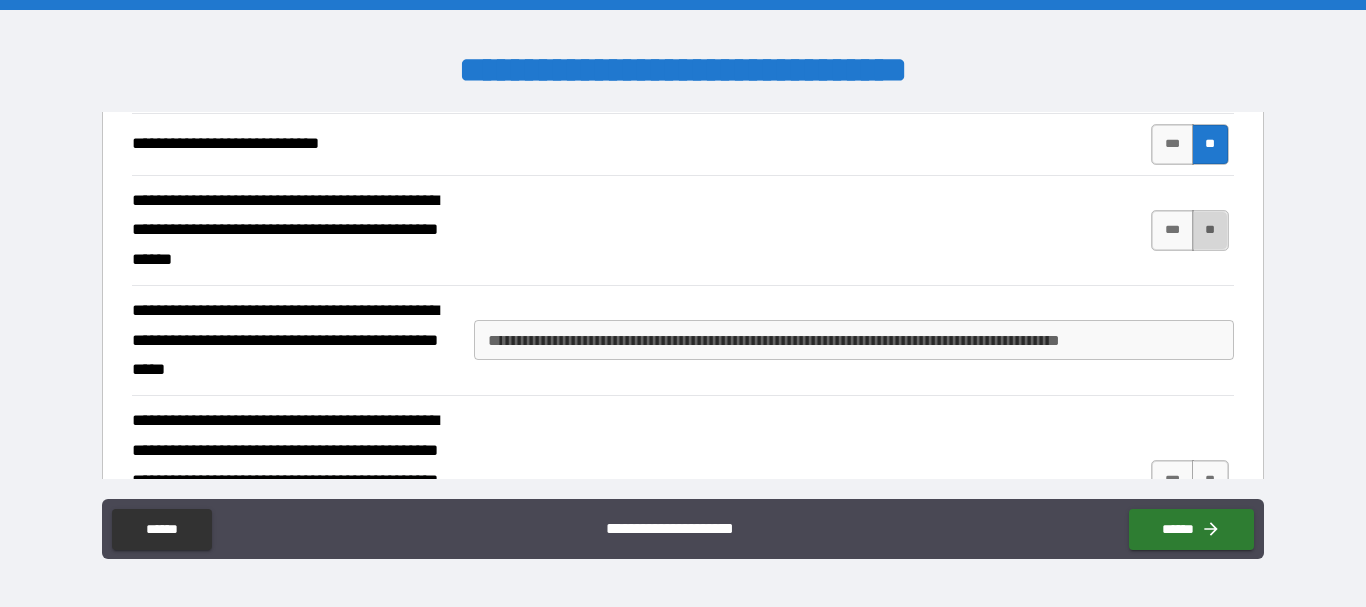 click on "**" at bounding box center (1210, 230) 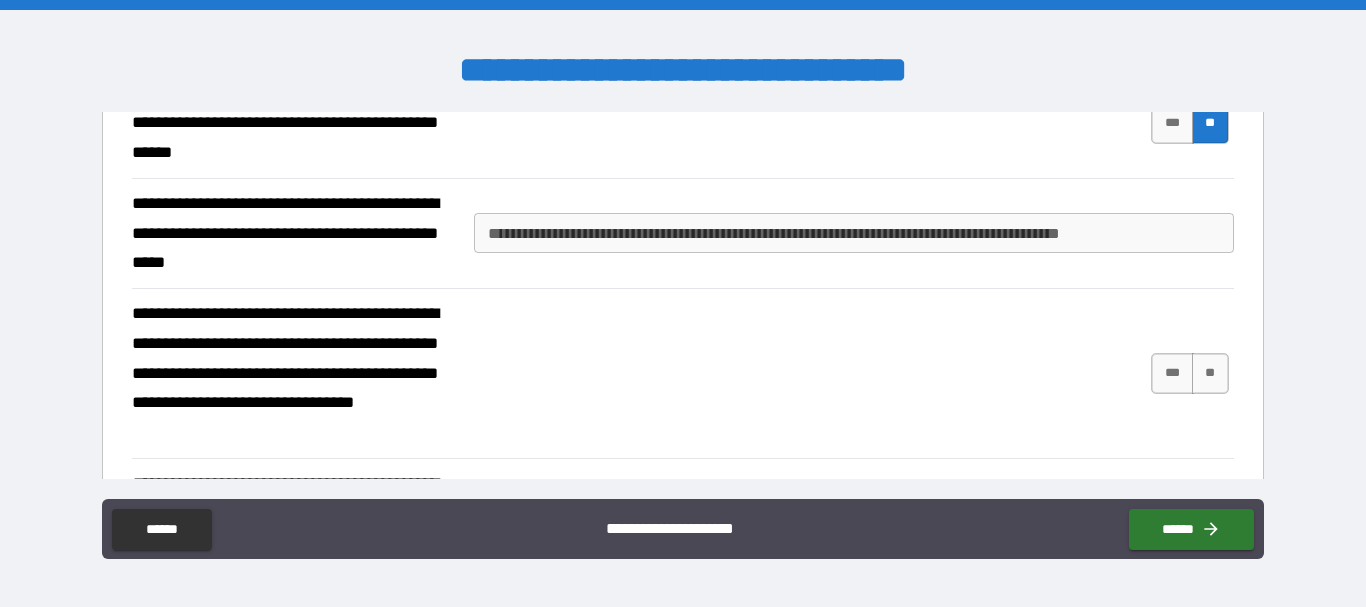 scroll, scrollTop: 3594, scrollLeft: 0, axis: vertical 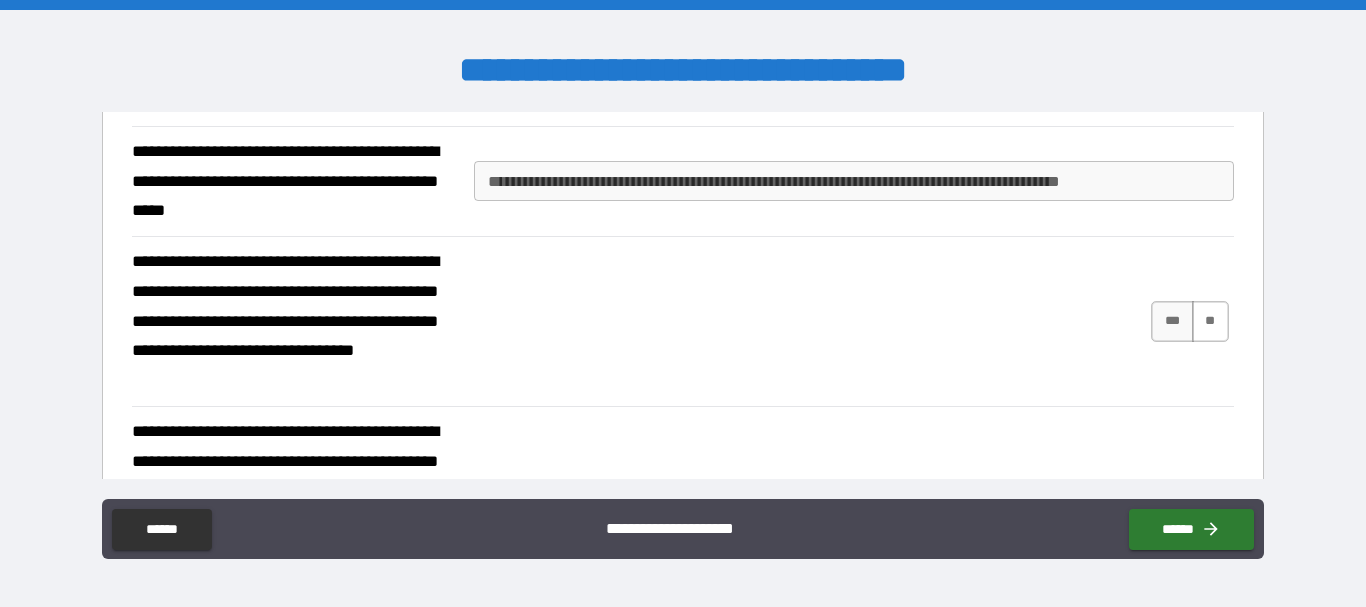 click on "**" at bounding box center [1210, 321] 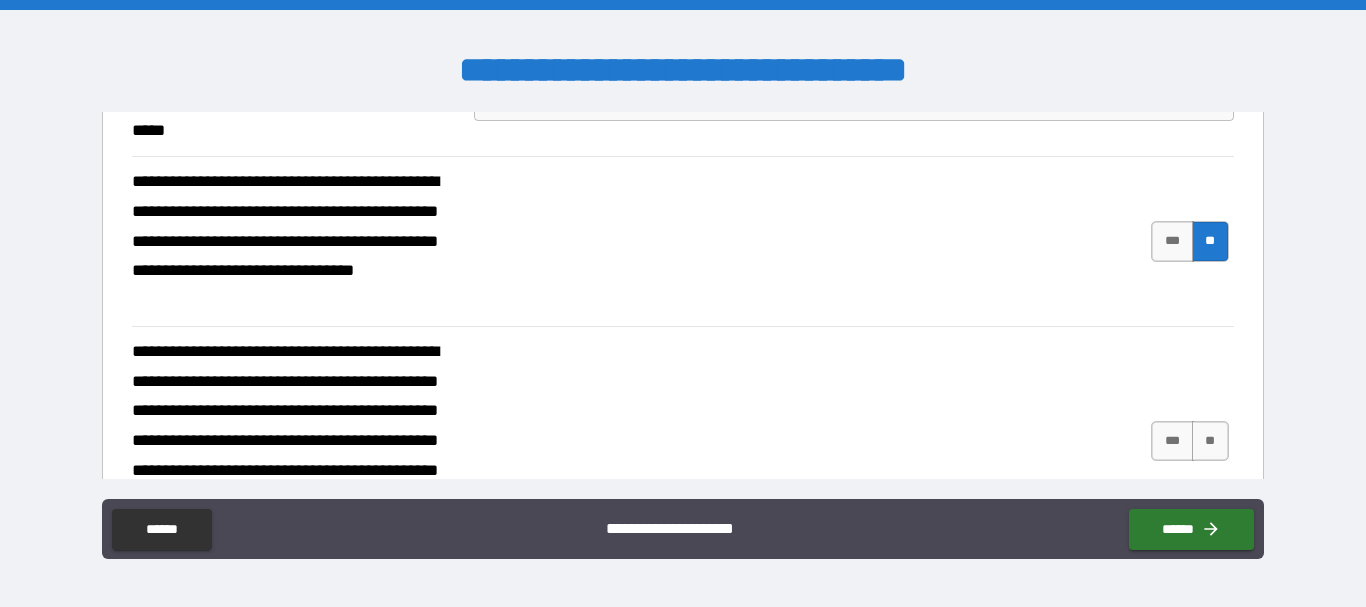 scroll, scrollTop: 3752, scrollLeft: 0, axis: vertical 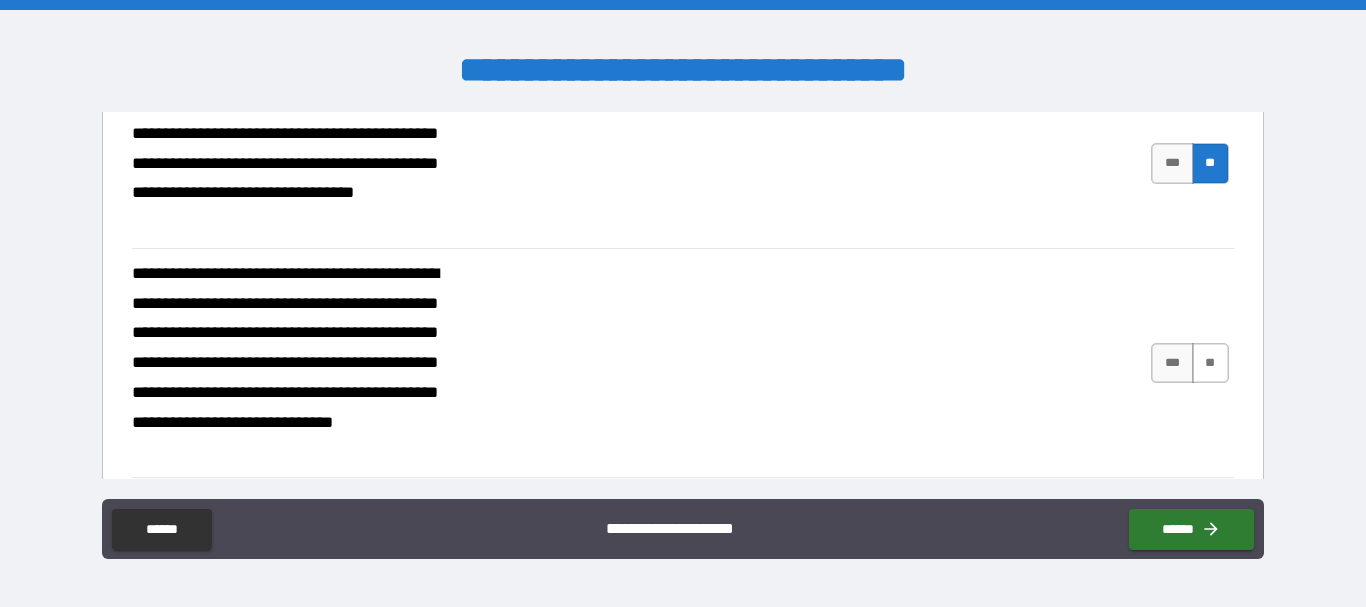 click on "**" at bounding box center (1210, 363) 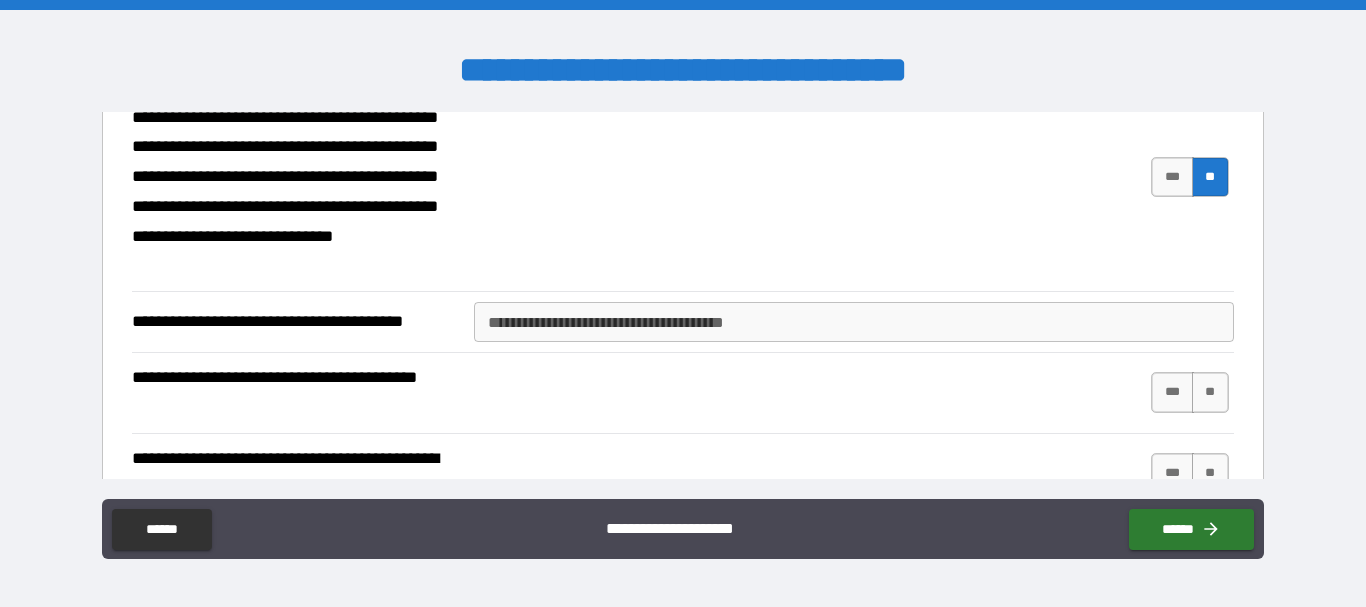 scroll, scrollTop: 3991, scrollLeft: 0, axis: vertical 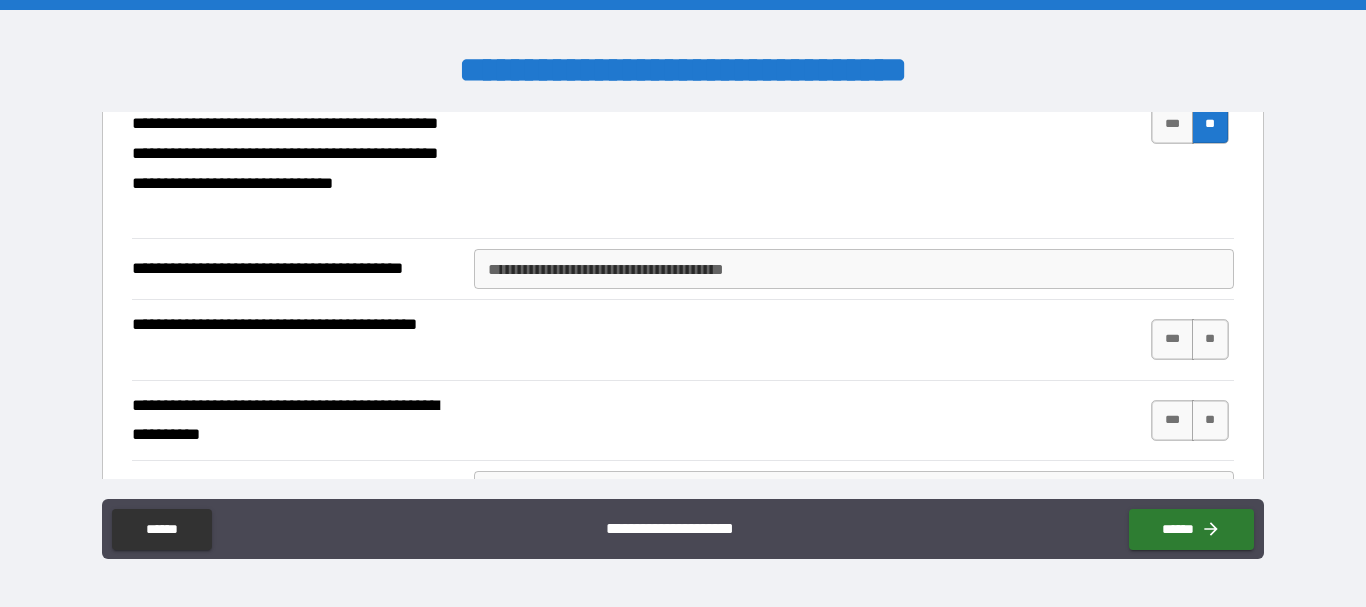 click on "**********" at bounding box center [682, 268] 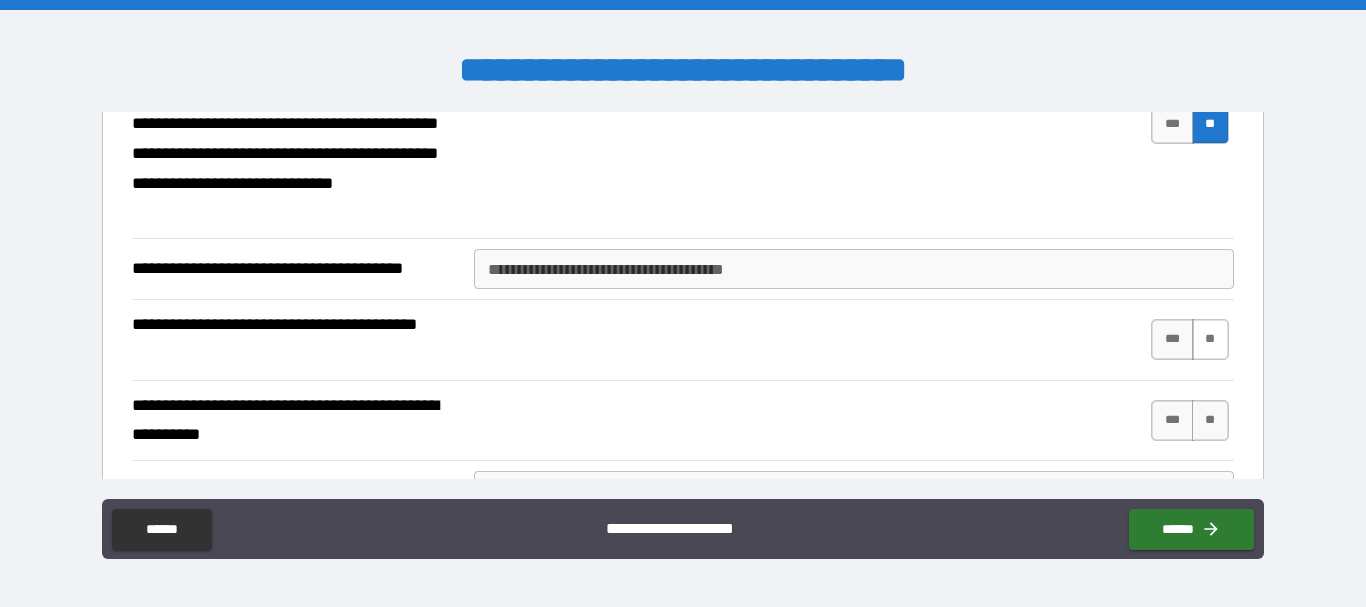 click on "**" at bounding box center [1210, 339] 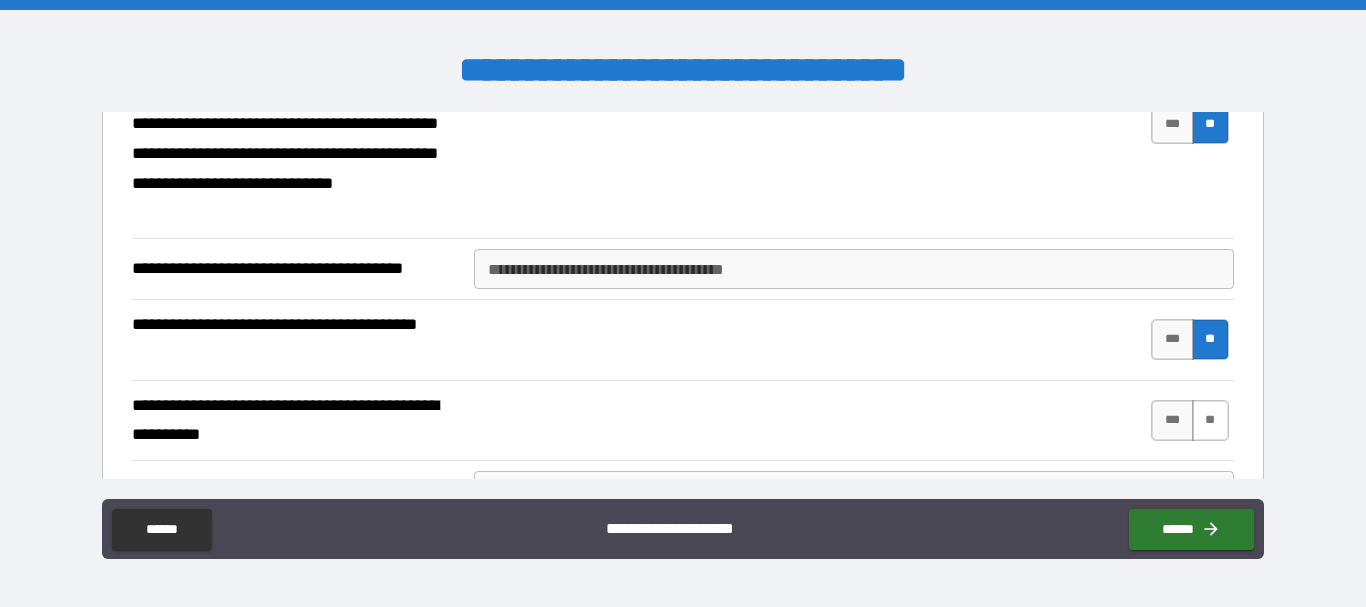 click on "**" at bounding box center (1210, 420) 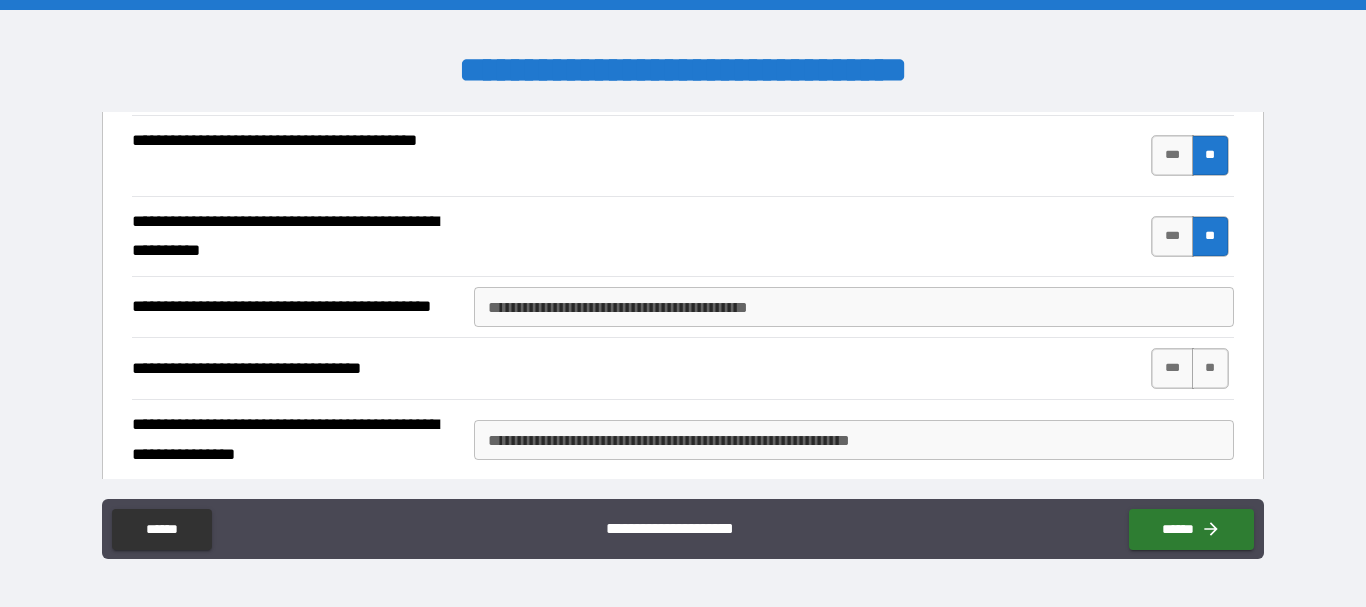 scroll, scrollTop: 4228, scrollLeft: 0, axis: vertical 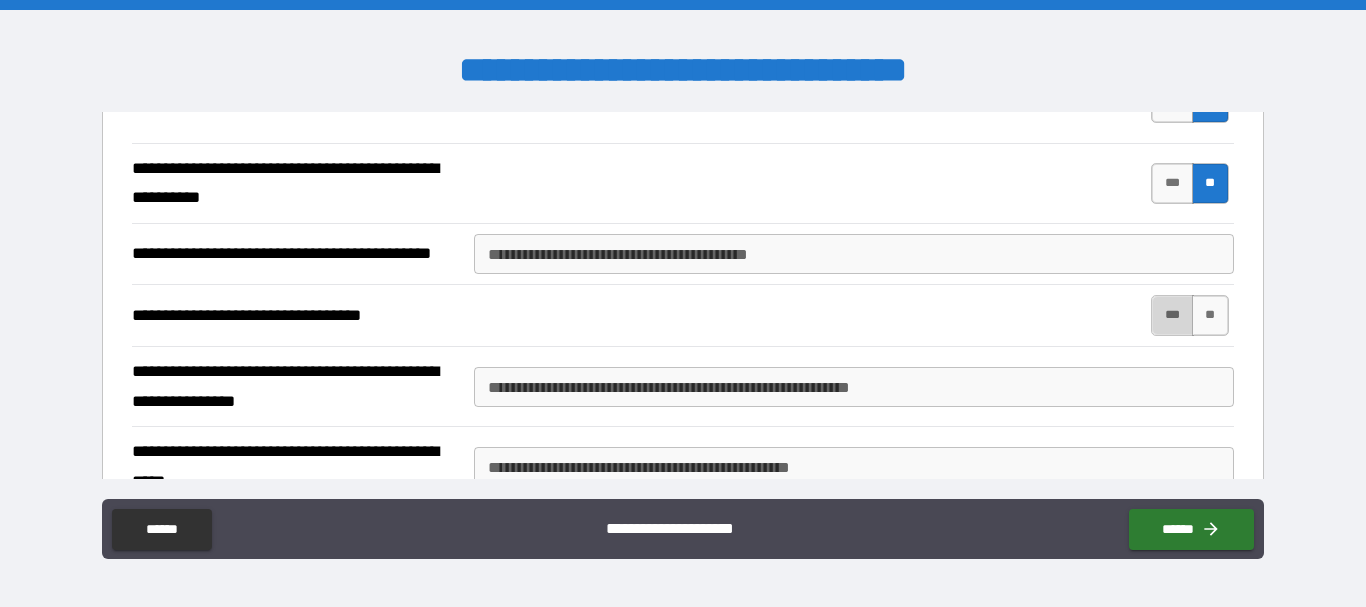 click on "***" at bounding box center (1172, 315) 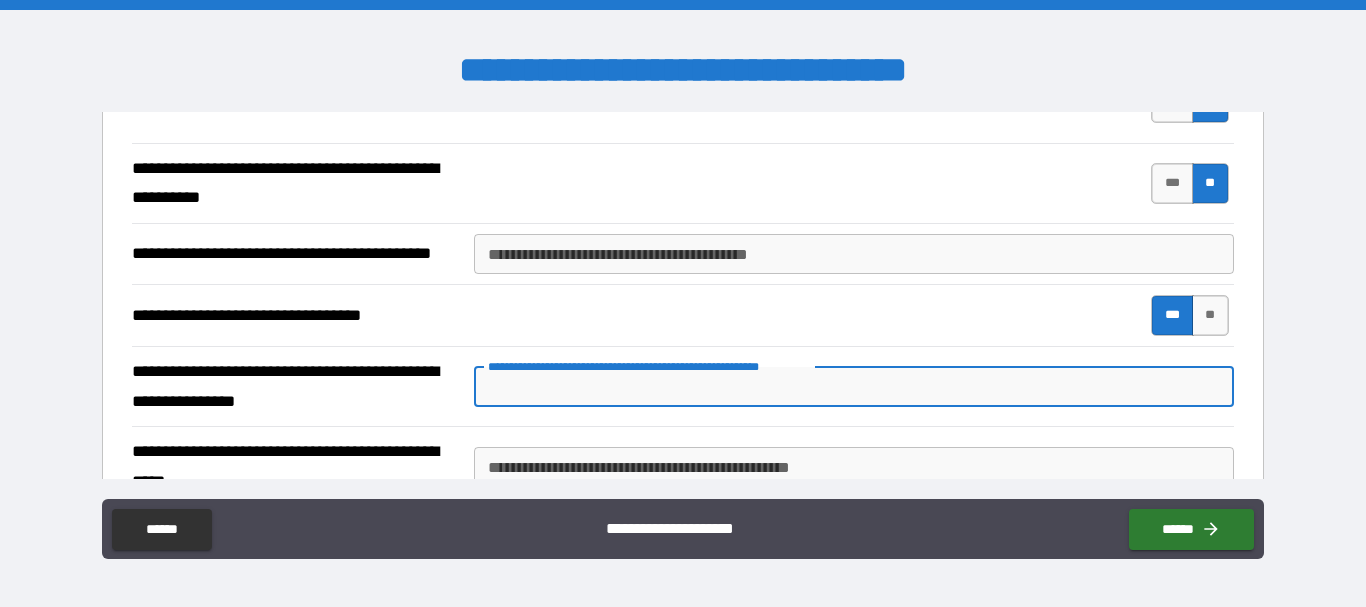 click on "**********" at bounding box center [854, 387] 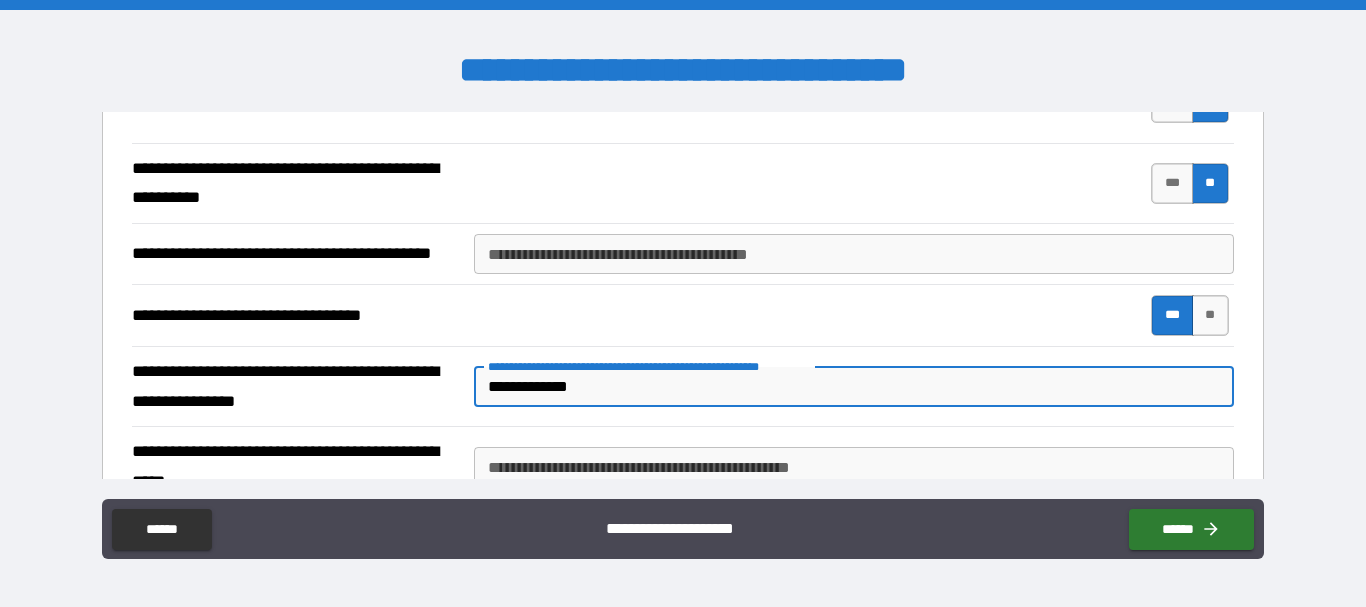 scroll, scrollTop: 4334, scrollLeft: 0, axis: vertical 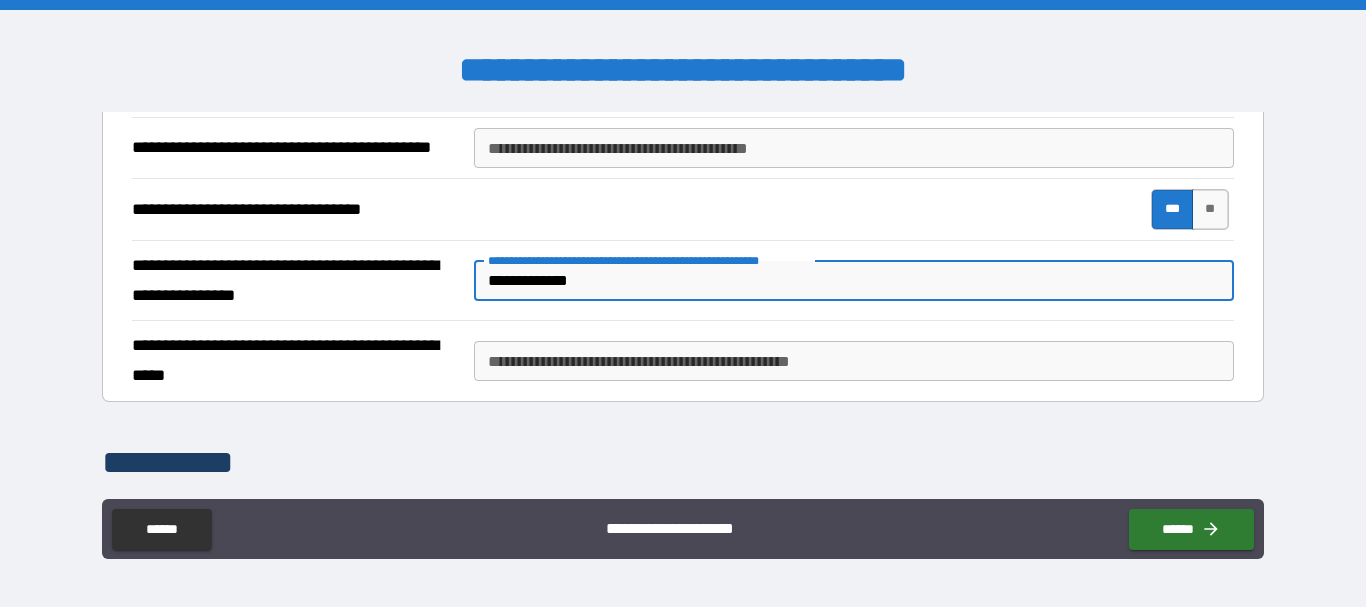 type on "**********" 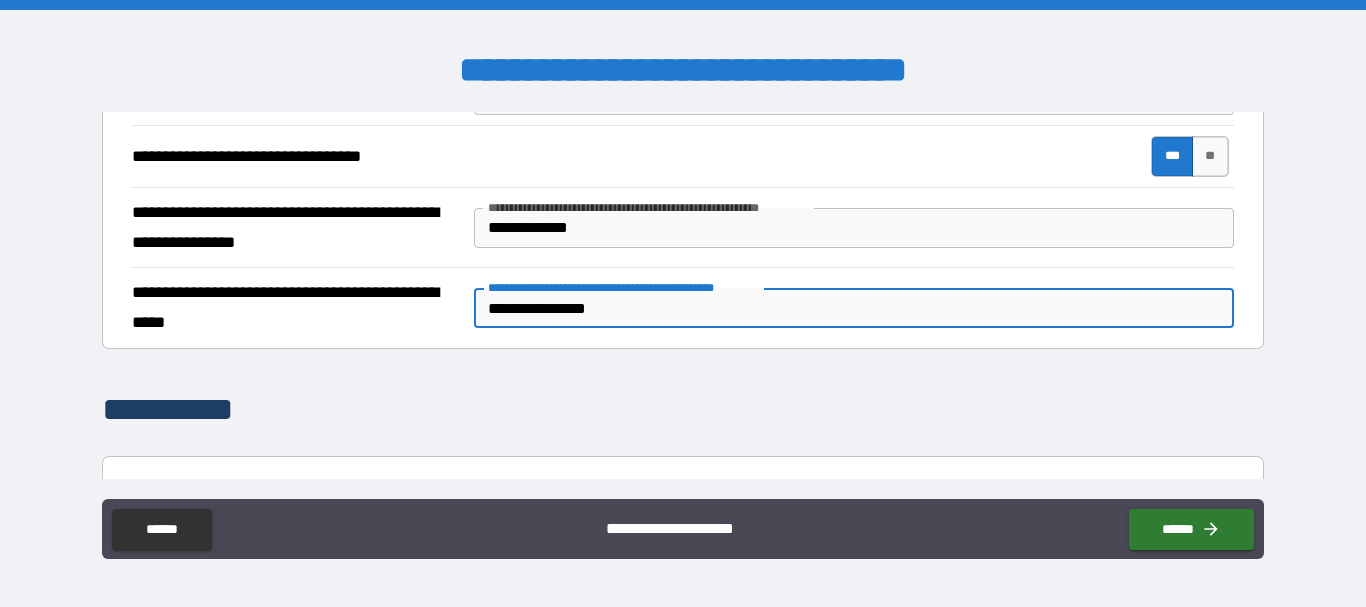 scroll, scrollTop: 4599, scrollLeft: 0, axis: vertical 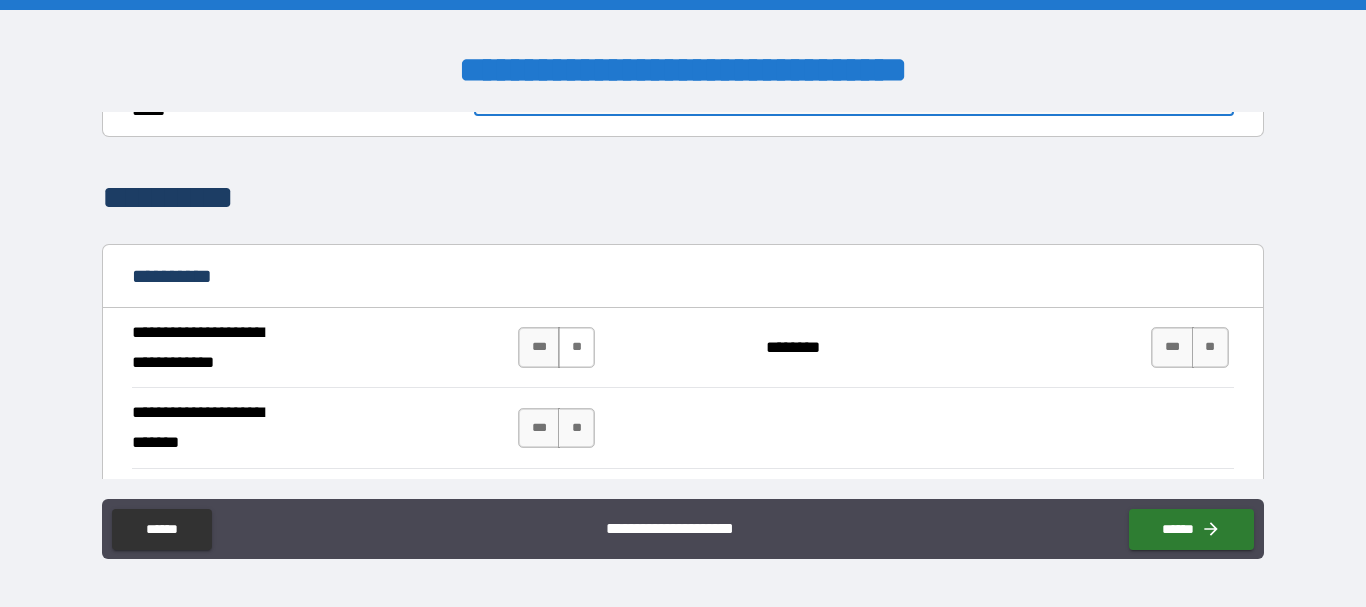 type on "**********" 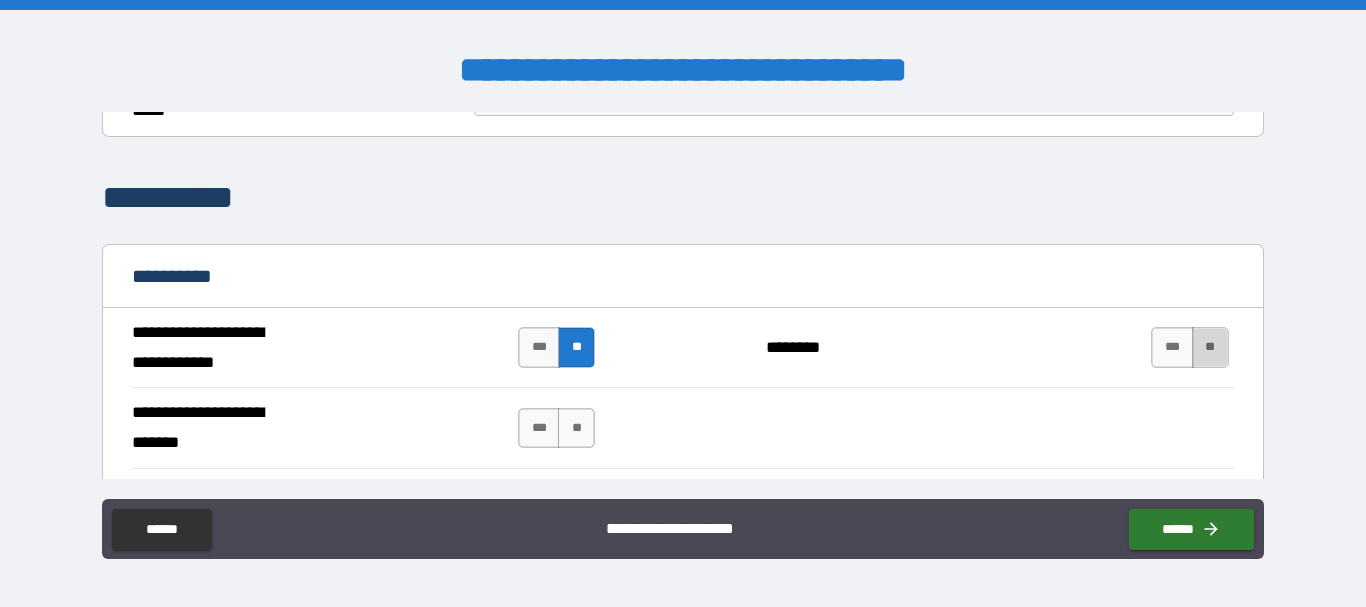 click on "**" at bounding box center (1210, 347) 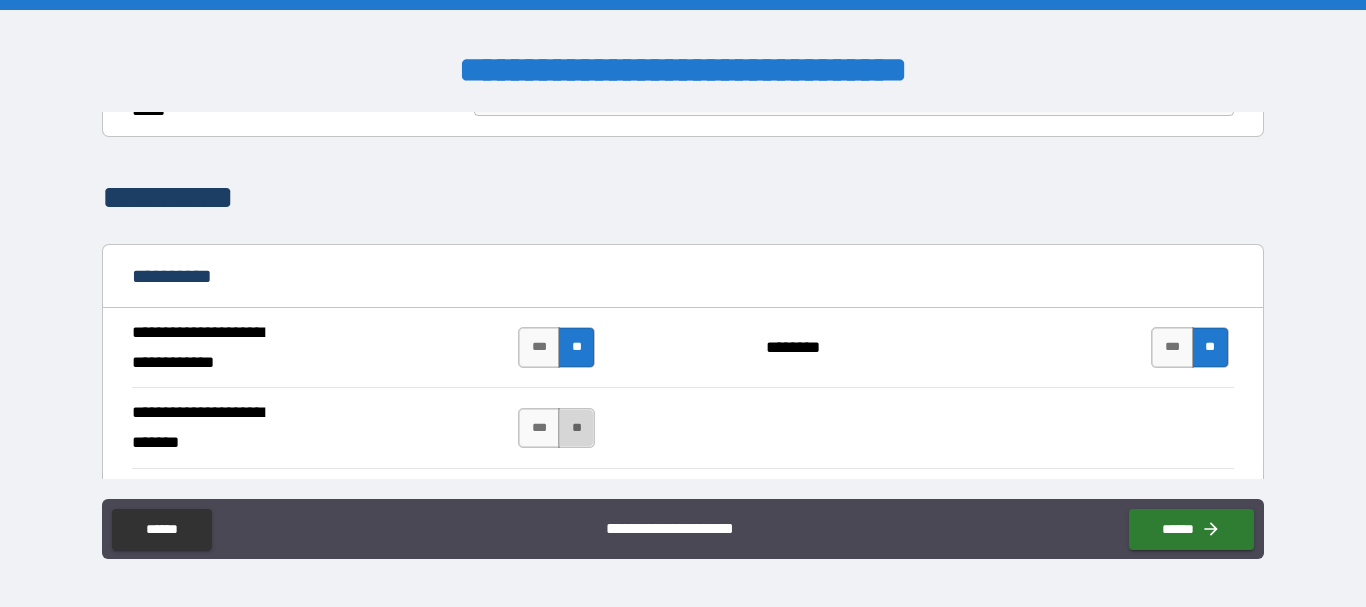 click on "**" at bounding box center [576, 428] 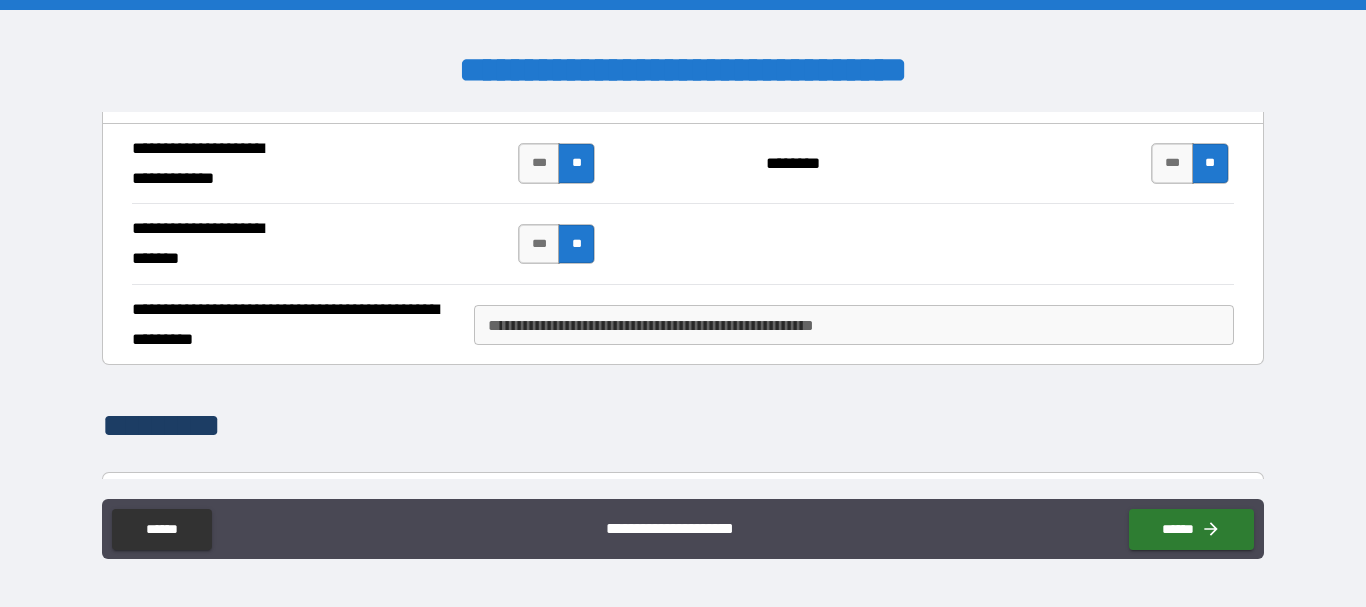 scroll, scrollTop: 4810, scrollLeft: 0, axis: vertical 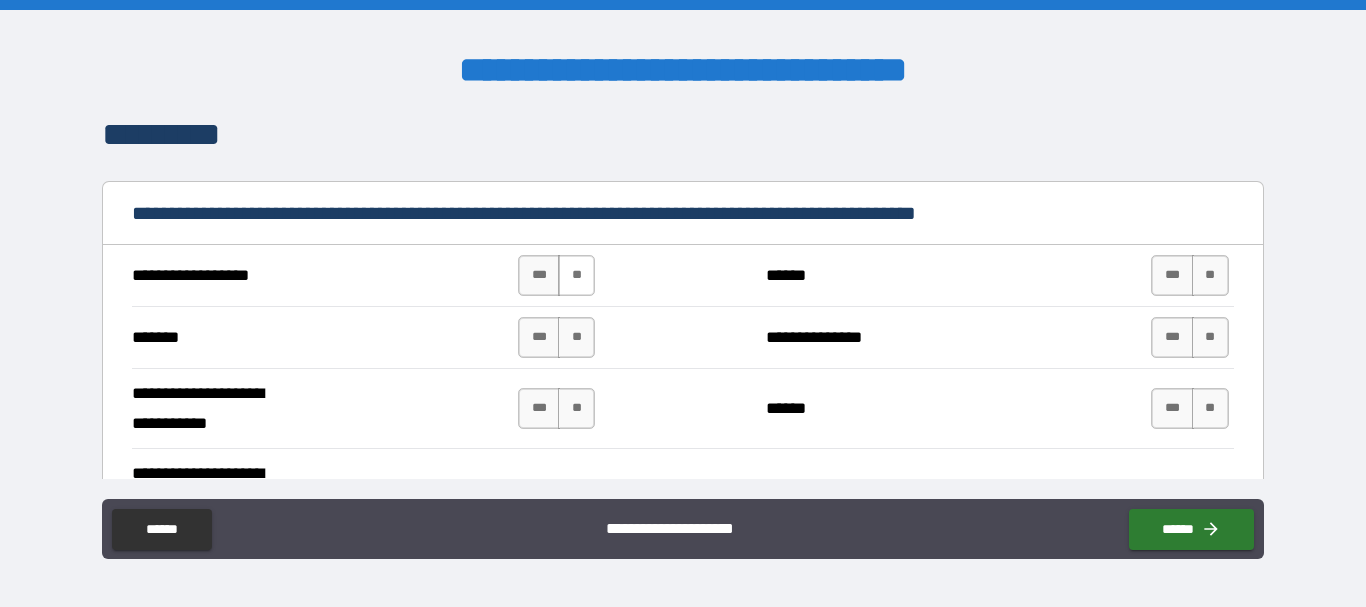 click on "**" at bounding box center [576, 275] 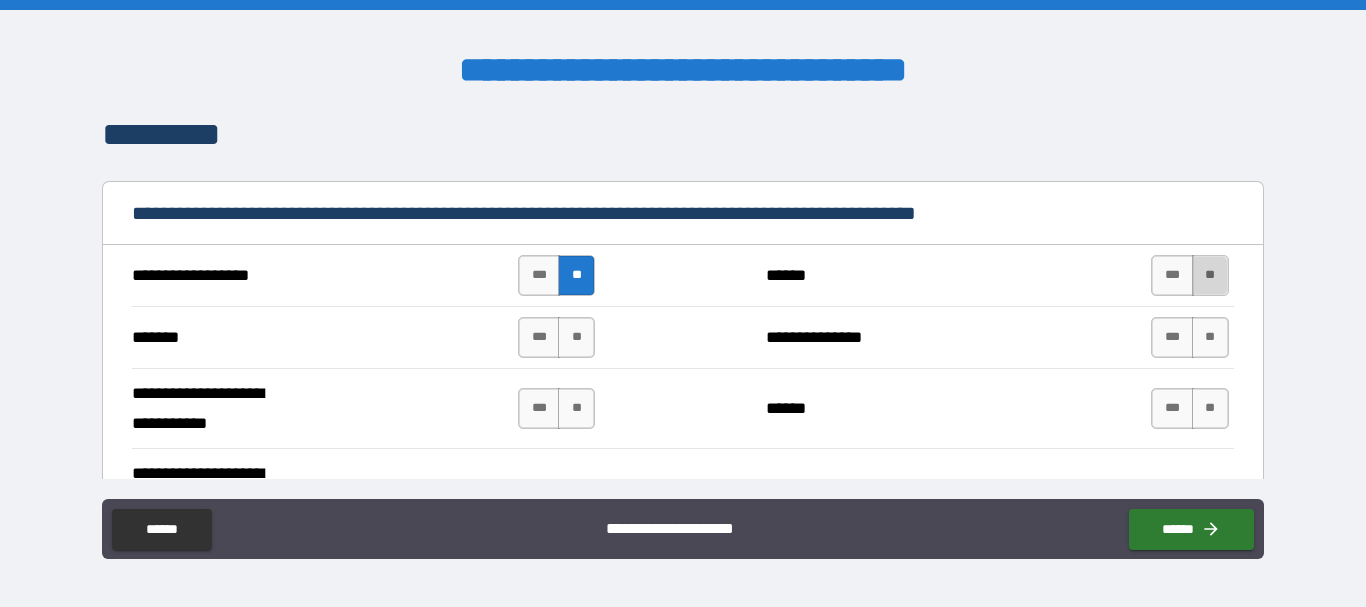 click on "**" at bounding box center [1210, 275] 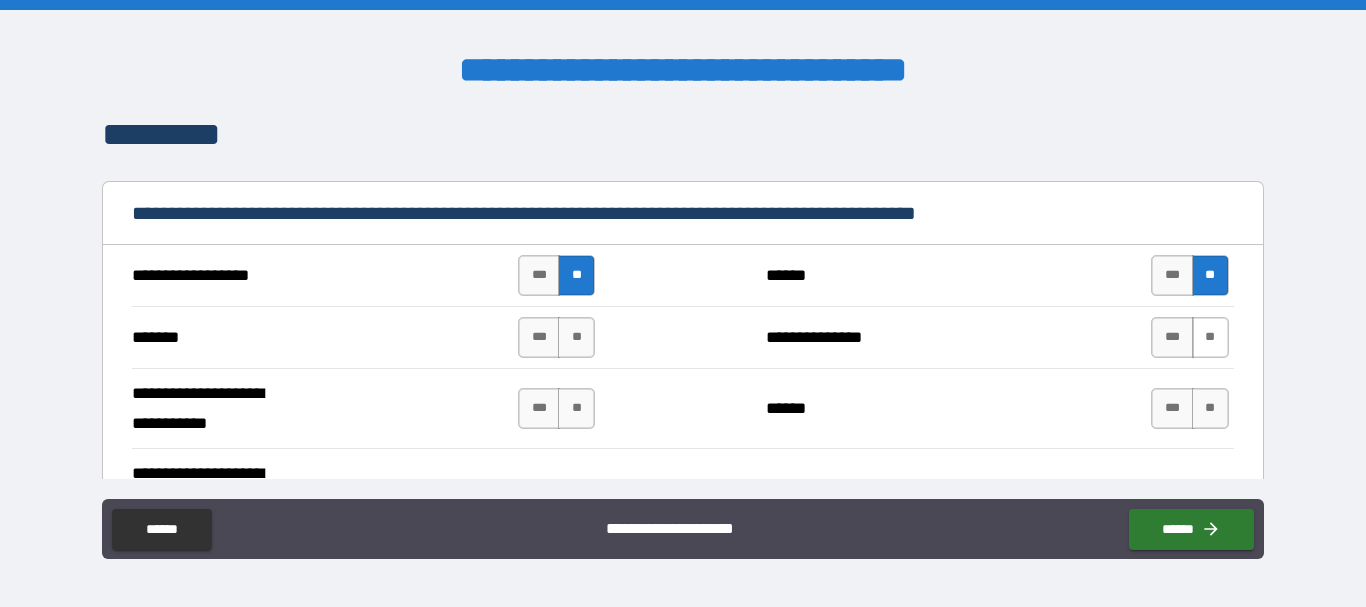 click on "**" at bounding box center (1210, 337) 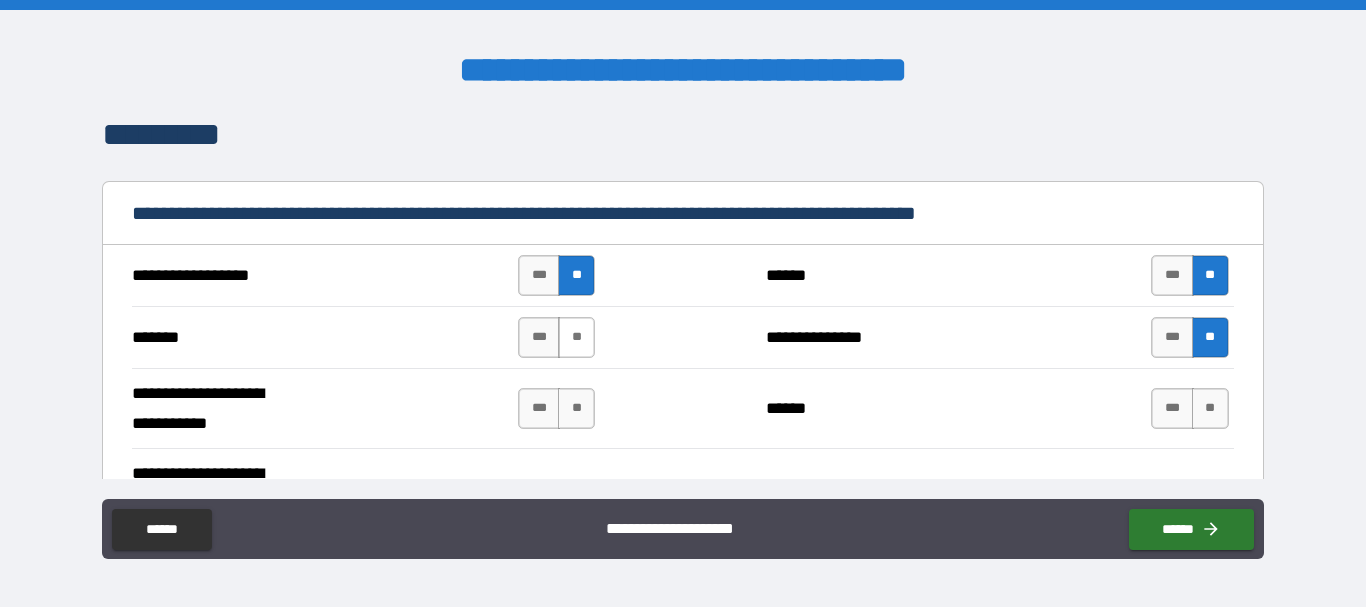 click on "**" at bounding box center (576, 337) 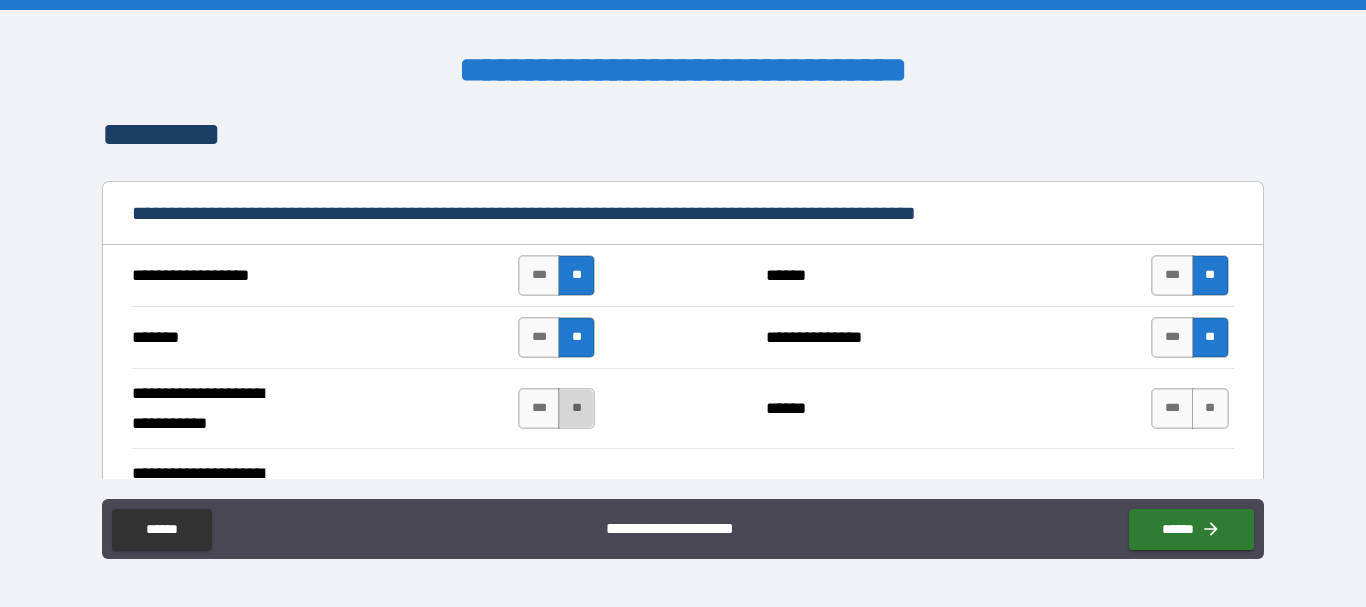 click on "**" at bounding box center (576, 408) 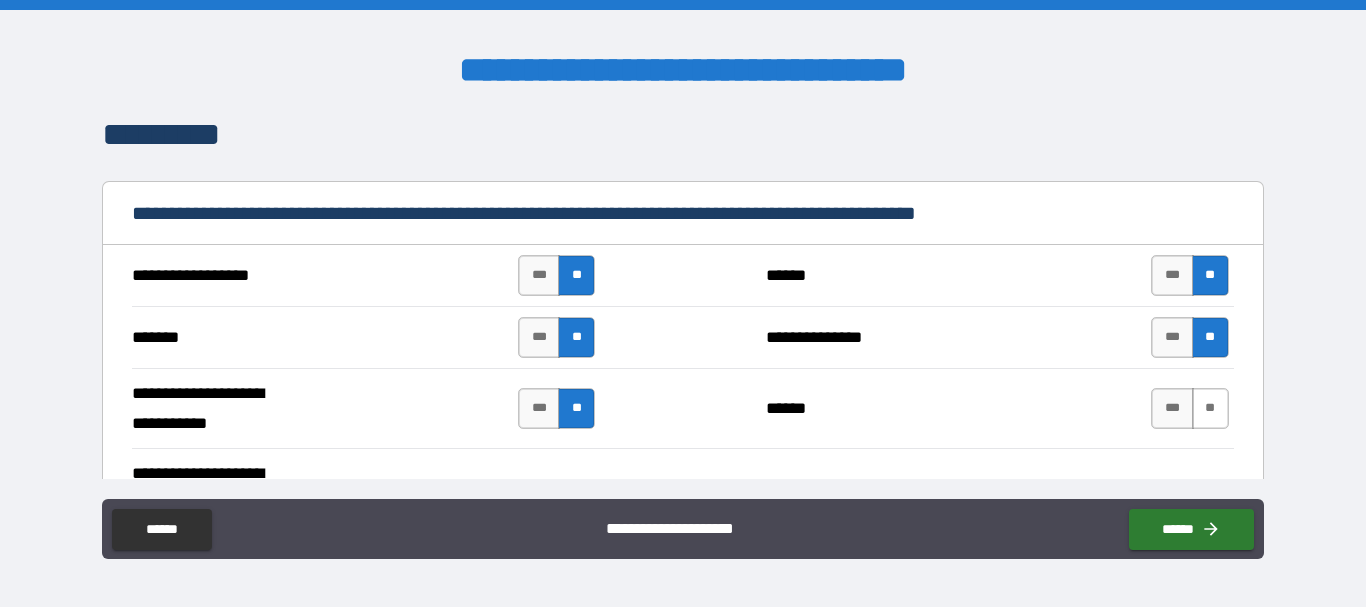 click on "**" at bounding box center (1210, 408) 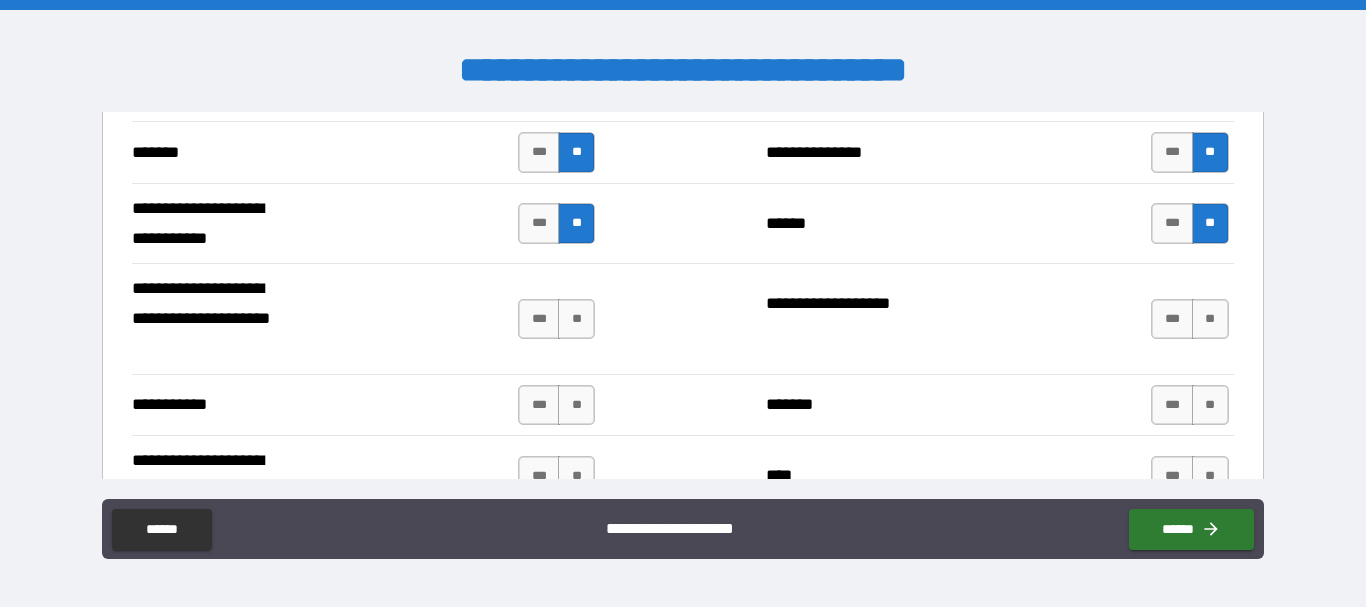 scroll, scrollTop: 5260, scrollLeft: 0, axis: vertical 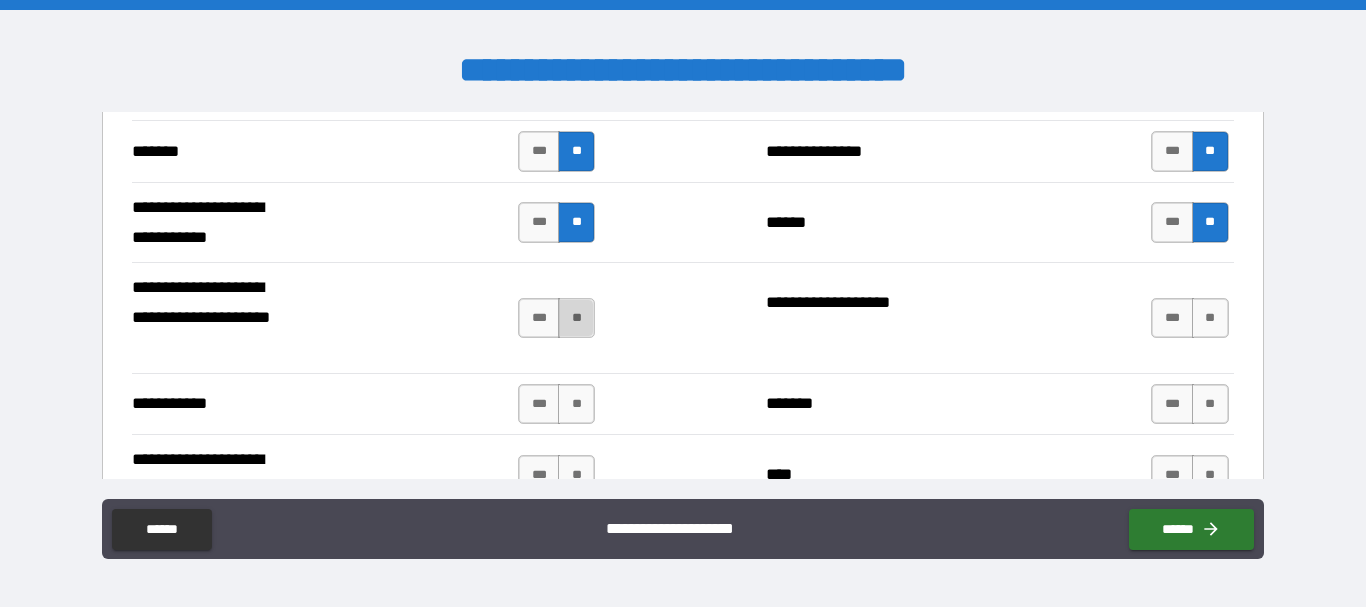 click on "**" at bounding box center (576, 318) 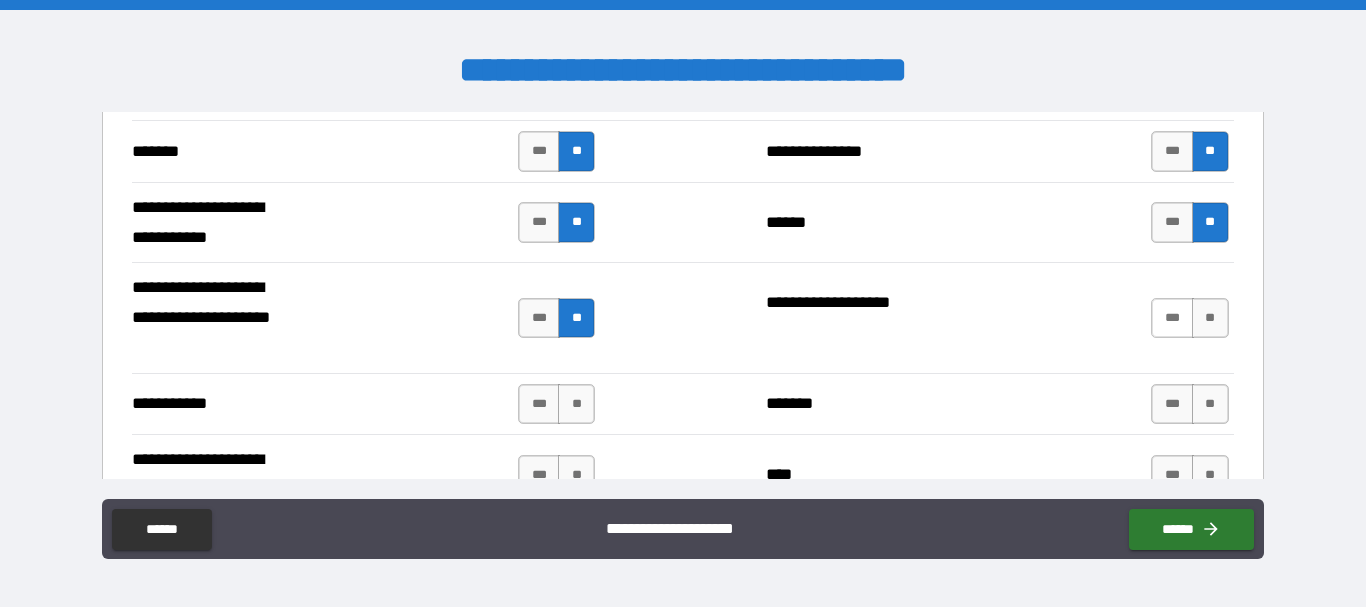 click on "***" at bounding box center [1172, 318] 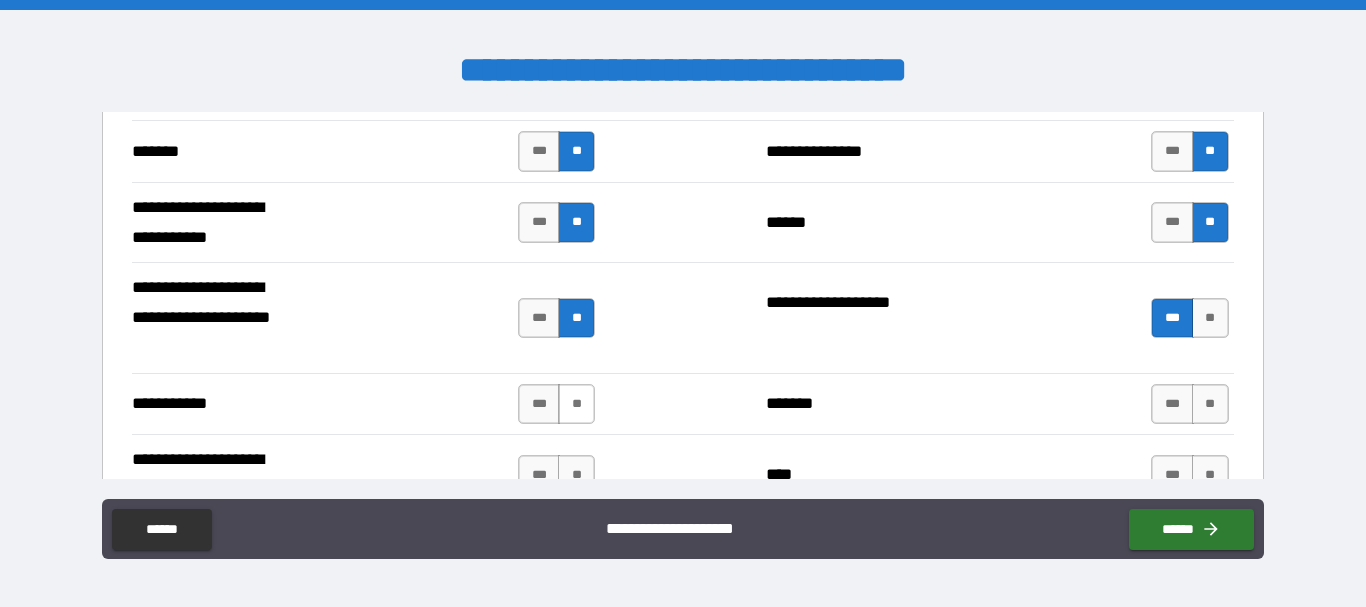 click on "**" at bounding box center [576, 404] 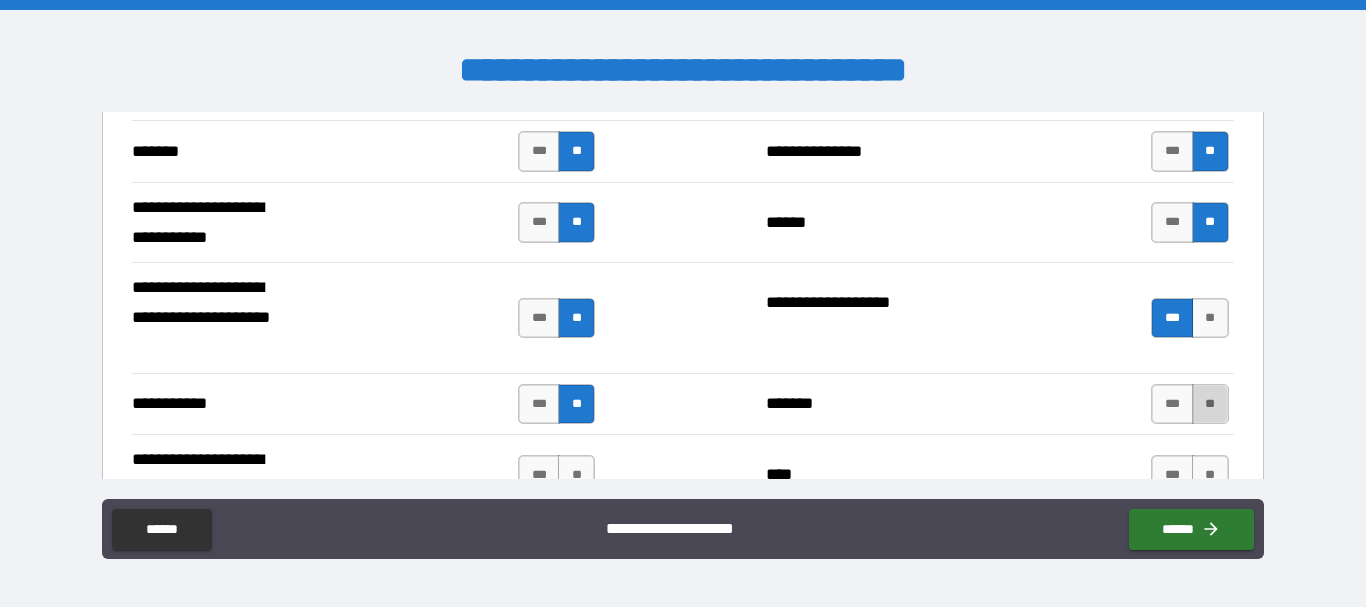 click on "**" at bounding box center (1210, 404) 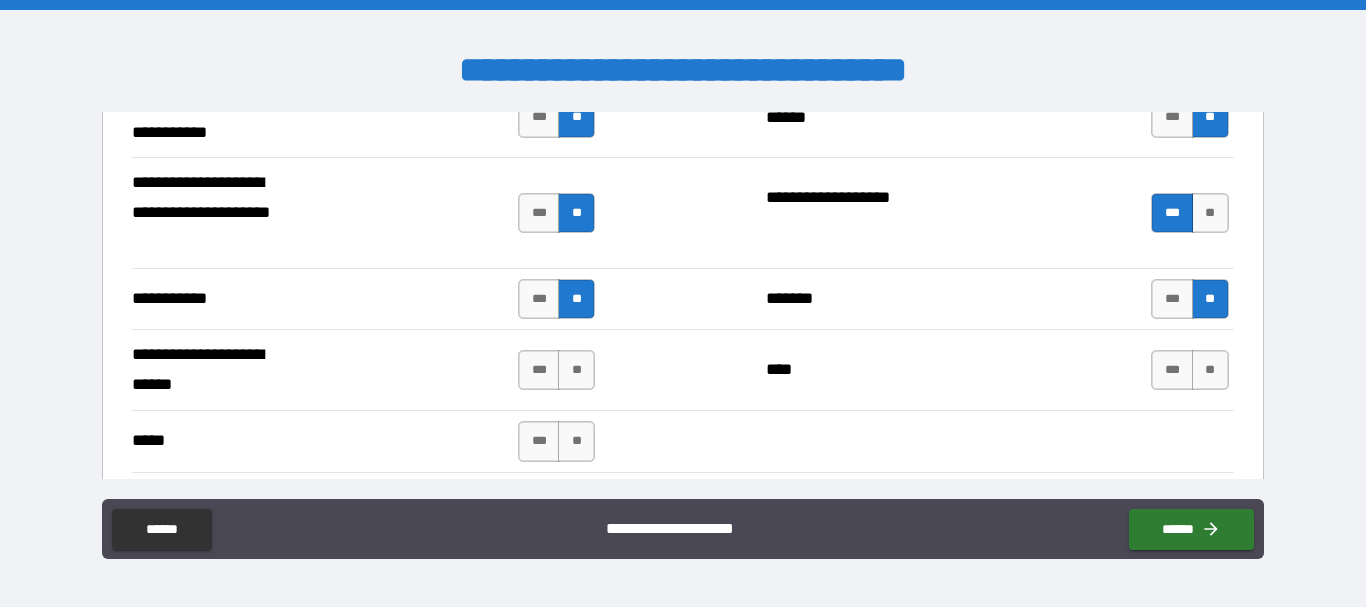 scroll, scrollTop: 5418, scrollLeft: 0, axis: vertical 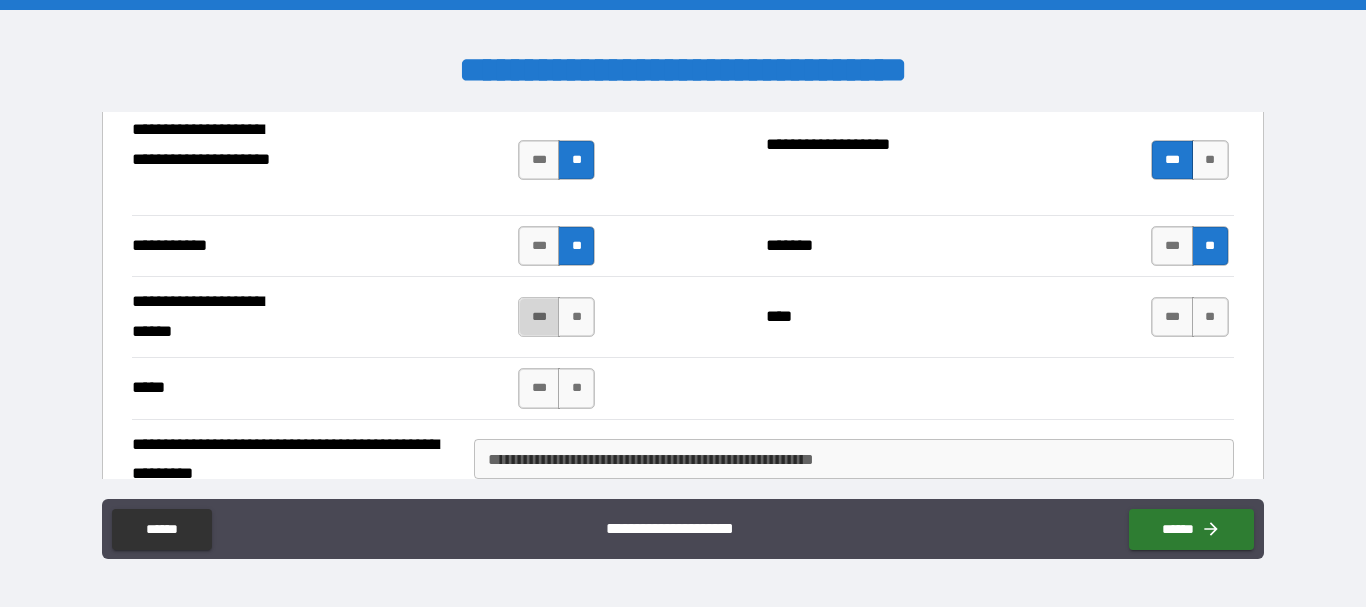 click on "***" at bounding box center (539, 317) 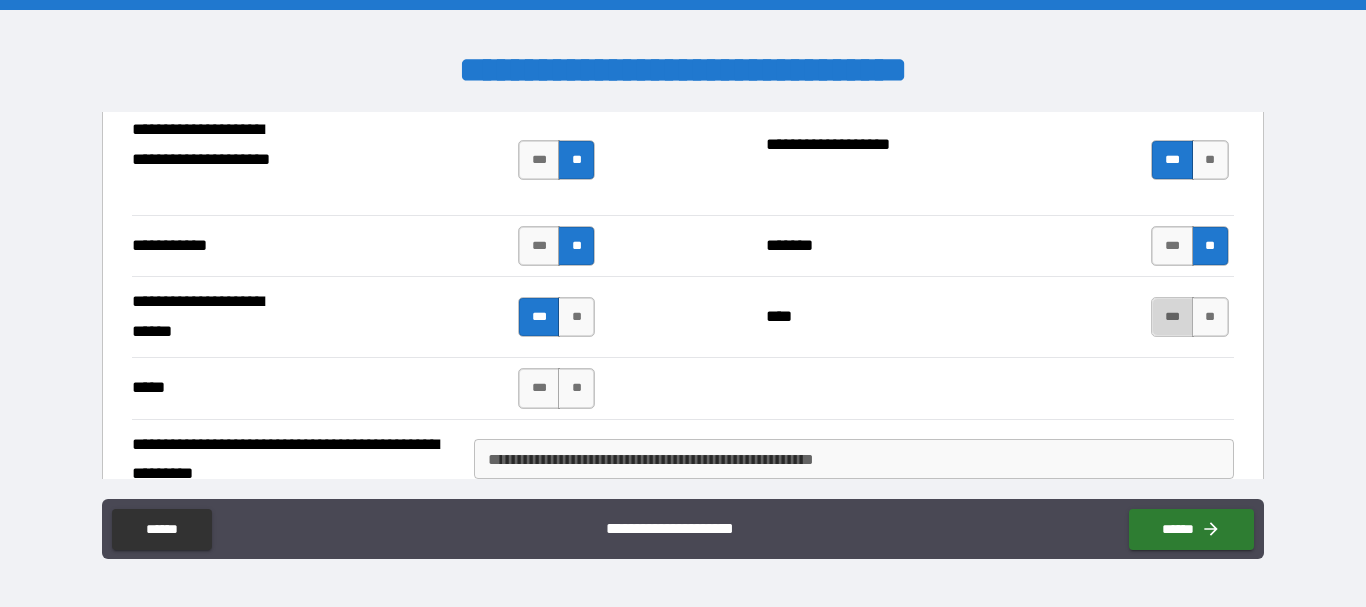 click on "***" at bounding box center [1172, 317] 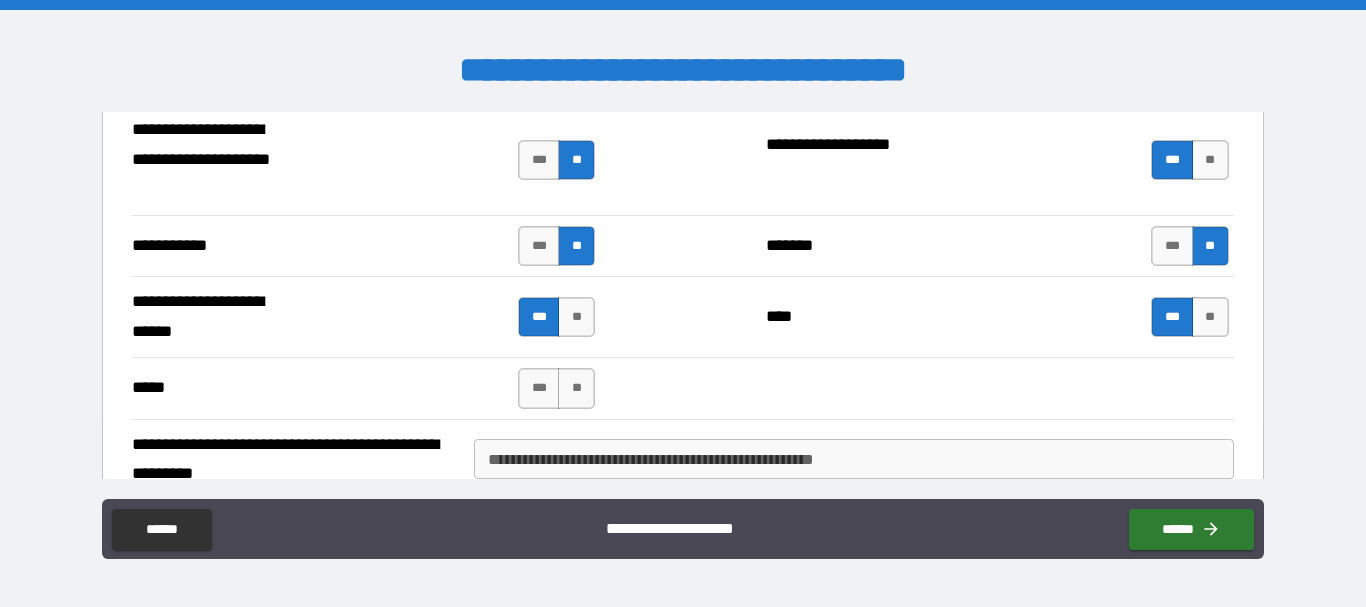 scroll, scrollTop: 5443, scrollLeft: 0, axis: vertical 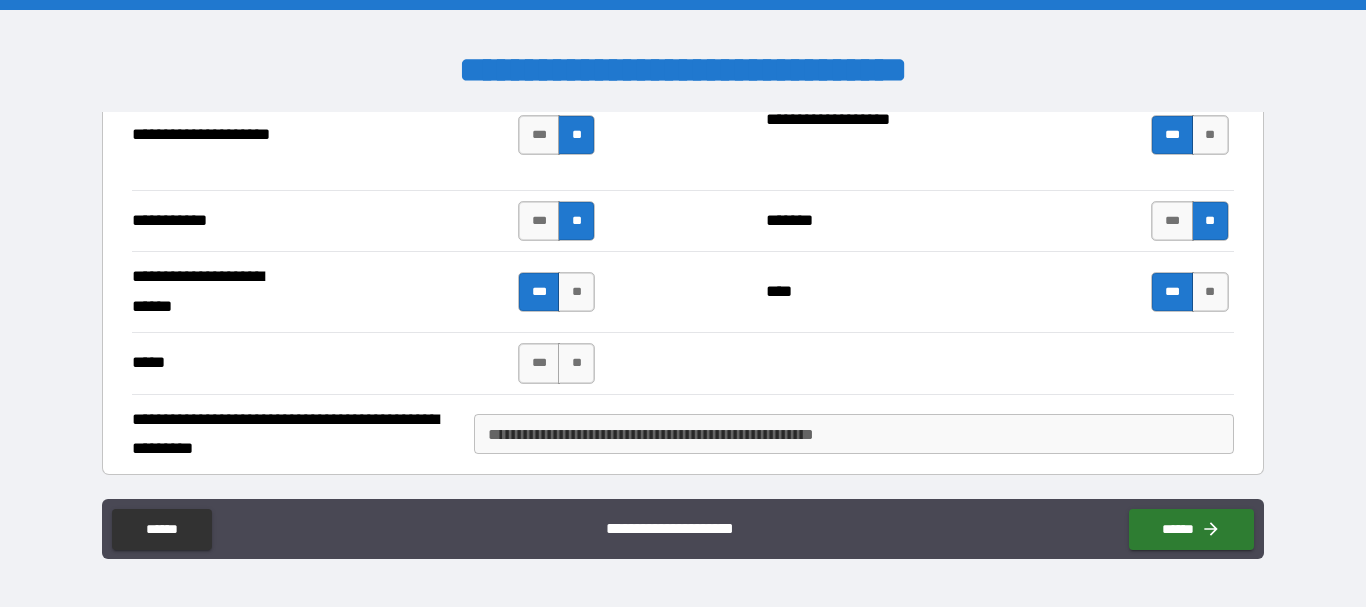 click on "**********" at bounding box center [854, 434] 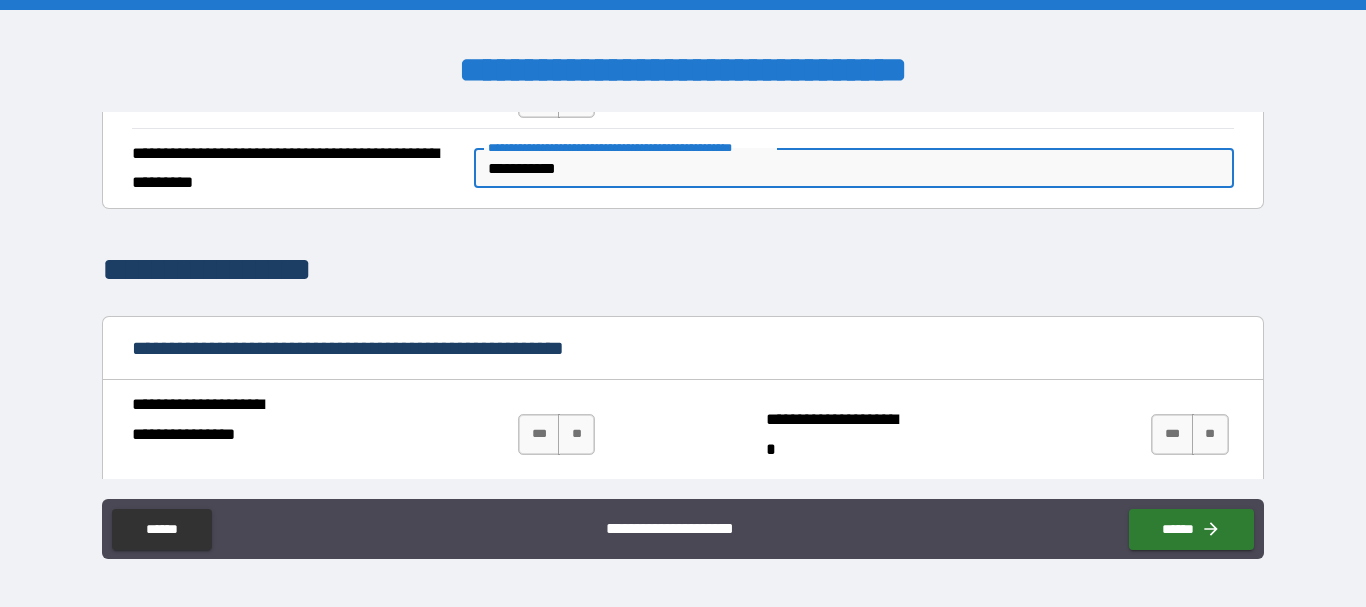 scroll, scrollTop: 5815, scrollLeft: 0, axis: vertical 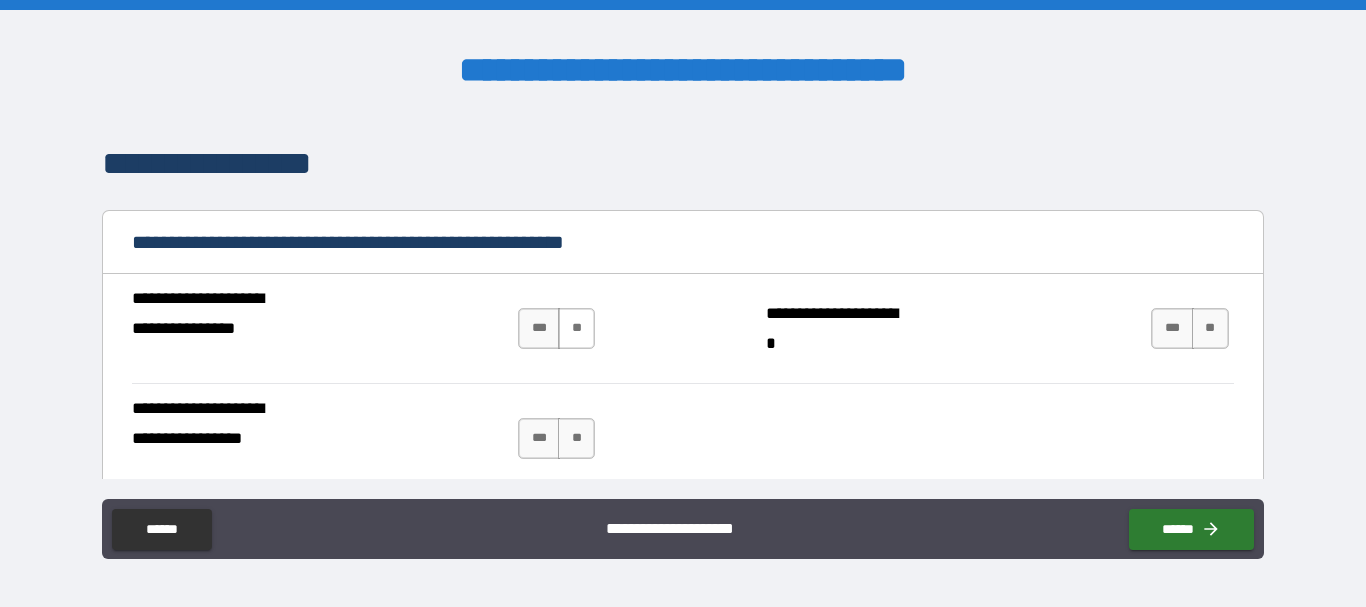 type on "**********" 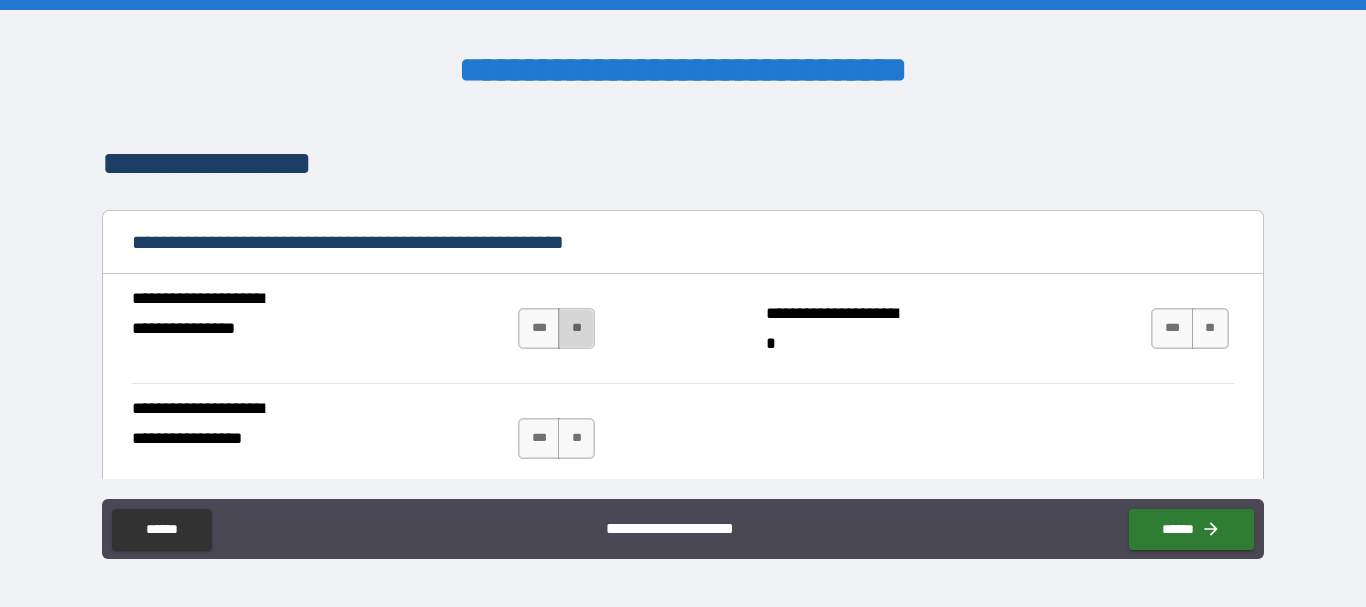 click on "**" at bounding box center (576, 328) 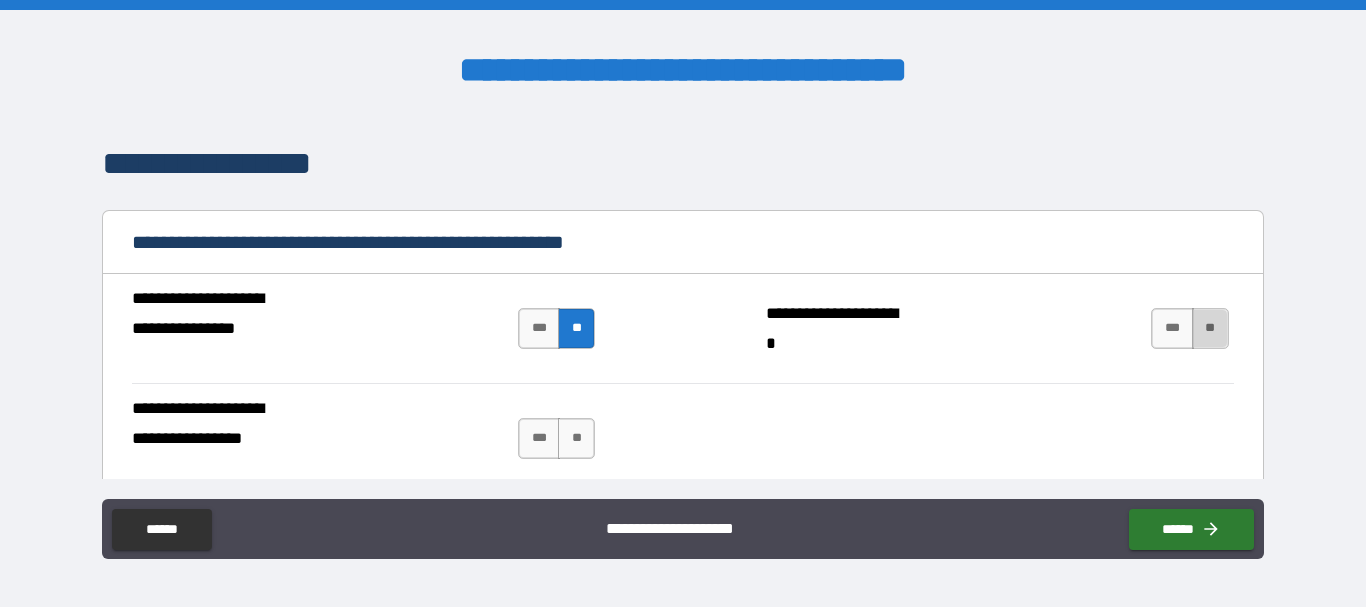 click on "**" at bounding box center [1210, 328] 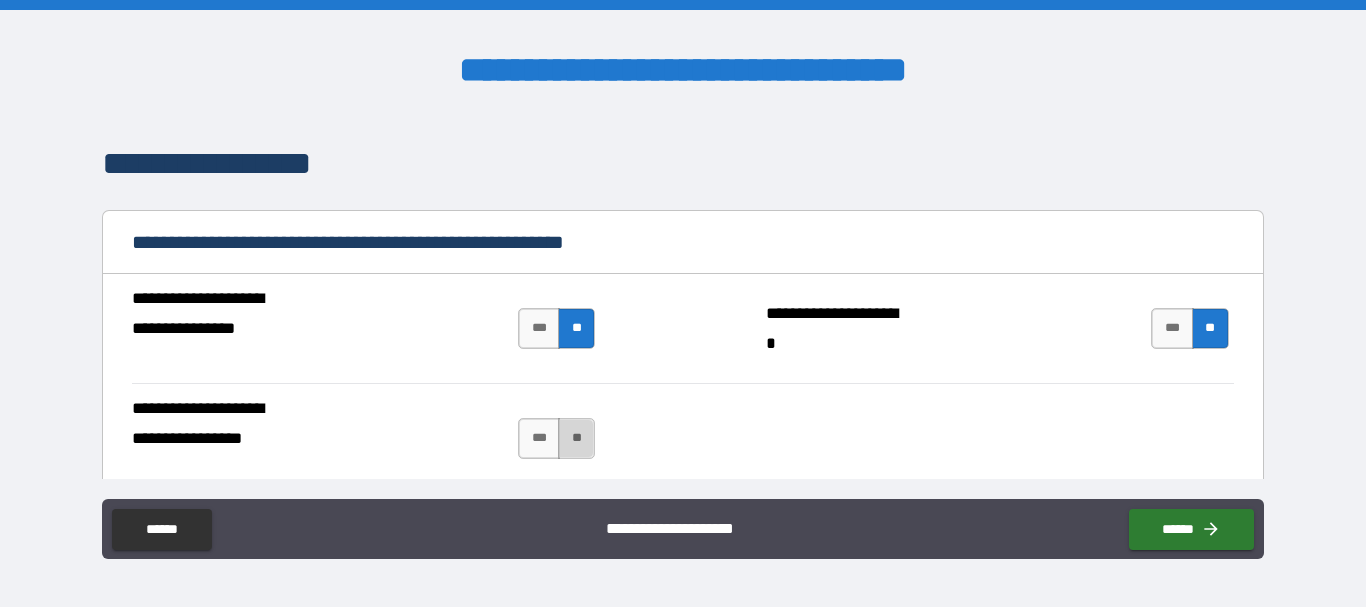 click on "**" at bounding box center [576, 438] 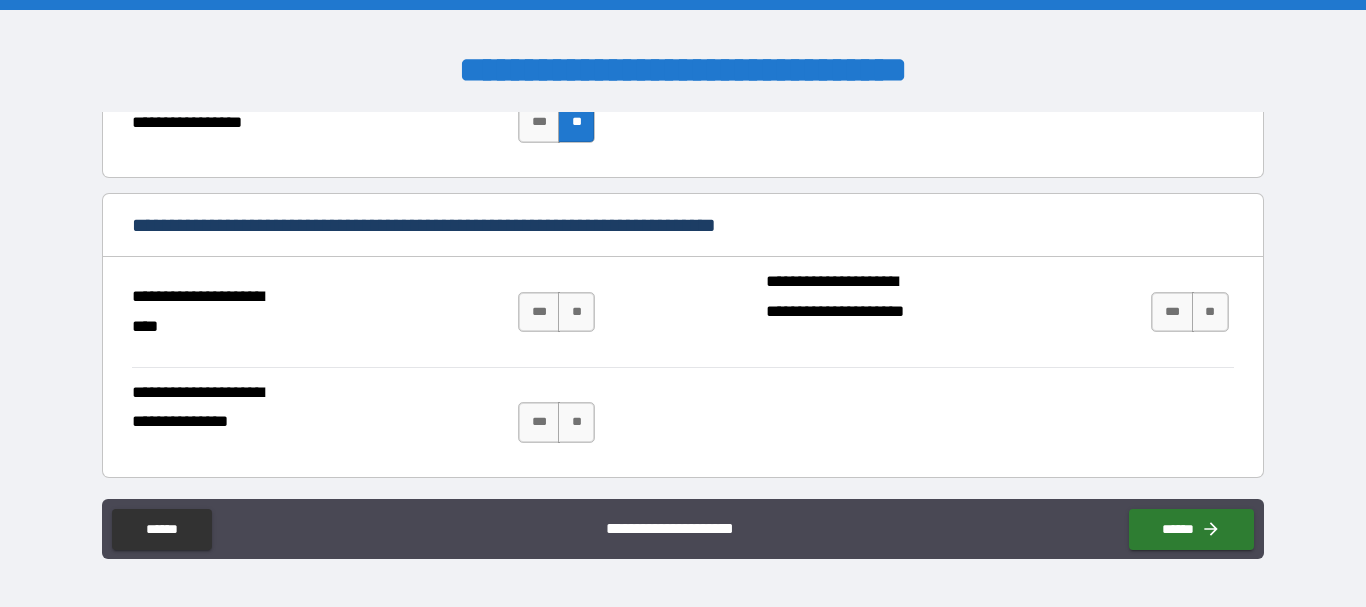 scroll, scrollTop: 6158, scrollLeft: 0, axis: vertical 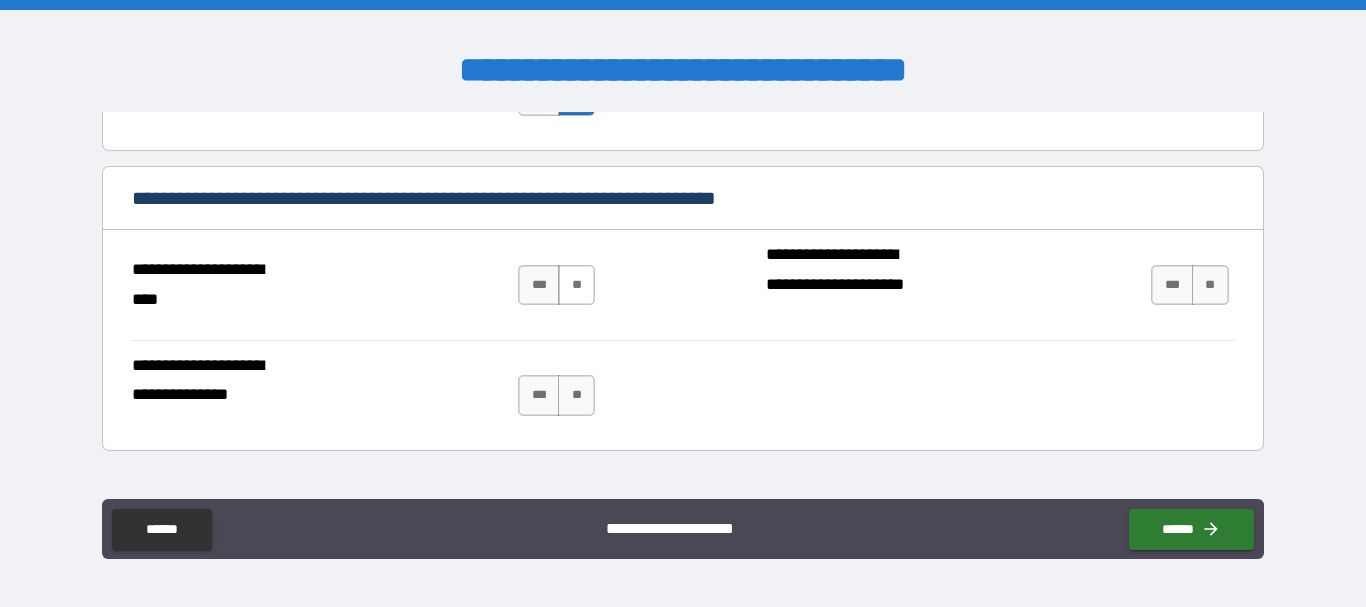 click on "**" at bounding box center (576, 285) 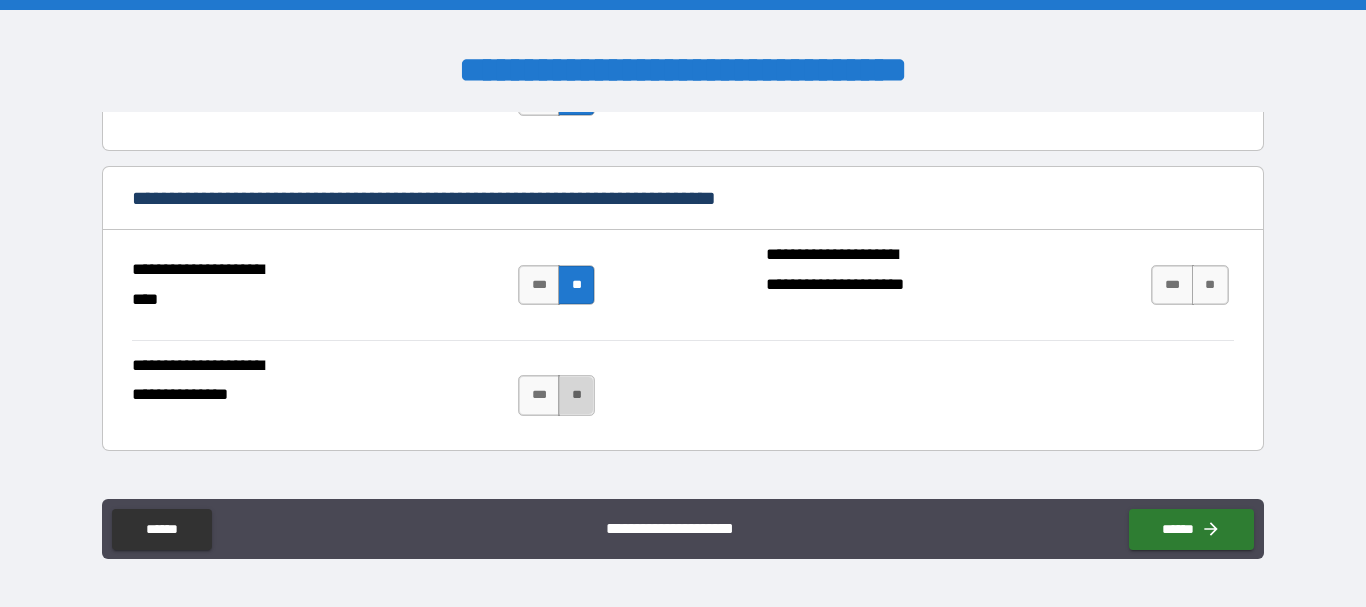 click on "**" at bounding box center (576, 395) 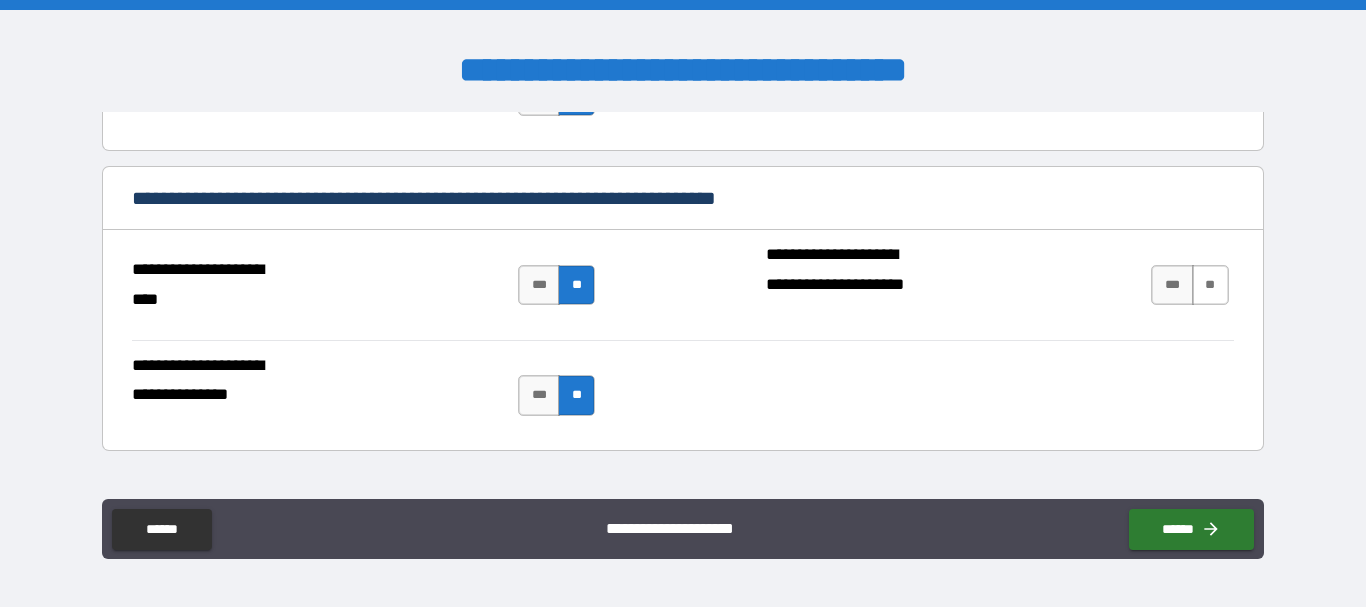 click on "**" at bounding box center (1210, 285) 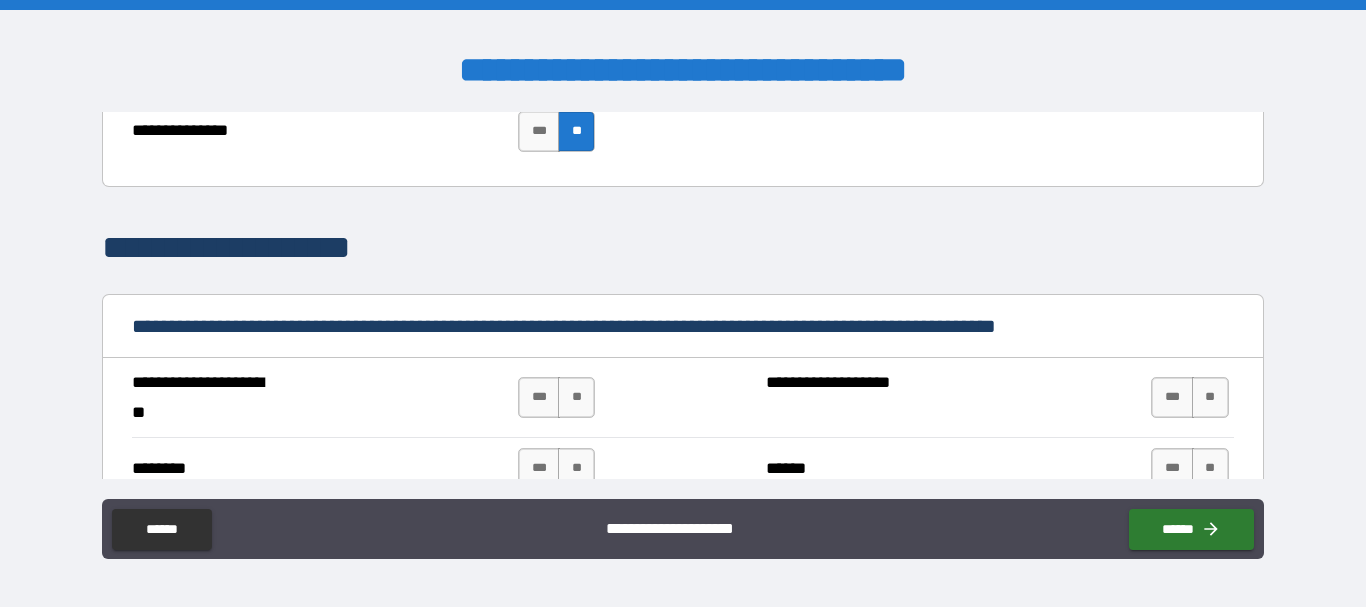 scroll, scrollTop: 6501, scrollLeft: 0, axis: vertical 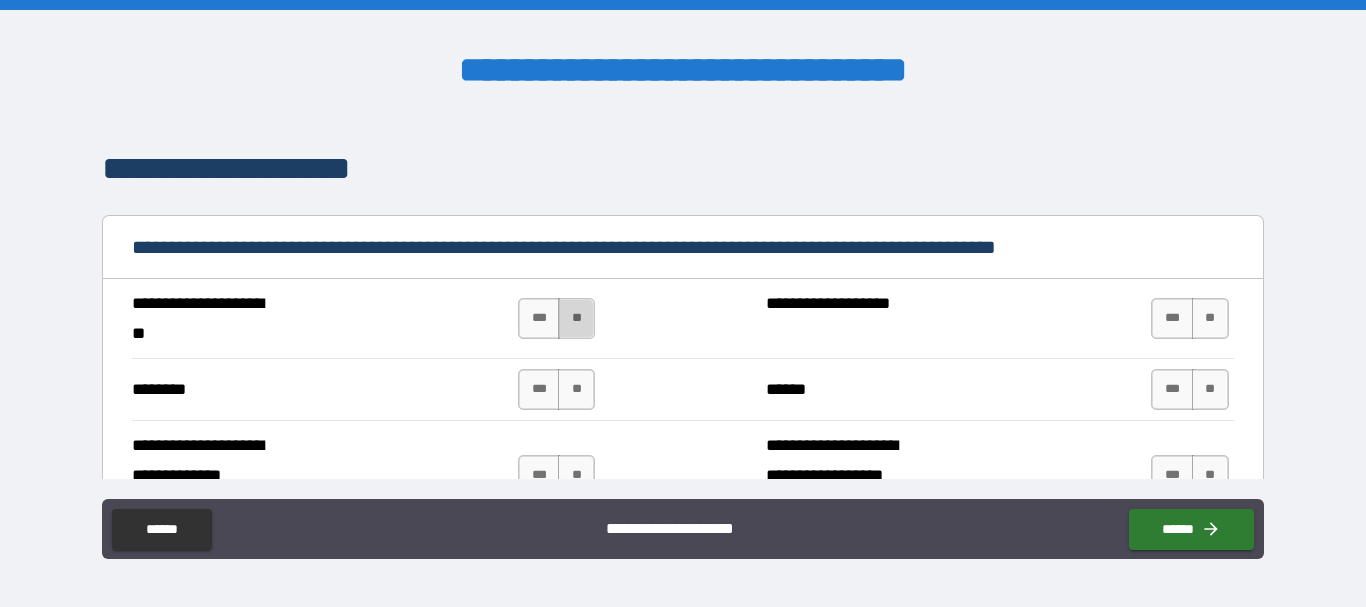 click on "**" at bounding box center [576, 318] 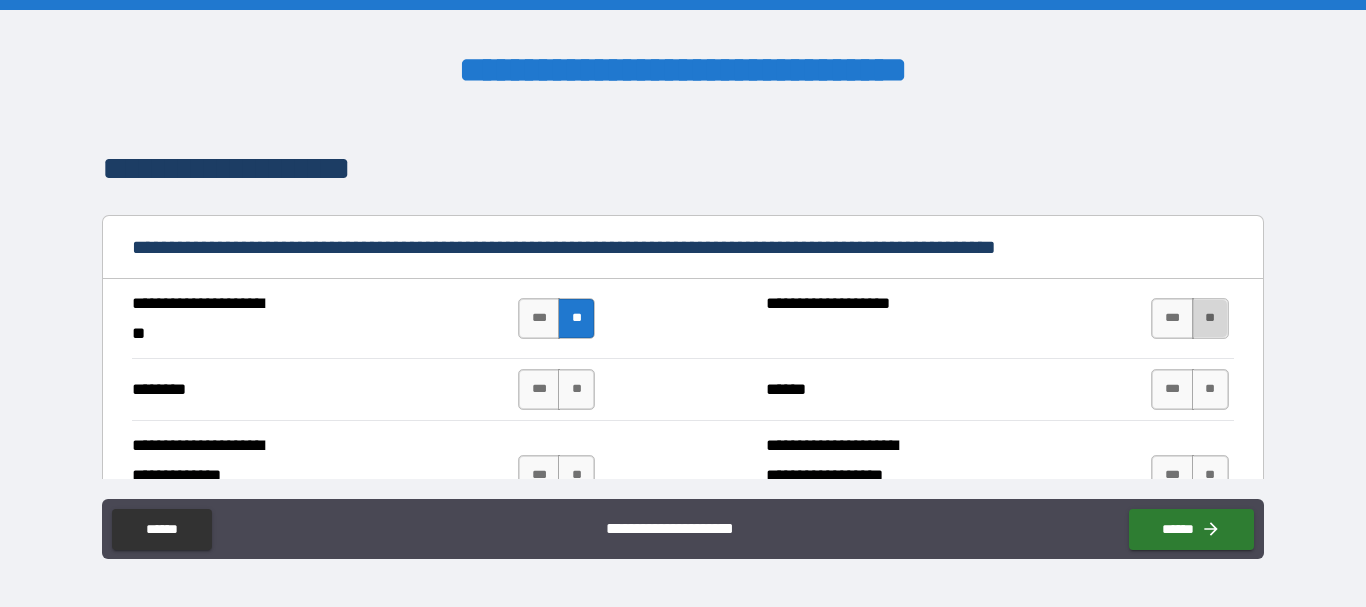 click on "**" at bounding box center [1210, 318] 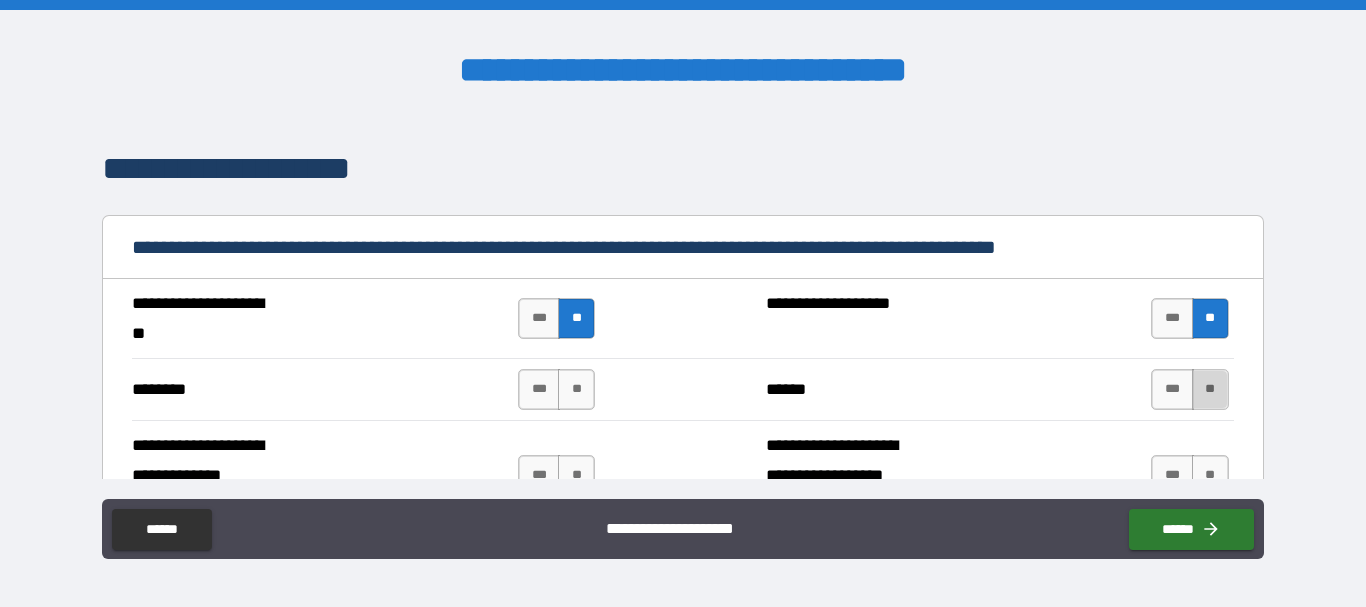 click on "**" at bounding box center (1210, 389) 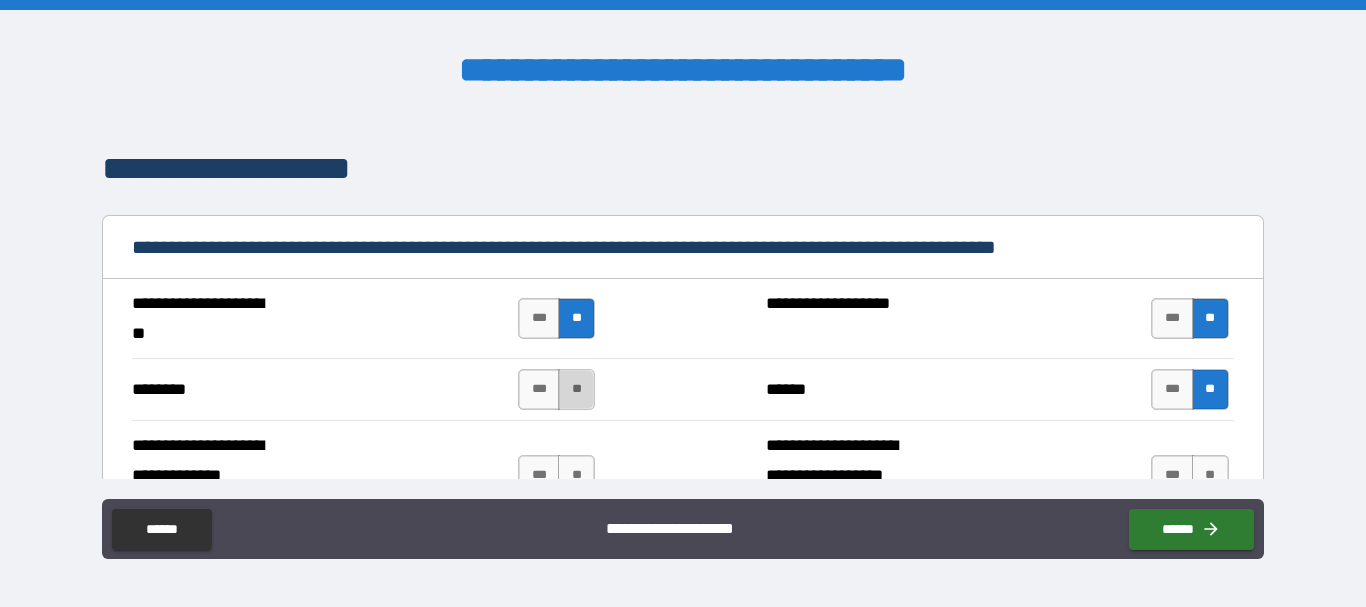 click on "**" at bounding box center [576, 389] 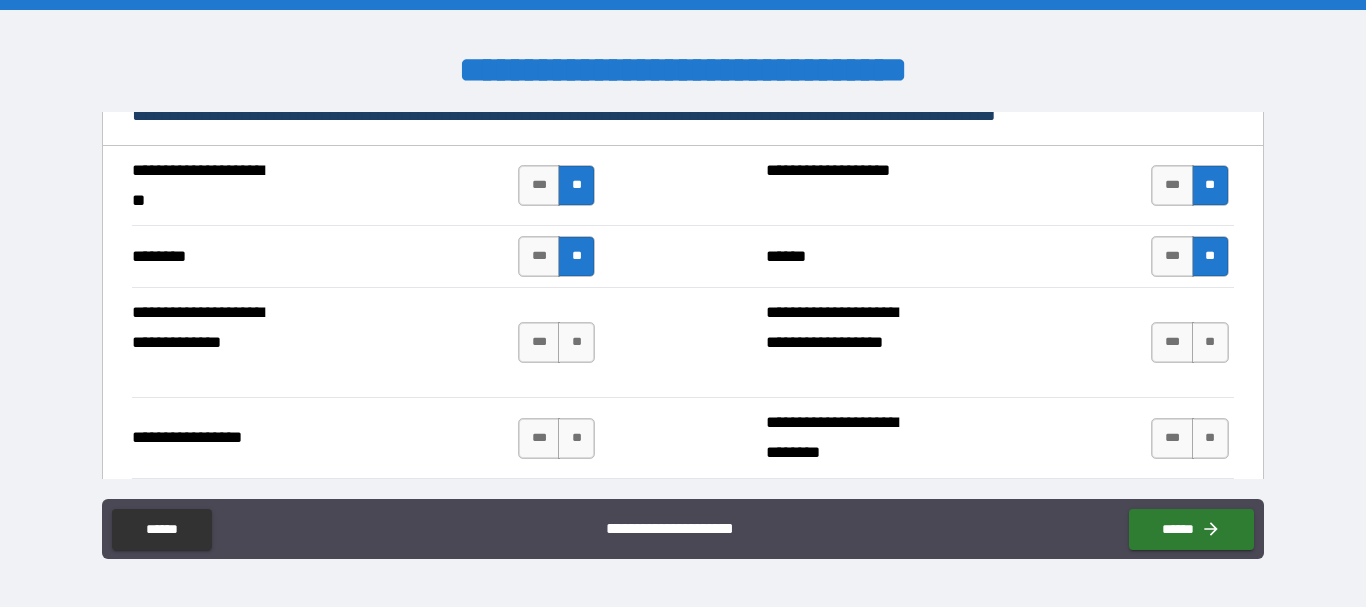 scroll, scrollTop: 6687, scrollLeft: 0, axis: vertical 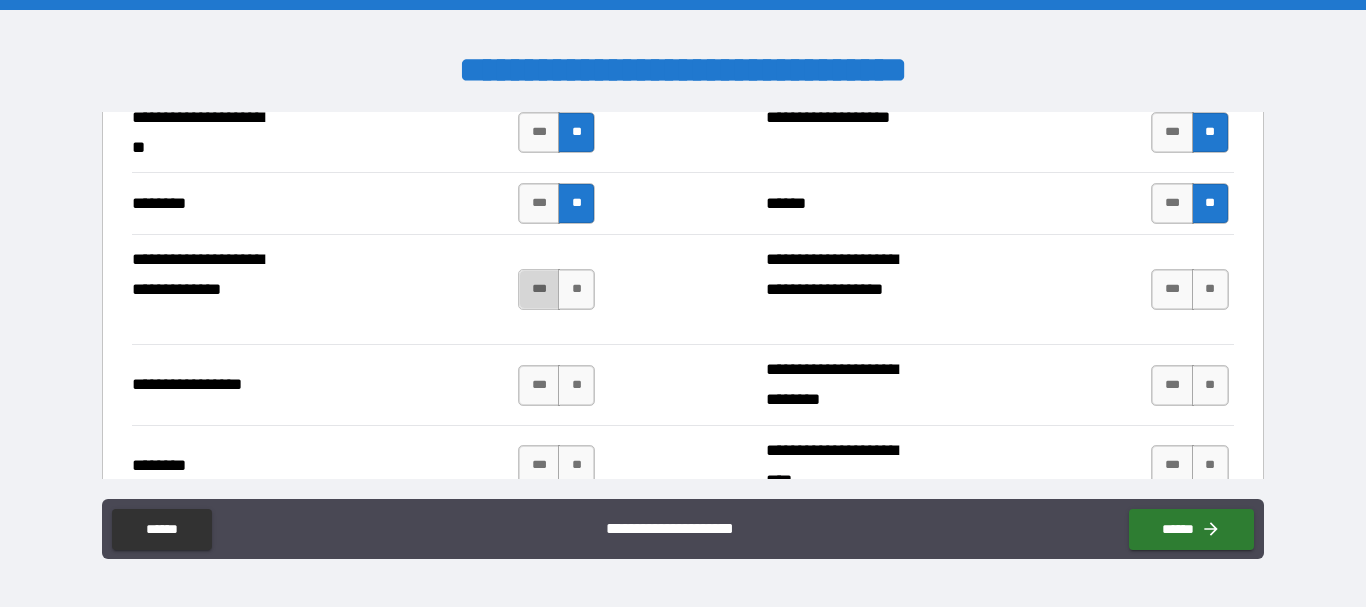 click on "***" at bounding box center [539, 289] 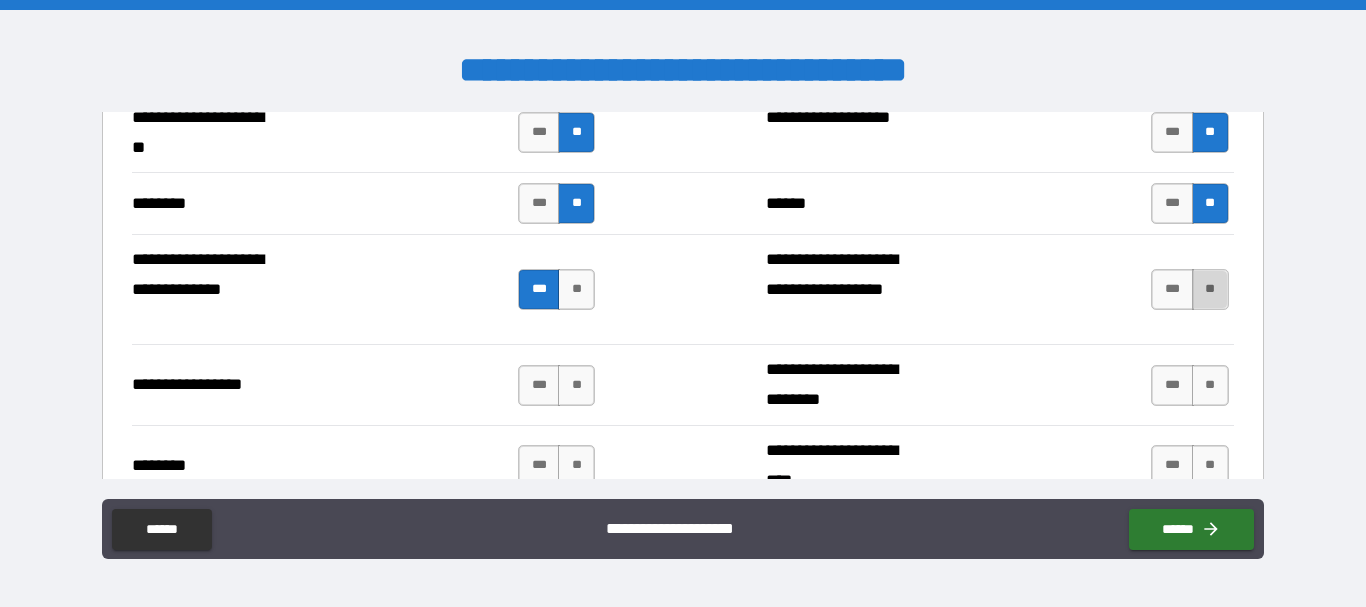 click on "**" at bounding box center [1210, 289] 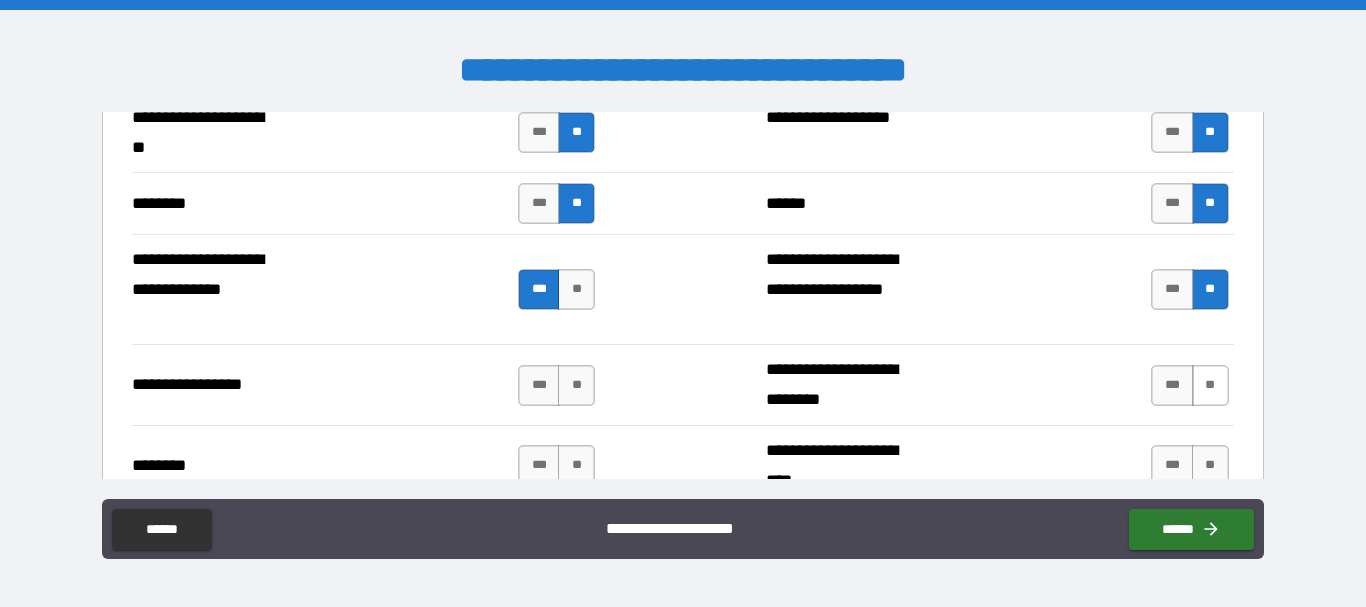 click on "**" at bounding box center [1210, 385] 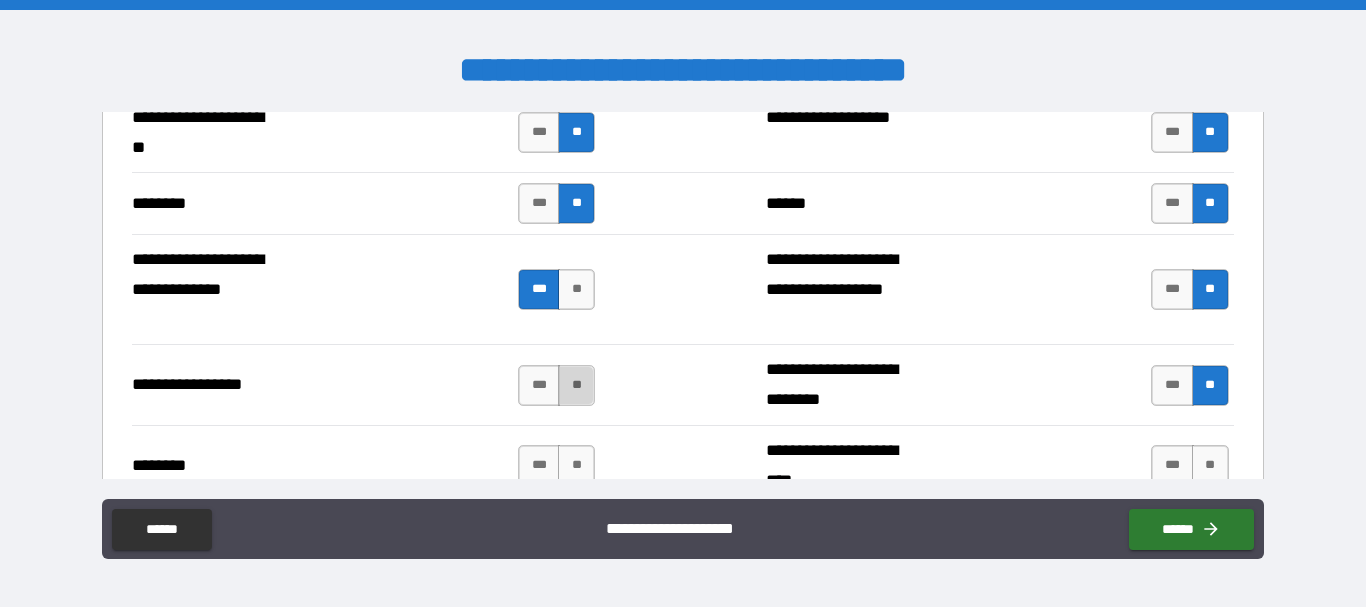 click on "**" at bounding box center [576, 385] 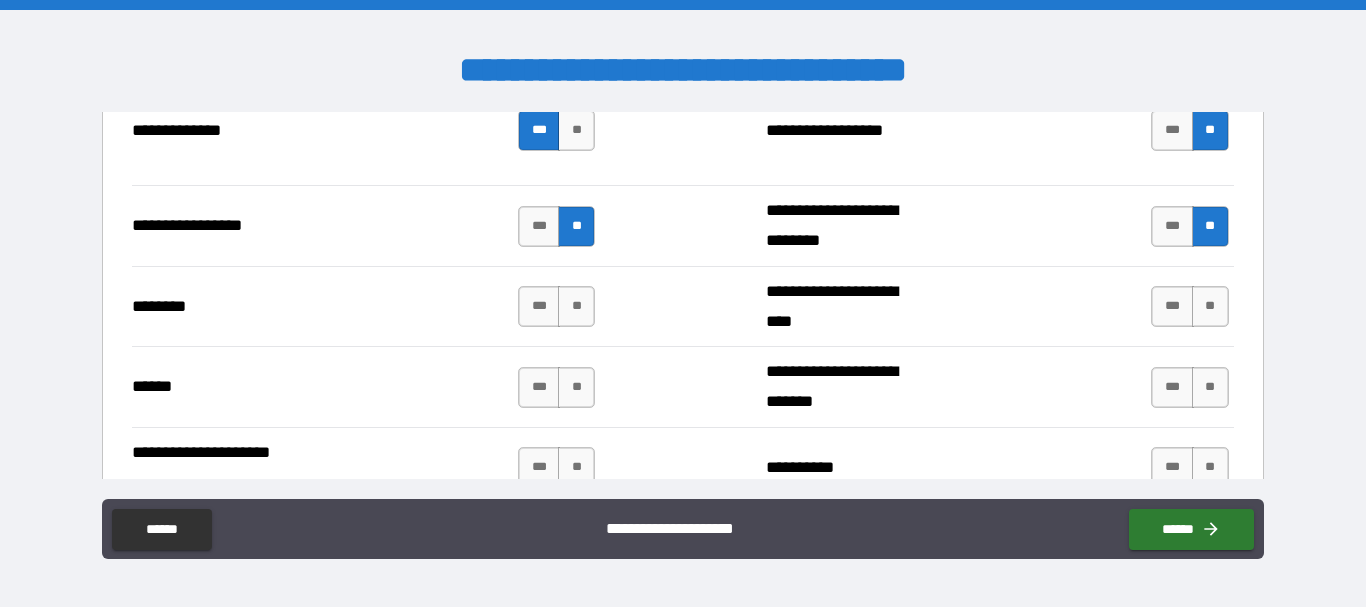 scroll, scrollTop: 6898, scrollLeft: 0, axis: vertical 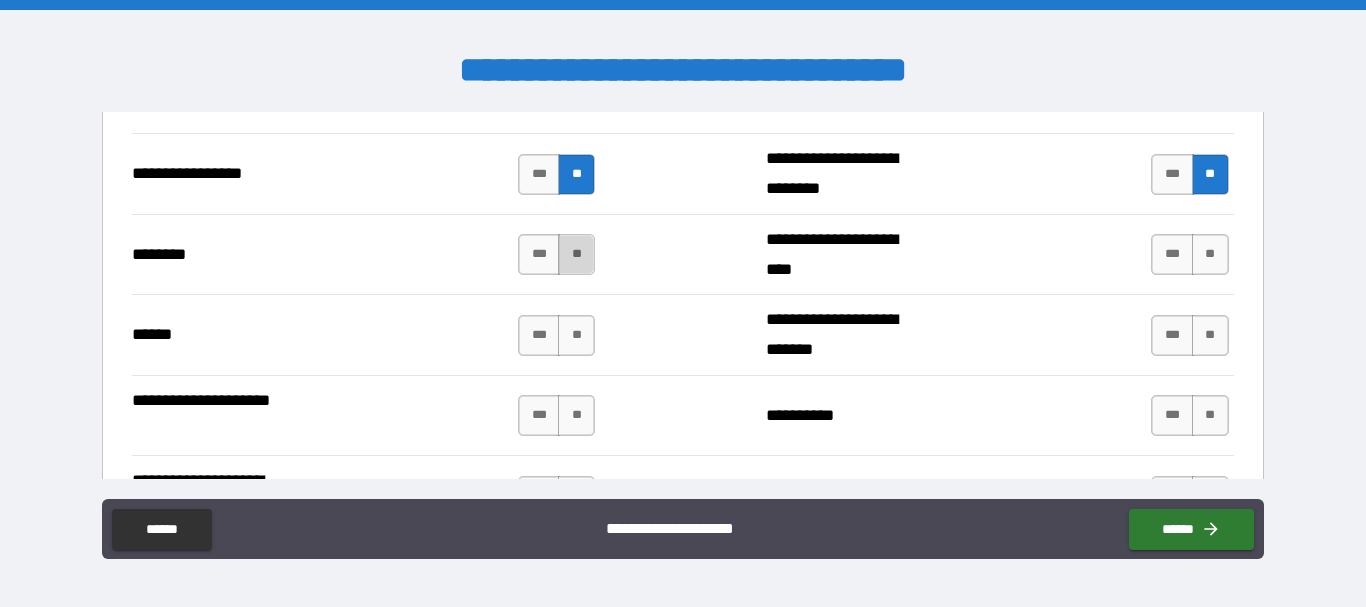 click on "**" at bounding box center [576, 254] 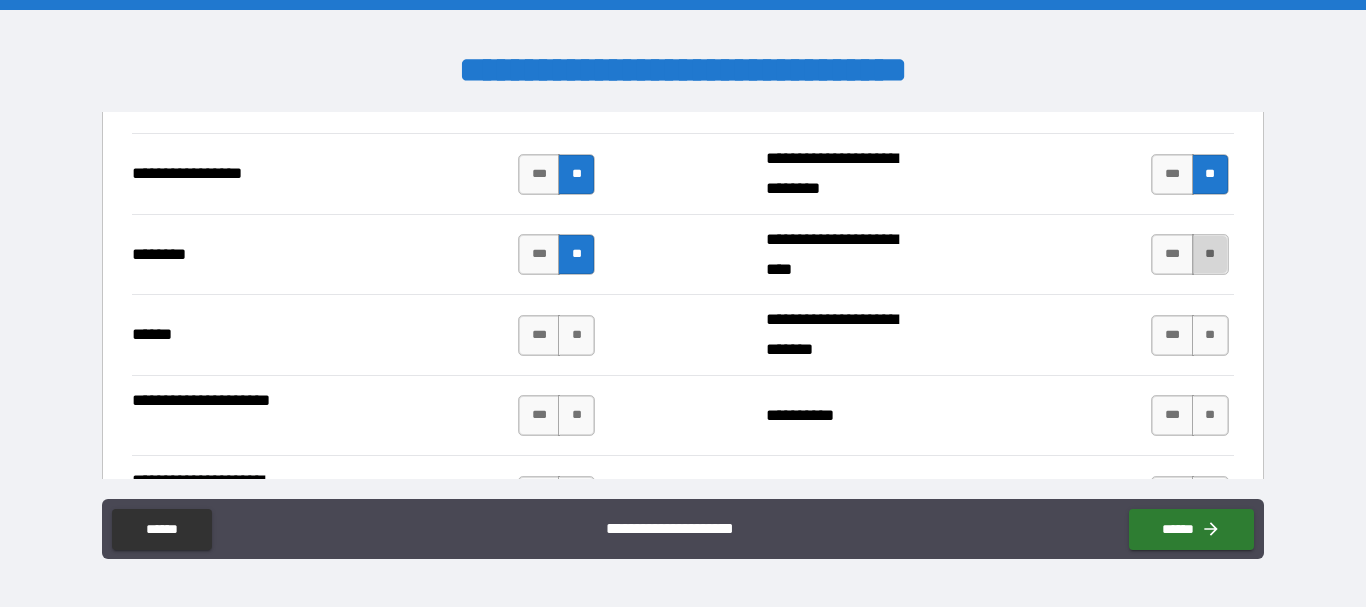 click on "**" at bounding box center (1210, 254) 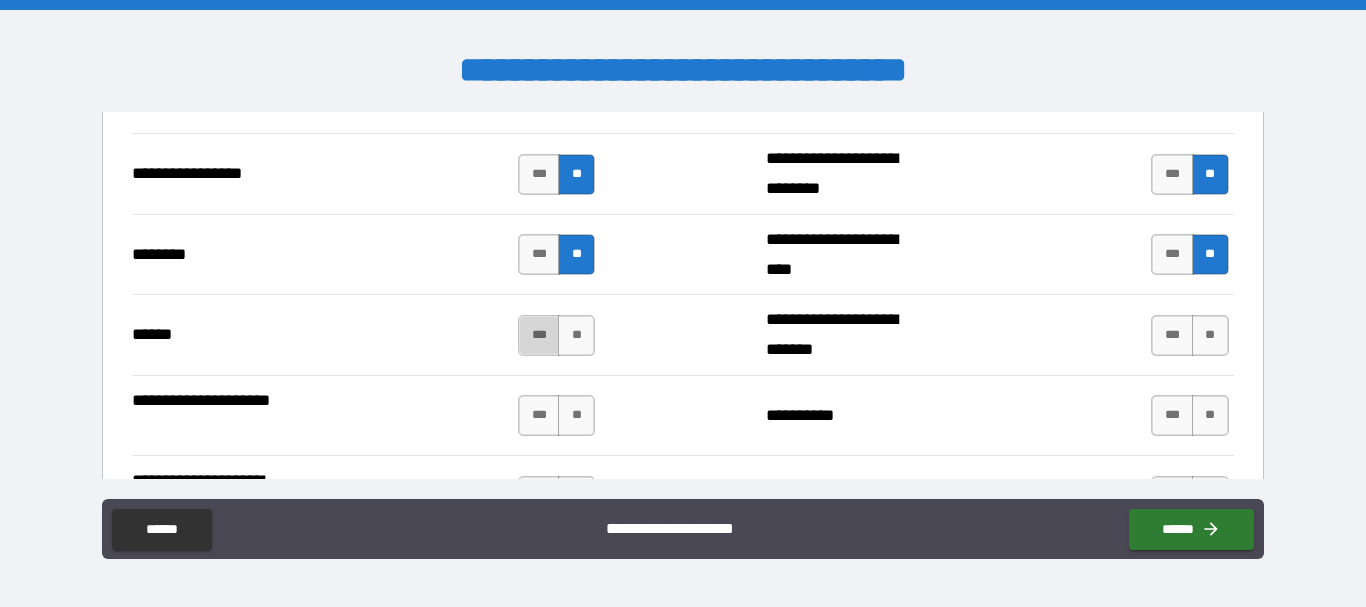 click on "***" at bounding box center (539, 335) 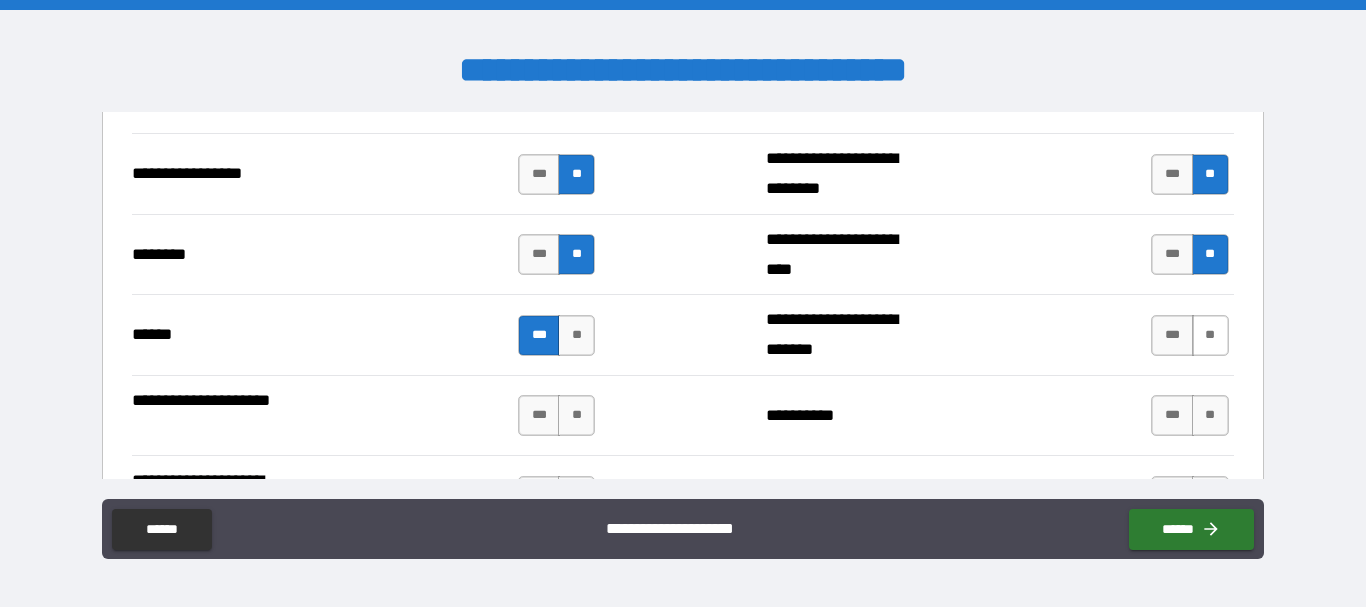 click on "**" at bounding box center [1210, 335] 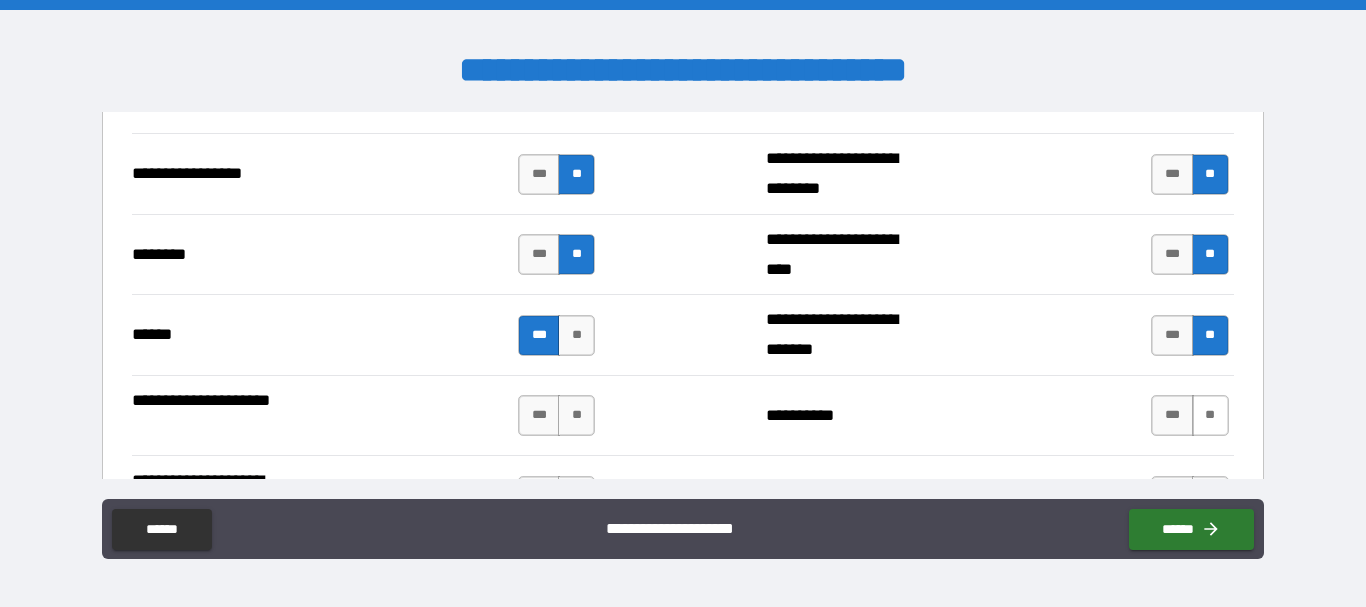 click on "**" at bounding box center [1210, 415] 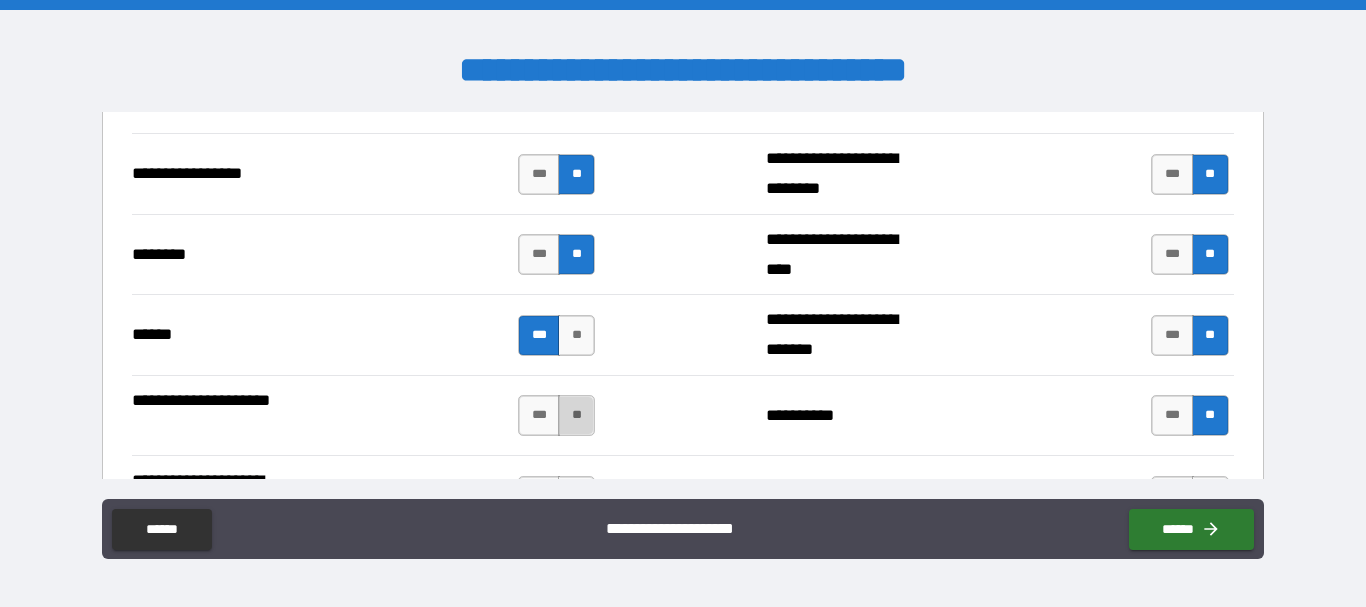 click on "**" at bounding box center [576, 415] 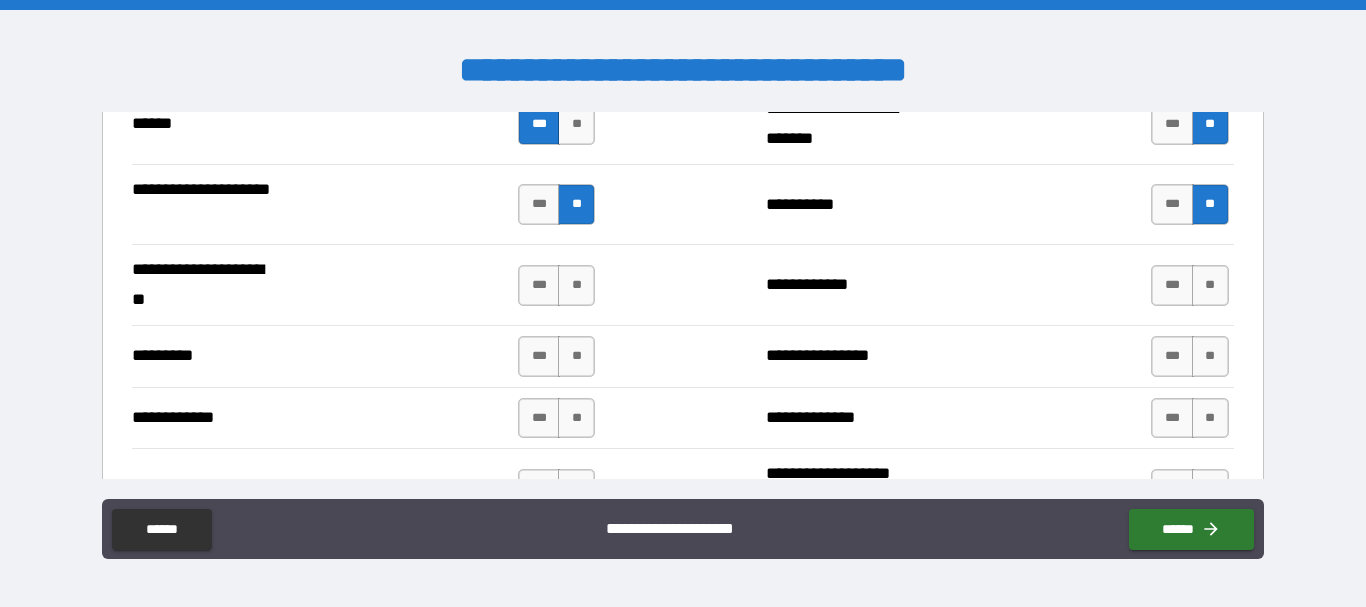 scroll, scrollTop: 7136, scrollLeft: 0, axis: vertical 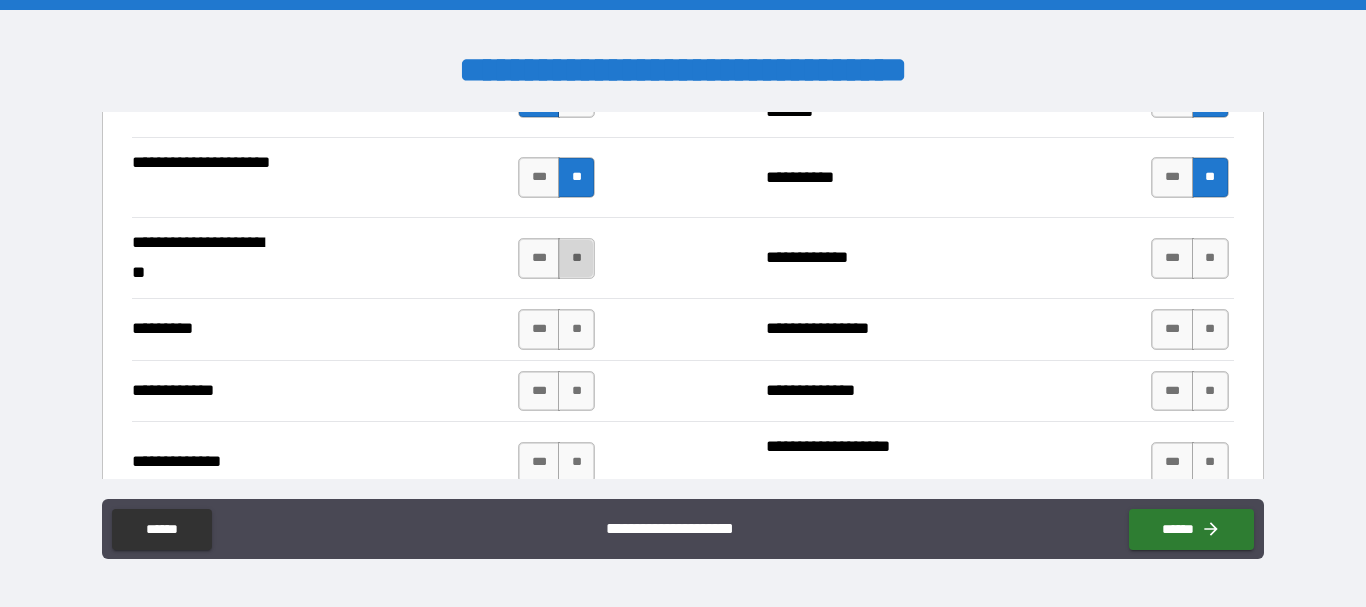 click on "**" at bounding box center [576, 258] 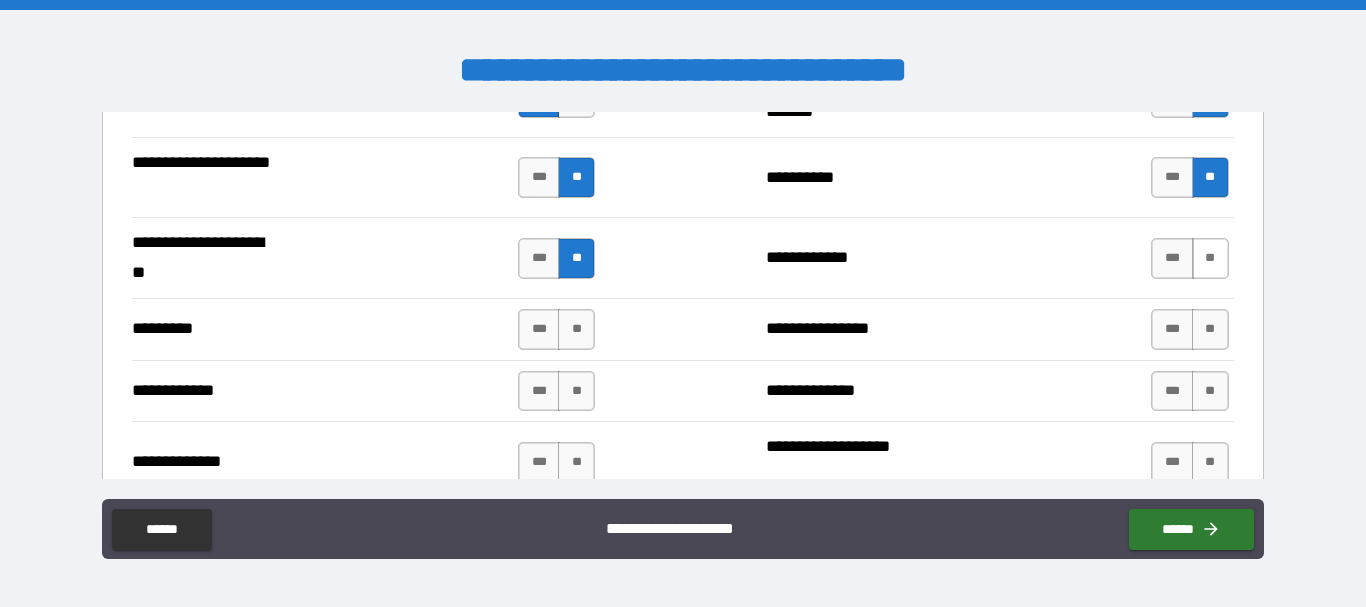 click on "**" at bounding box center [1210, 258] 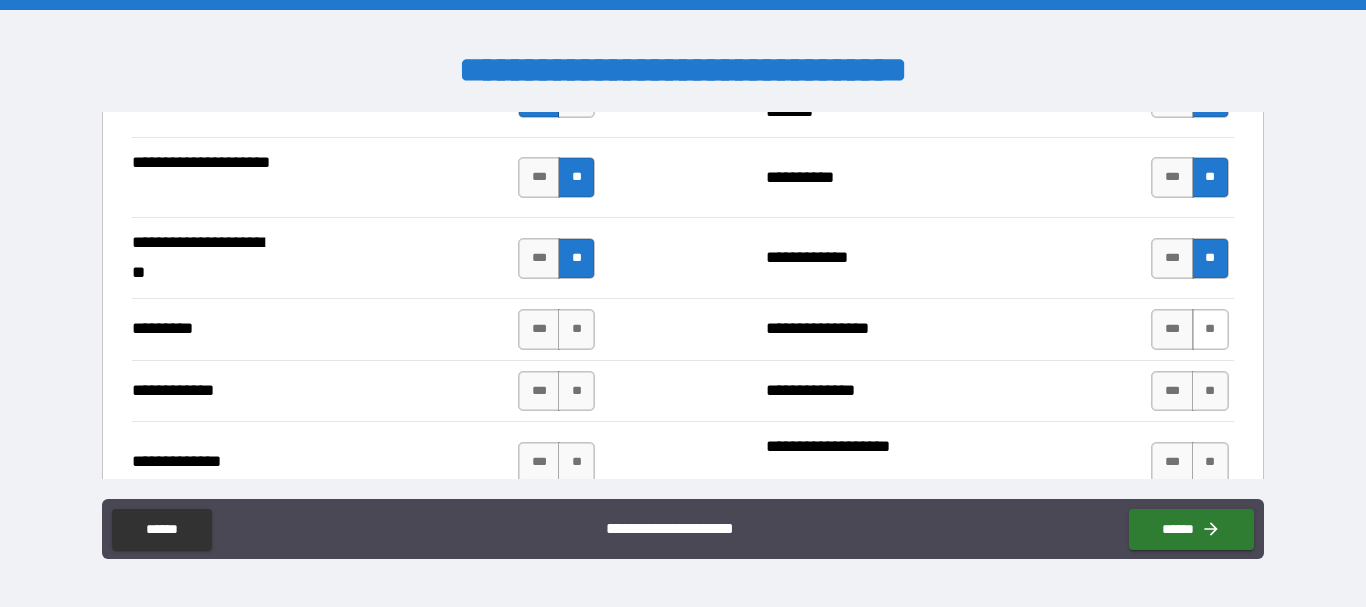 click on "**" at bounding box center (1210, 329) 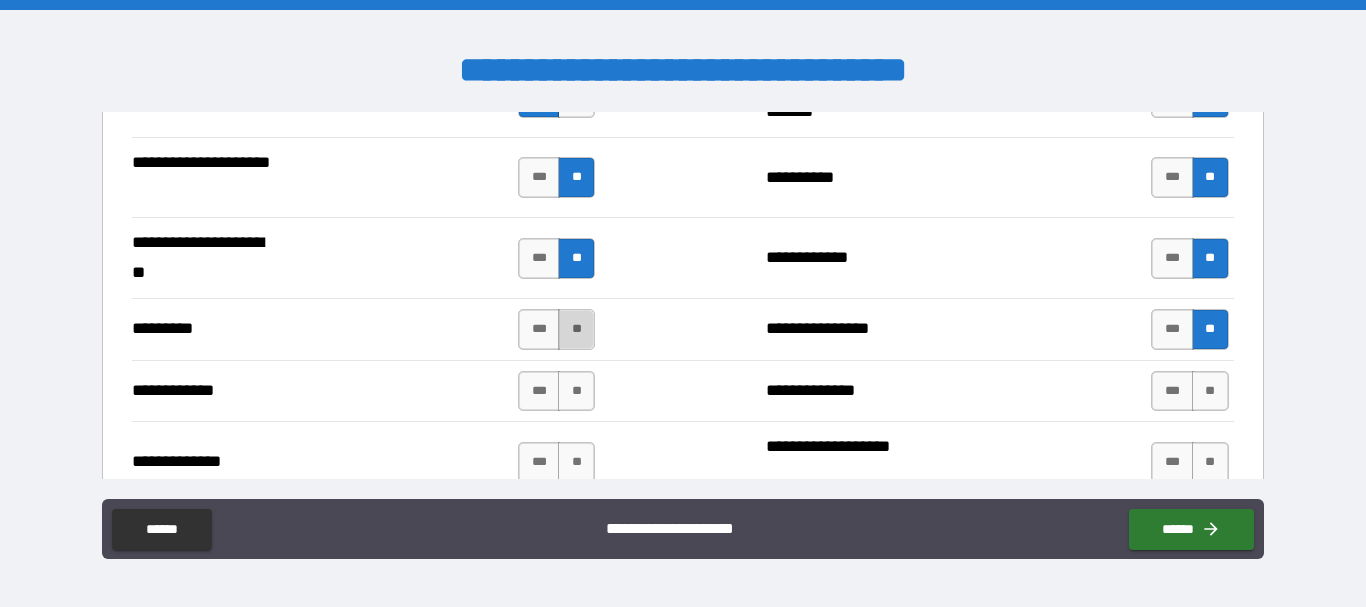 click on "**" at bounding box center [576, 329] 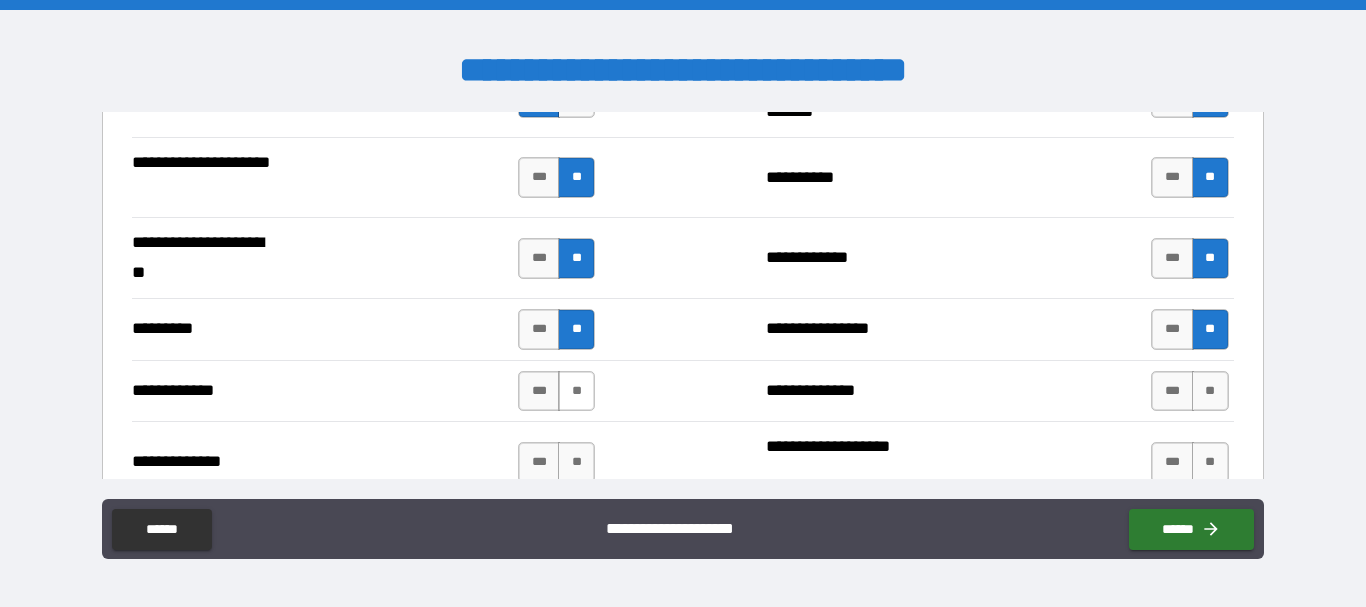 click on "**" at bounding box center [576, 391] 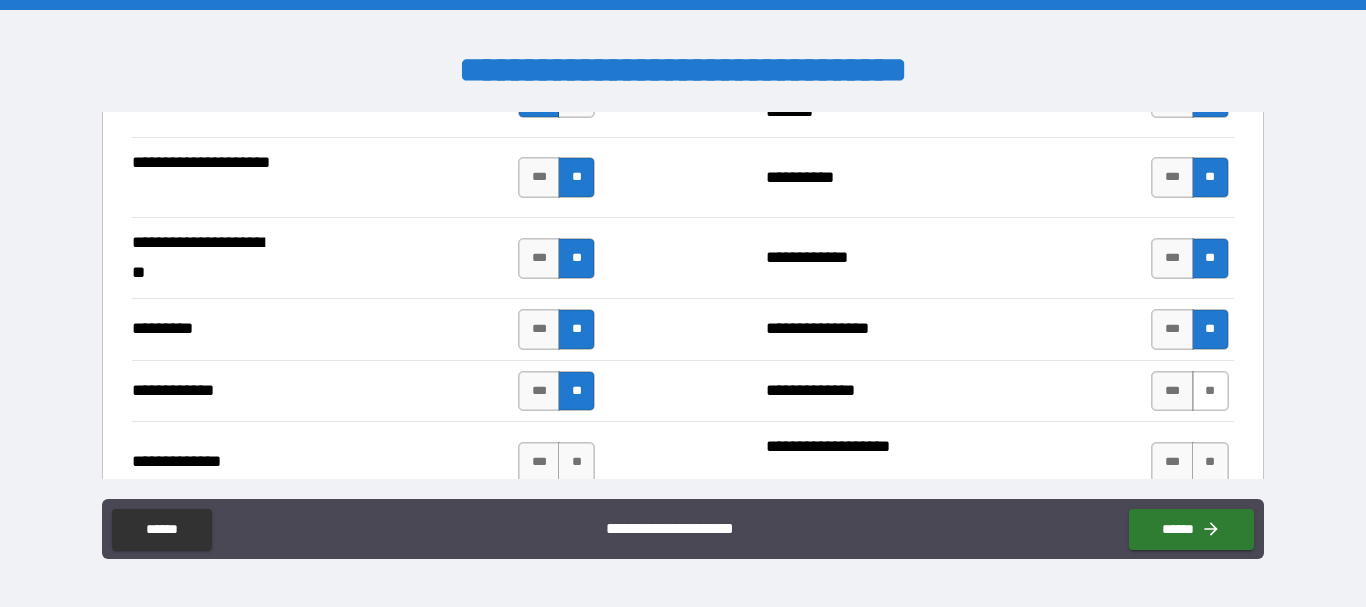 drag, startPoint x: 1197, startPoint y: 393, endPoint x: 1214, endPoint y: 391, distance: 17.117243 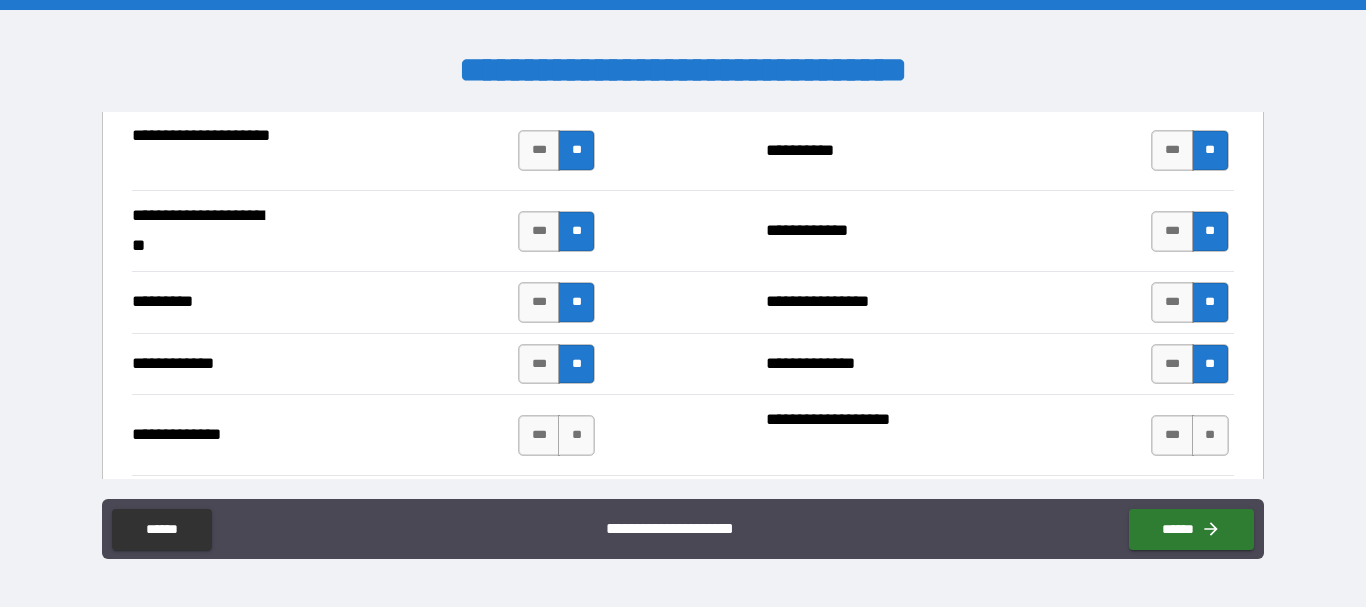 scroll, scrollTop: 7188, scrollLeft: 0, axis: vertical 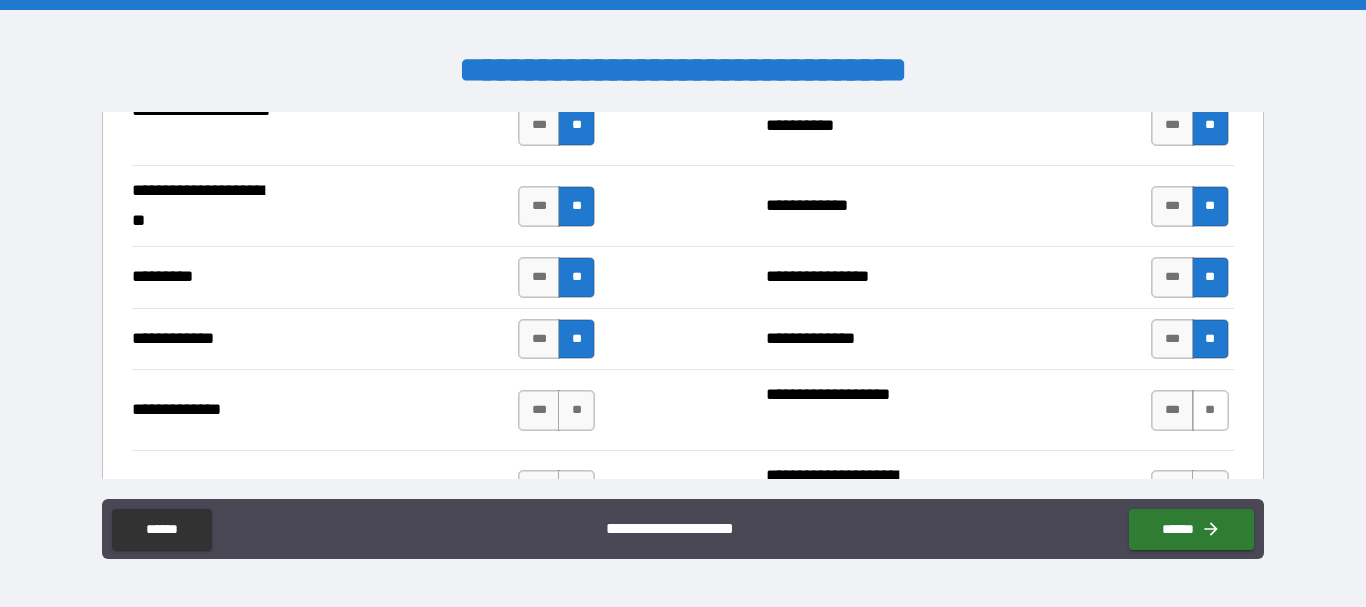 drag, startPoint x: 1199, startPoint y: 412, endPoint x: 1166, endPoint y: 408, distance: 33.24154 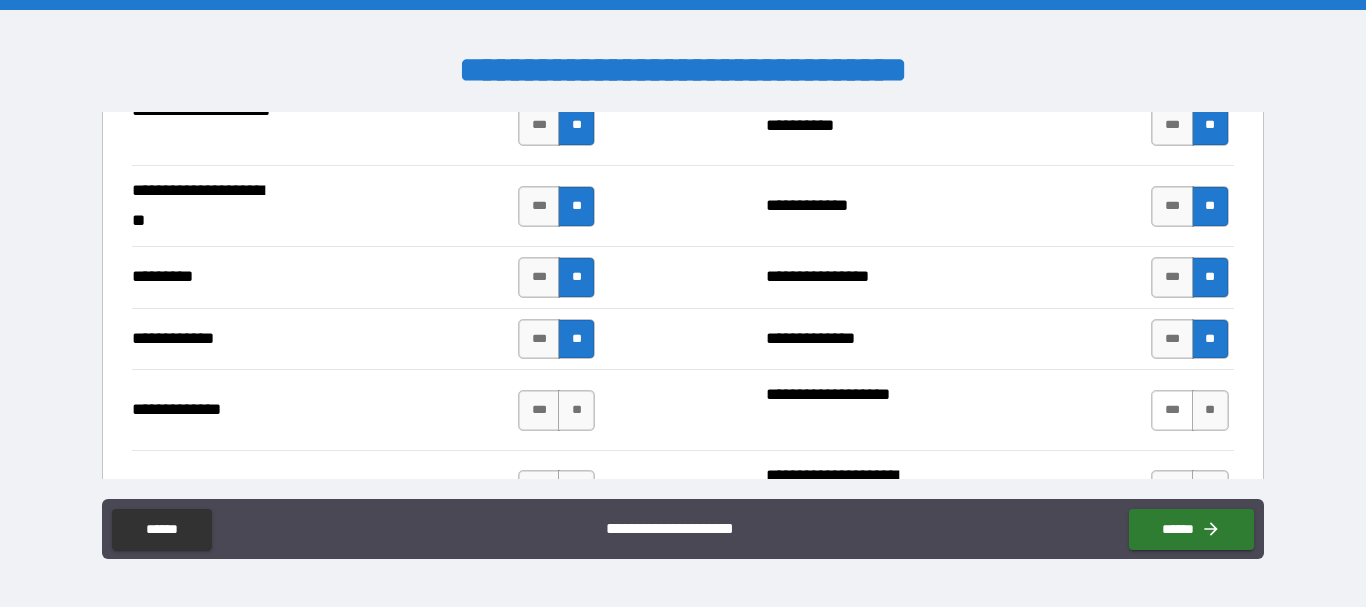 click on "**" at bounding box center [1210, 410] 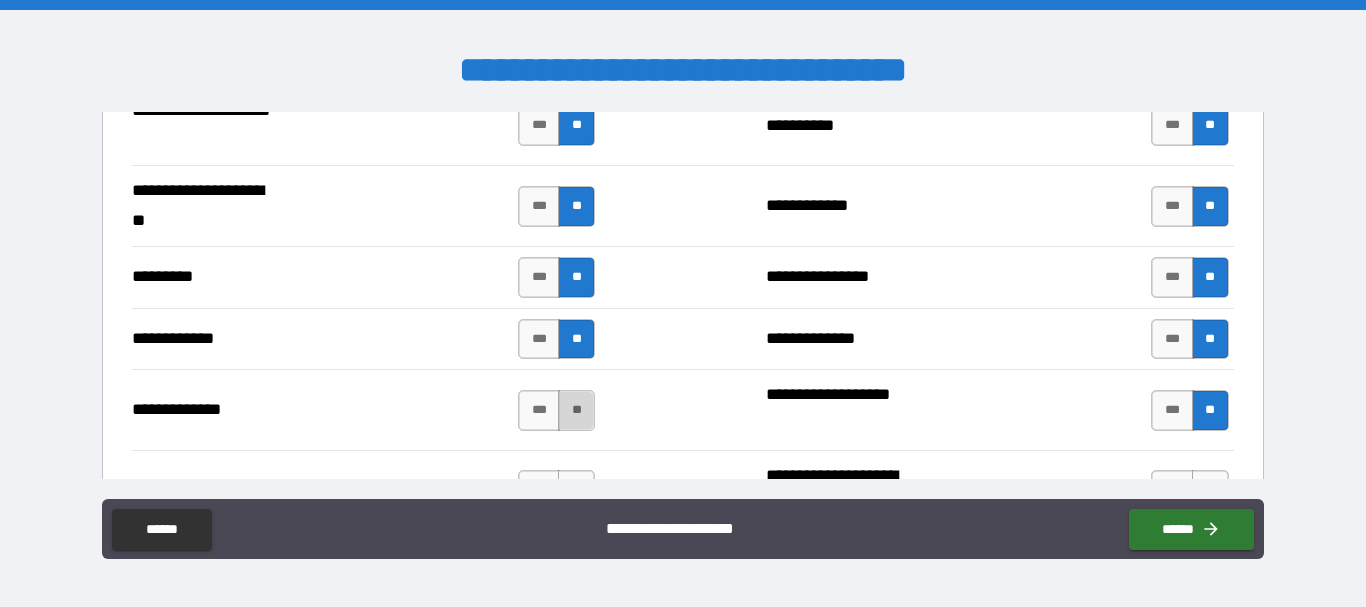 click on "**" at bounding box center (576, 410) 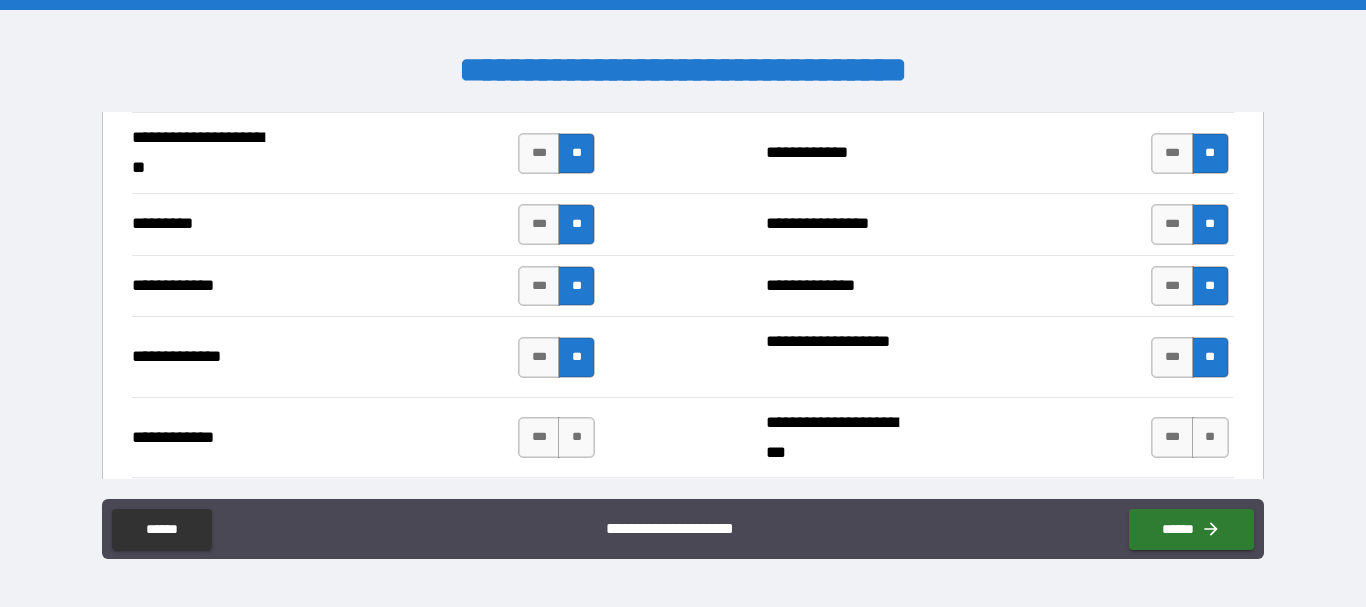 scroll, scrollTop: 7321, scrollLeft: 0, axis: vertical 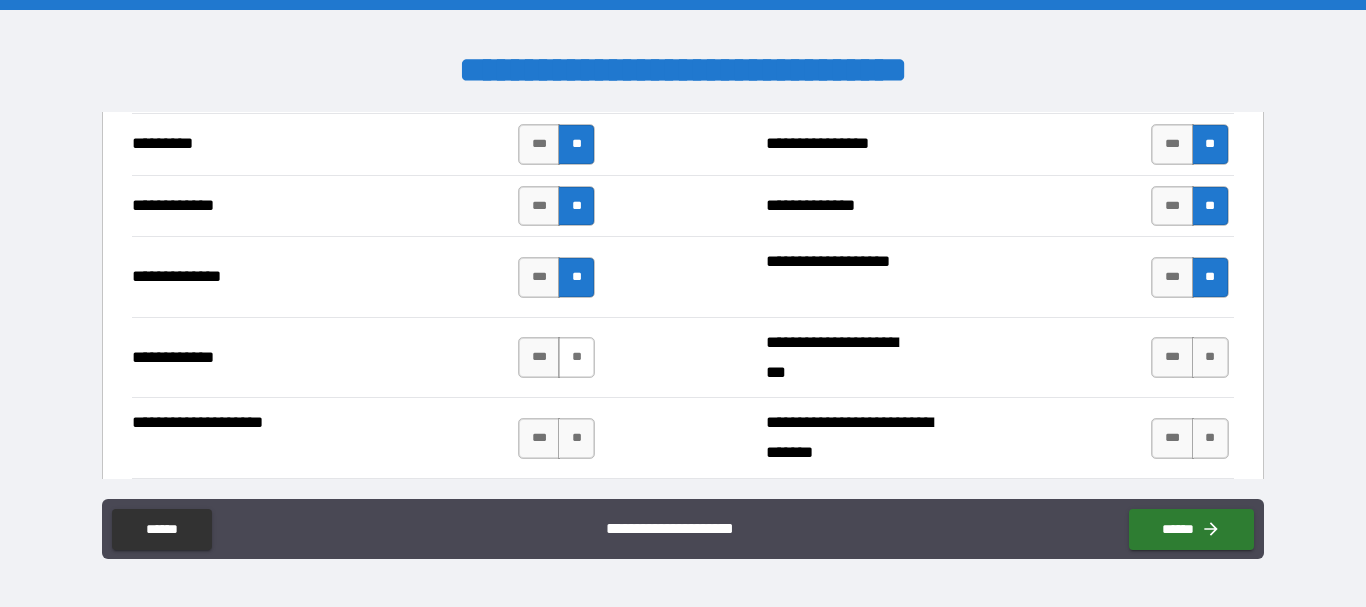 click on "**" at bounding box center (576, 357) 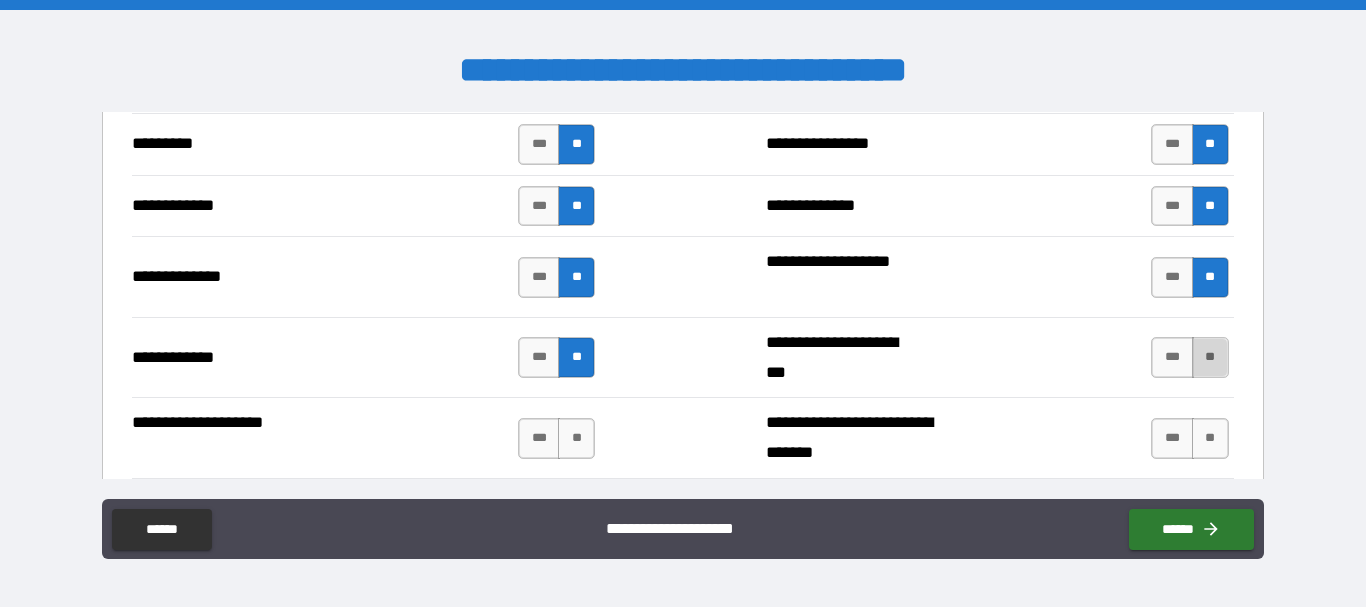 click on "**" at bounding box center (1210, 357) 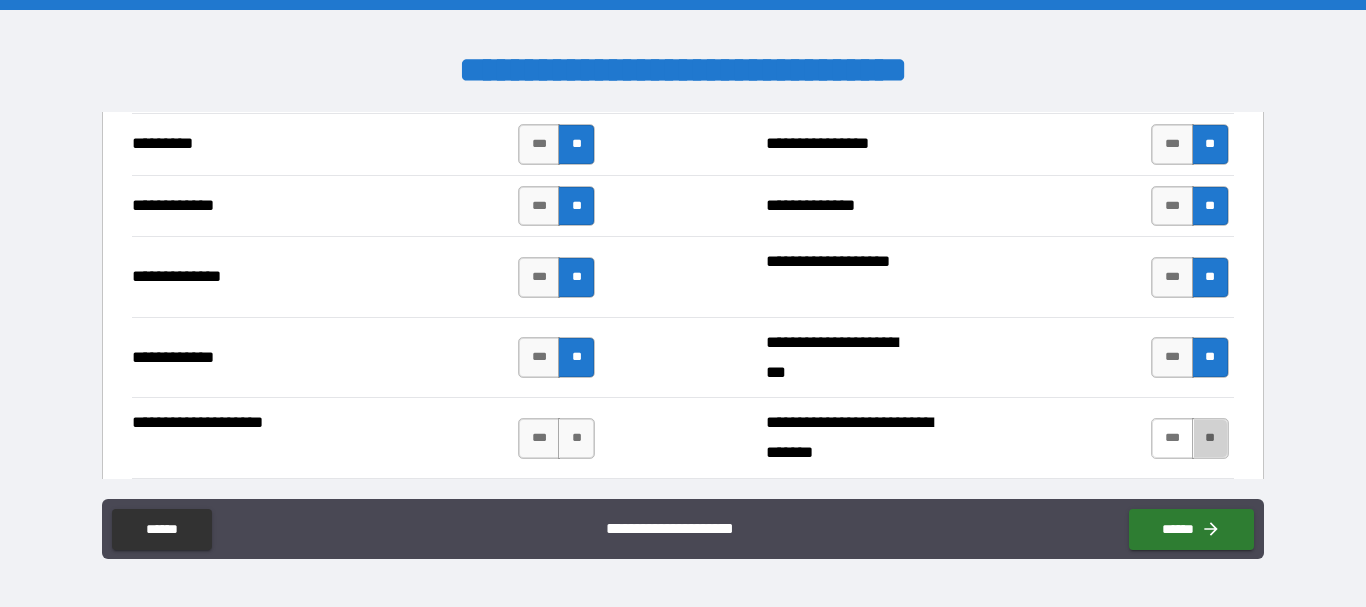 drag, startPoint x: 1195, startPoint y: 438, endPoint x: 1177, endPoint y: 439, distance: 18.027756 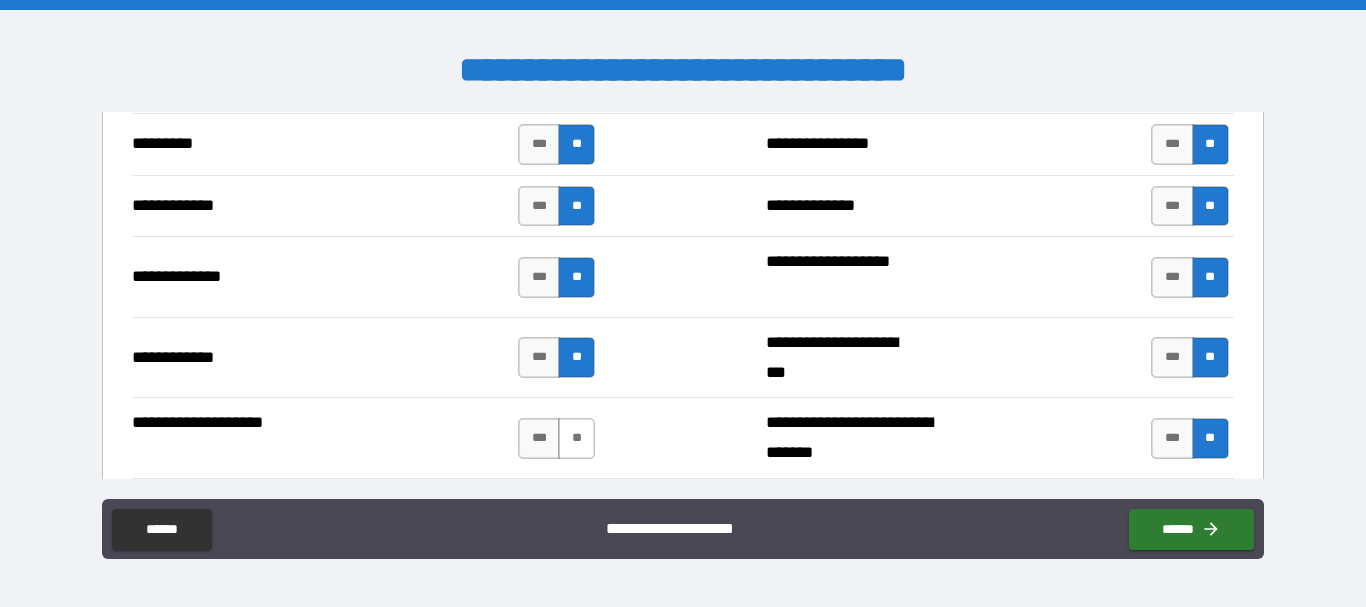 click on "**" at bounding box center (576, 438) 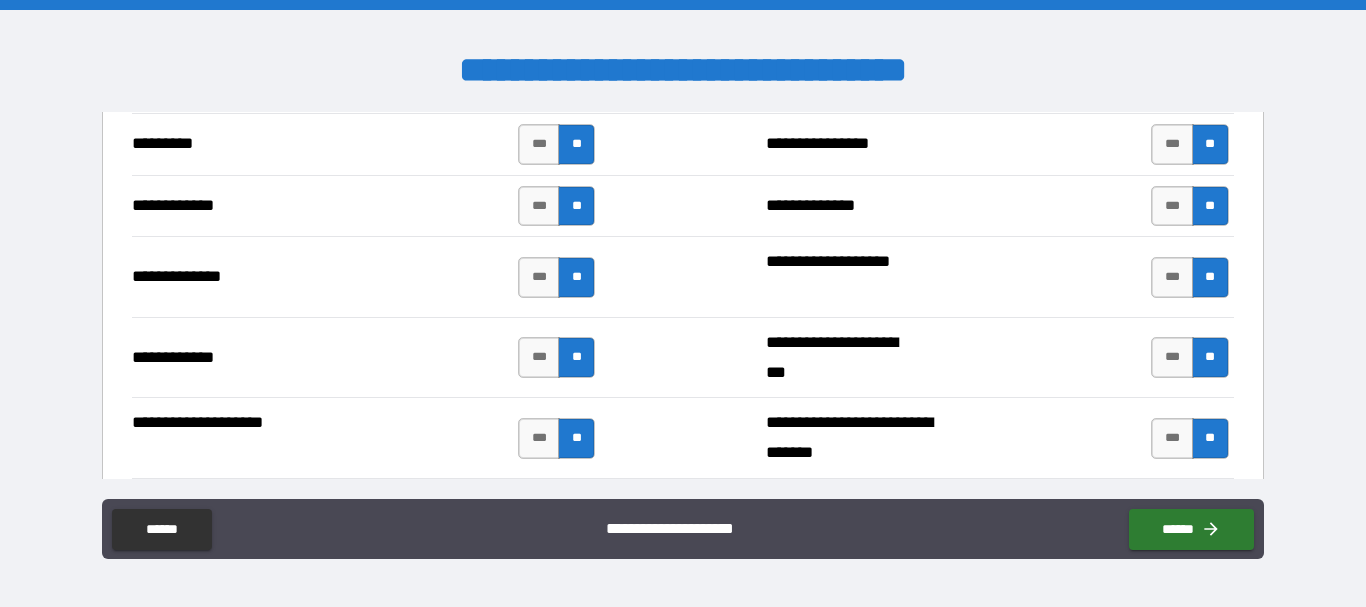 scroll, scrollTop: 7480, scrollLeft: 0, axis: vertical 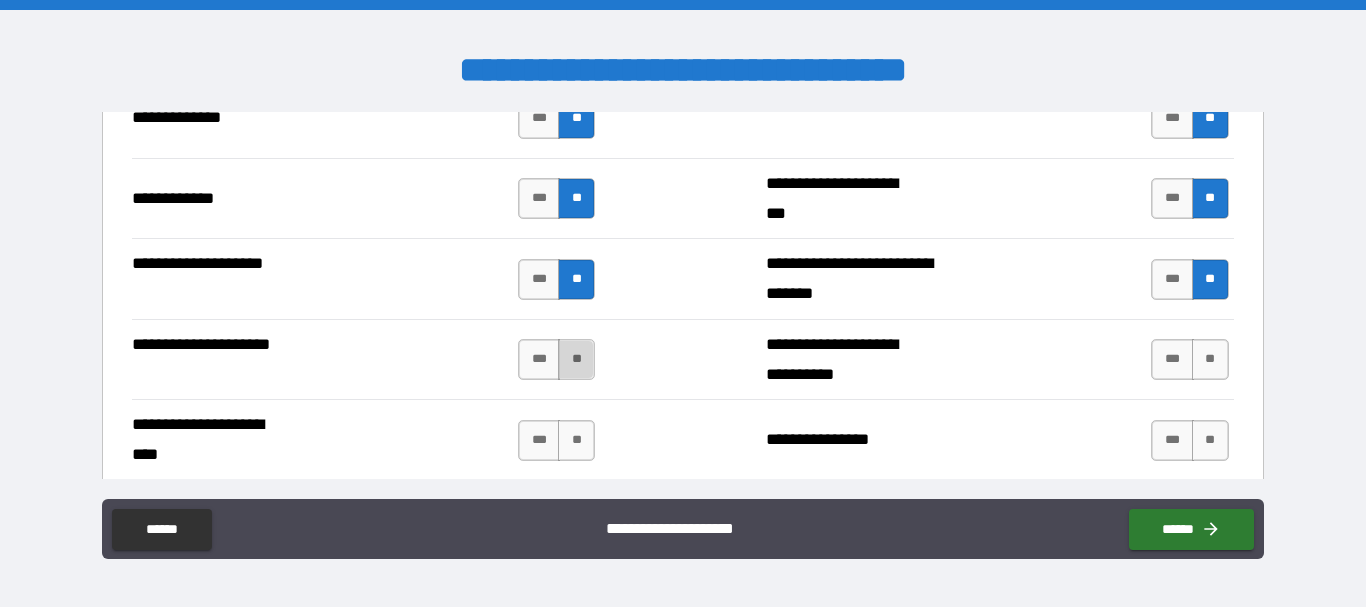 click on "**" at bounding box center [576, 359] 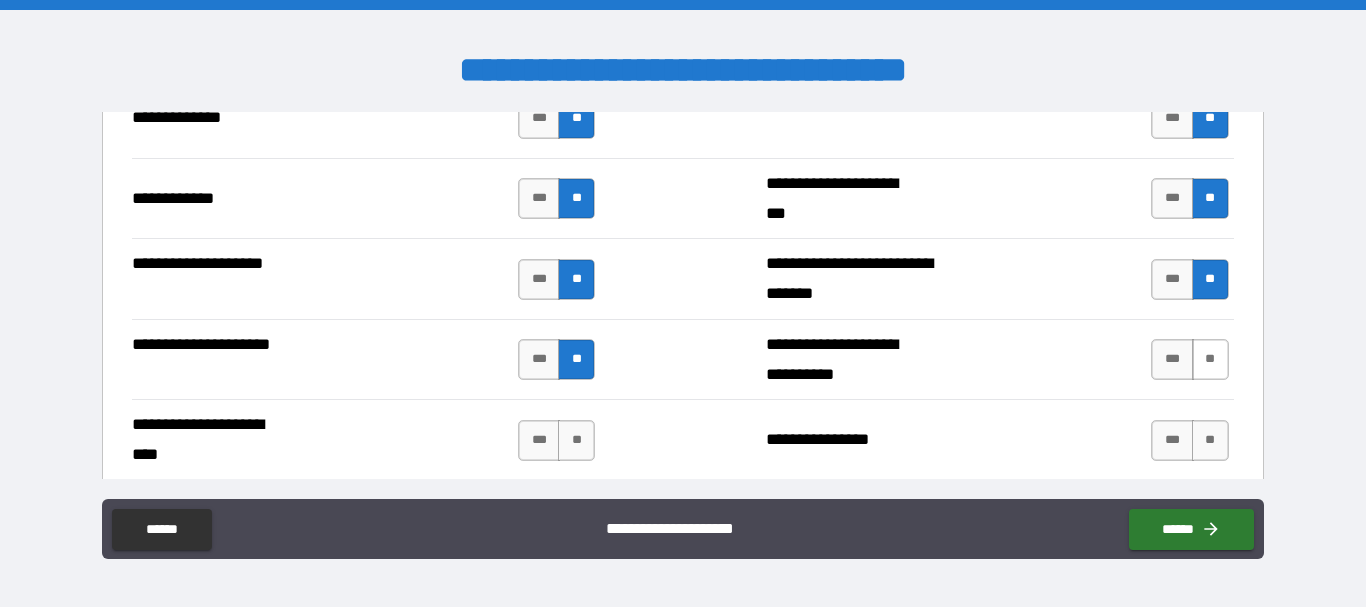 click on "**" at bounding box center (1210, 359) 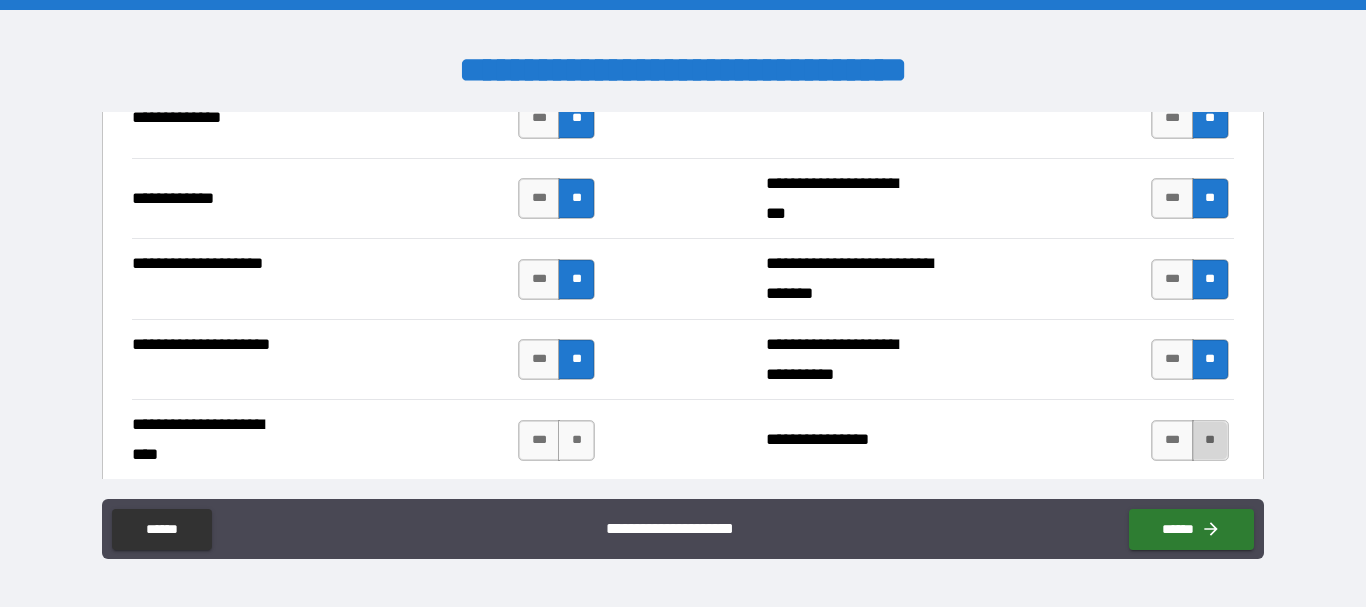 click on "**" at bounding box center [1210, 440] 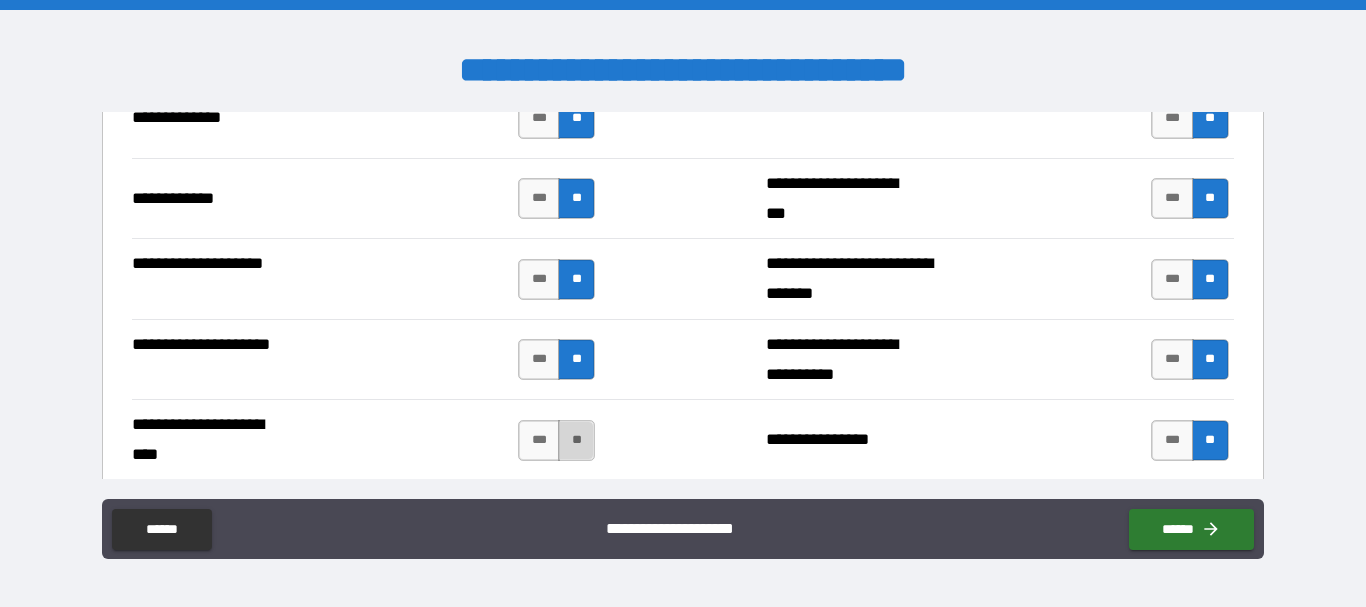 click on "**" at bounding box center [576, 440] 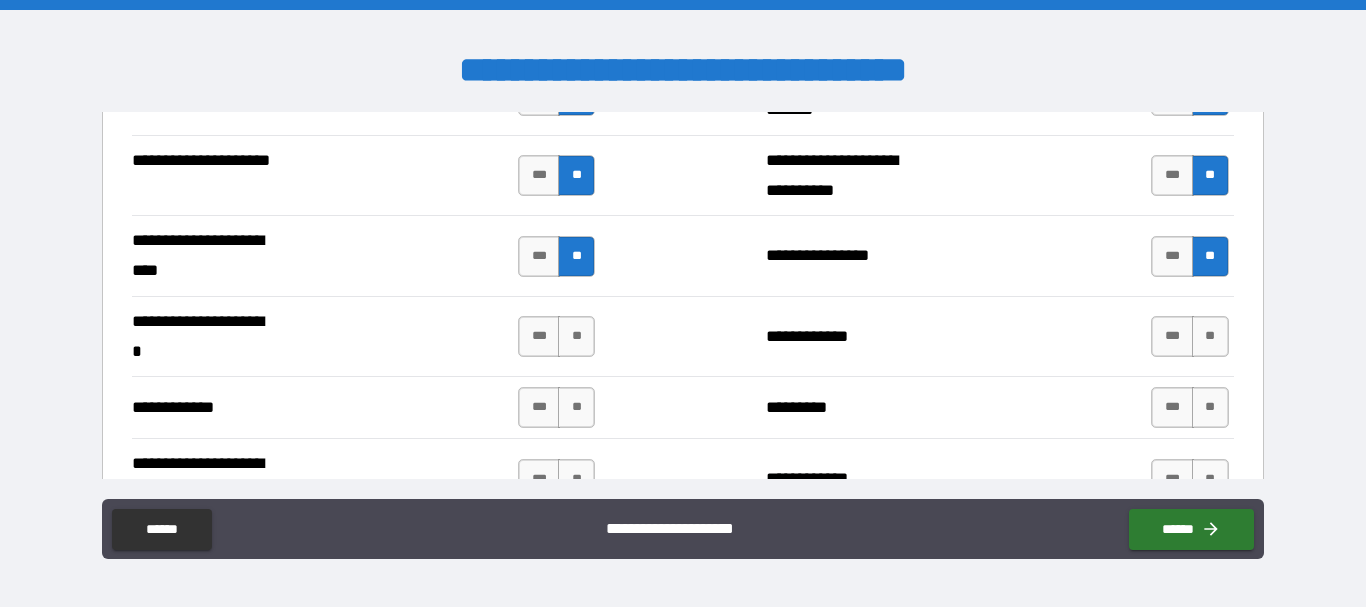 scroll, scrollTop: 7691, scrollLeft: 0, axis: vertical 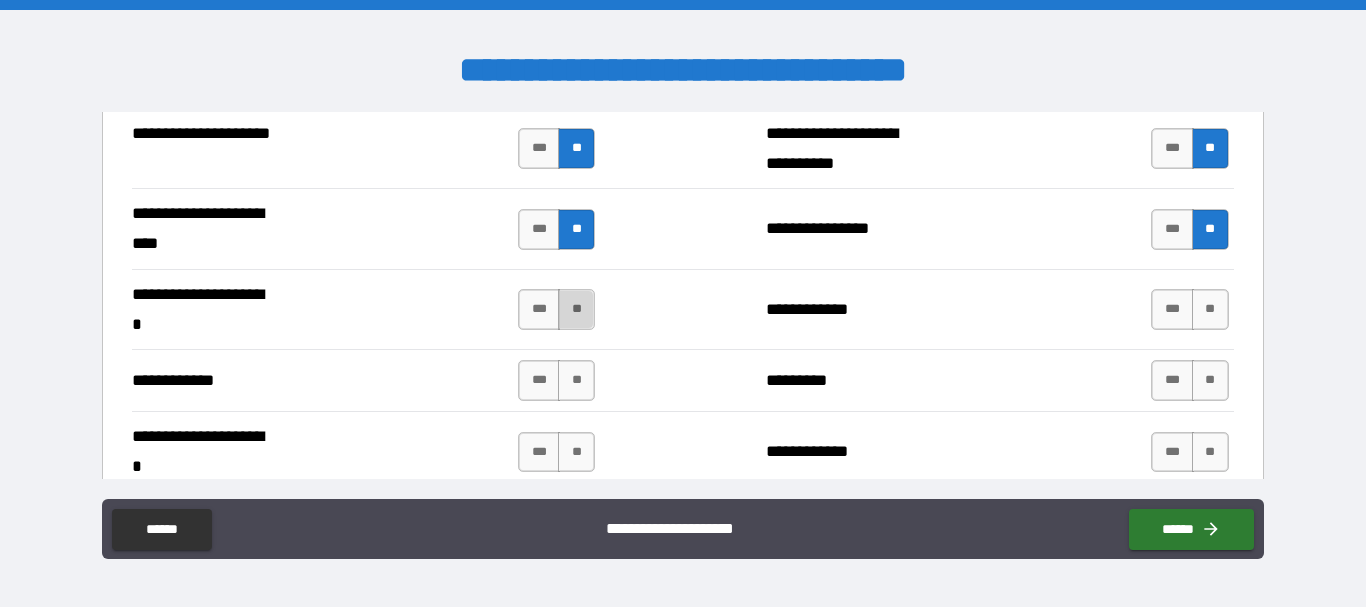 click on "**" at bounding box center [576, 309] 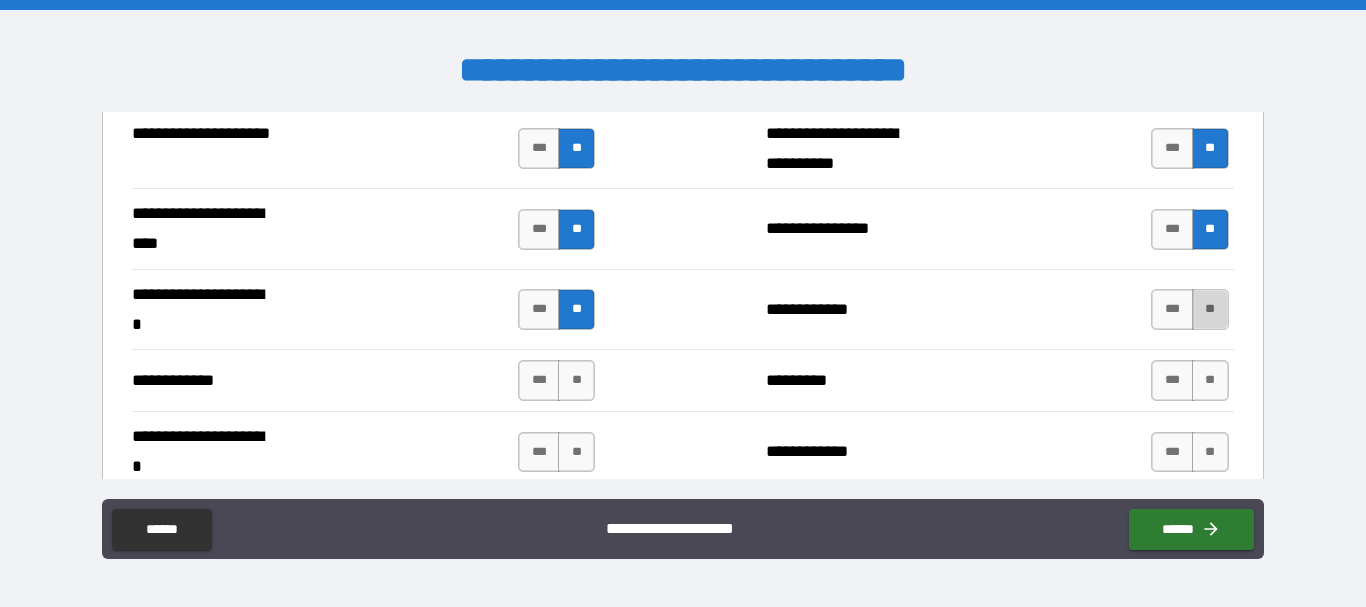 click on "**" at bounding box center (1210, 309) 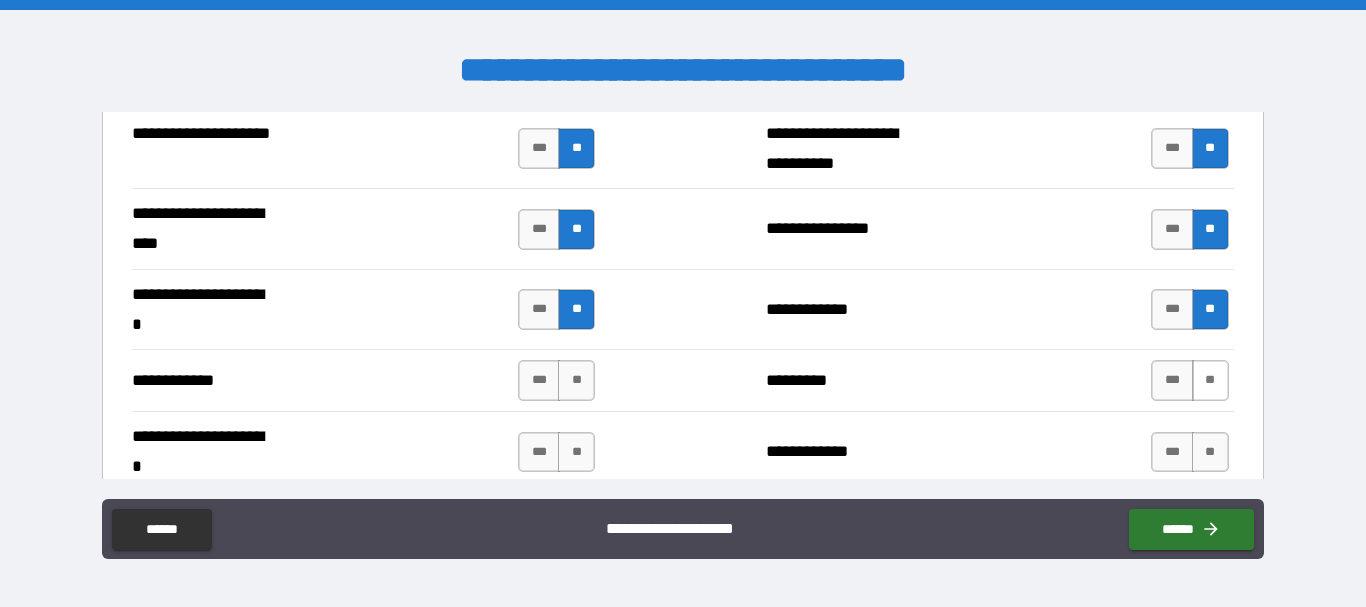 click on "**" at bounding box center (1210, 380) 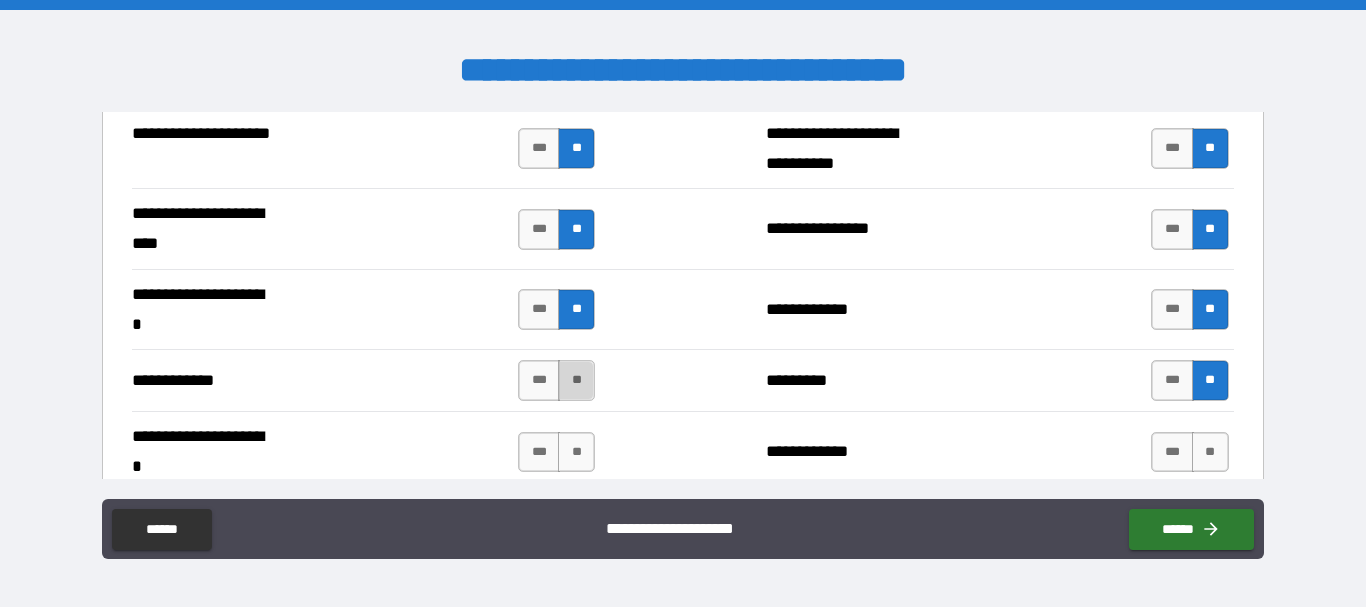 click on "**" at bounding box center [576, 380] 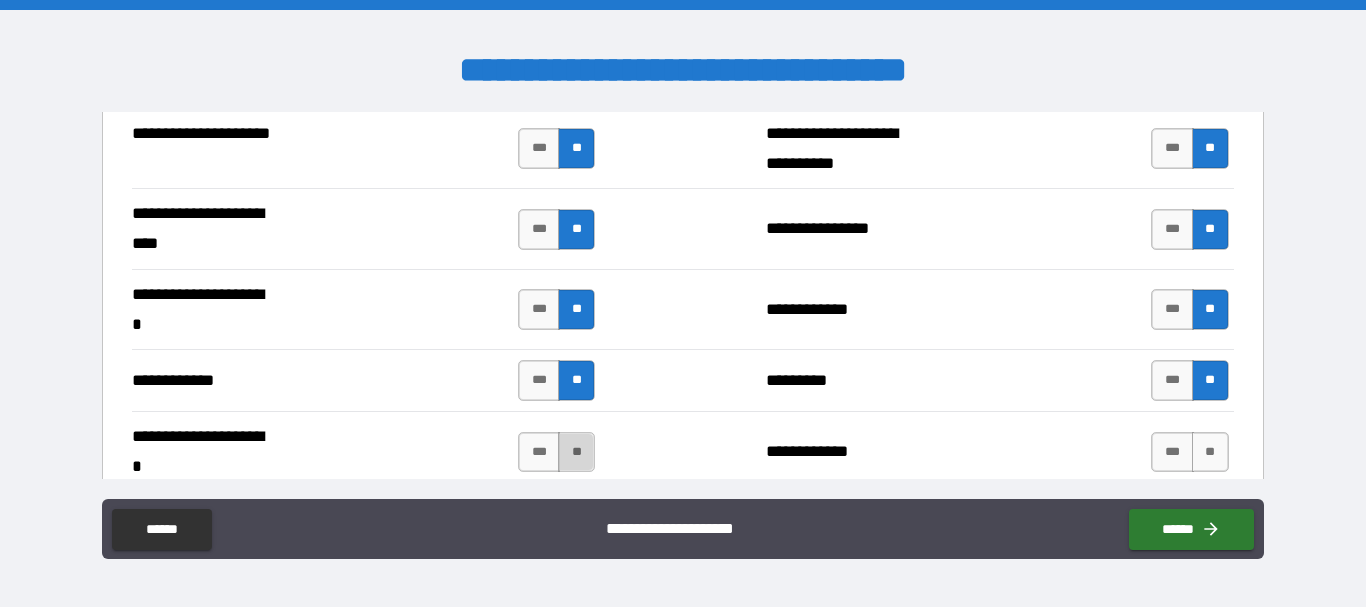 click on "**" at bounding box center (576, 452) 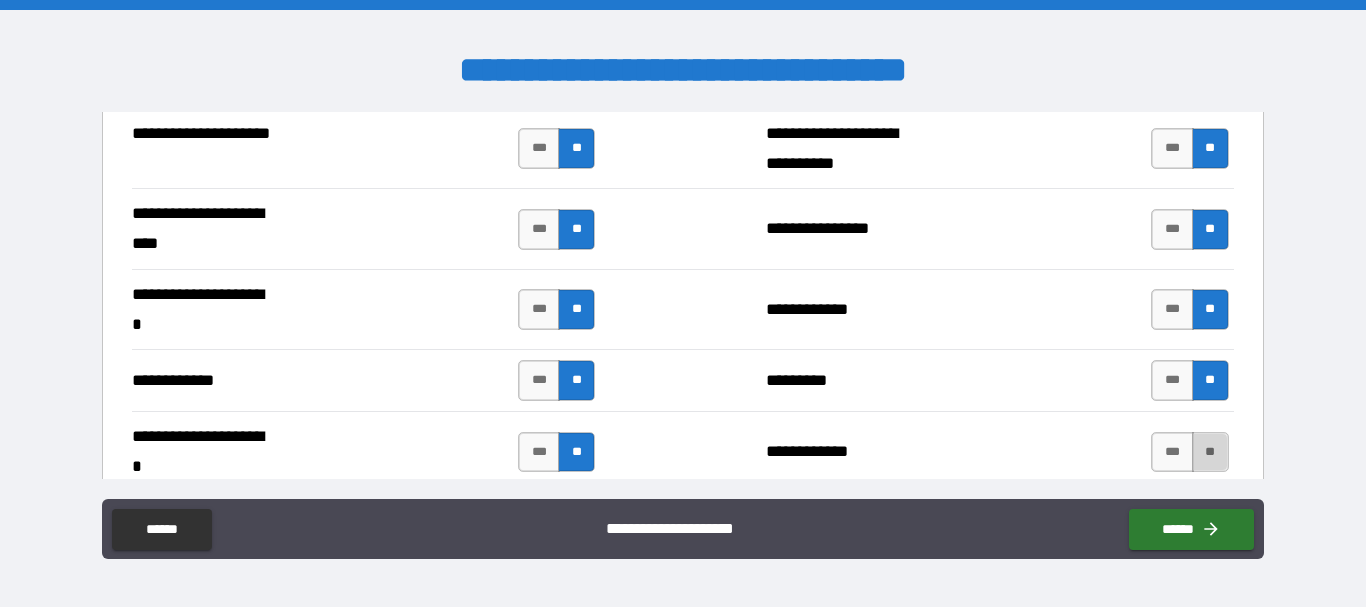 click on "**" at bounding box center (1210, 452) 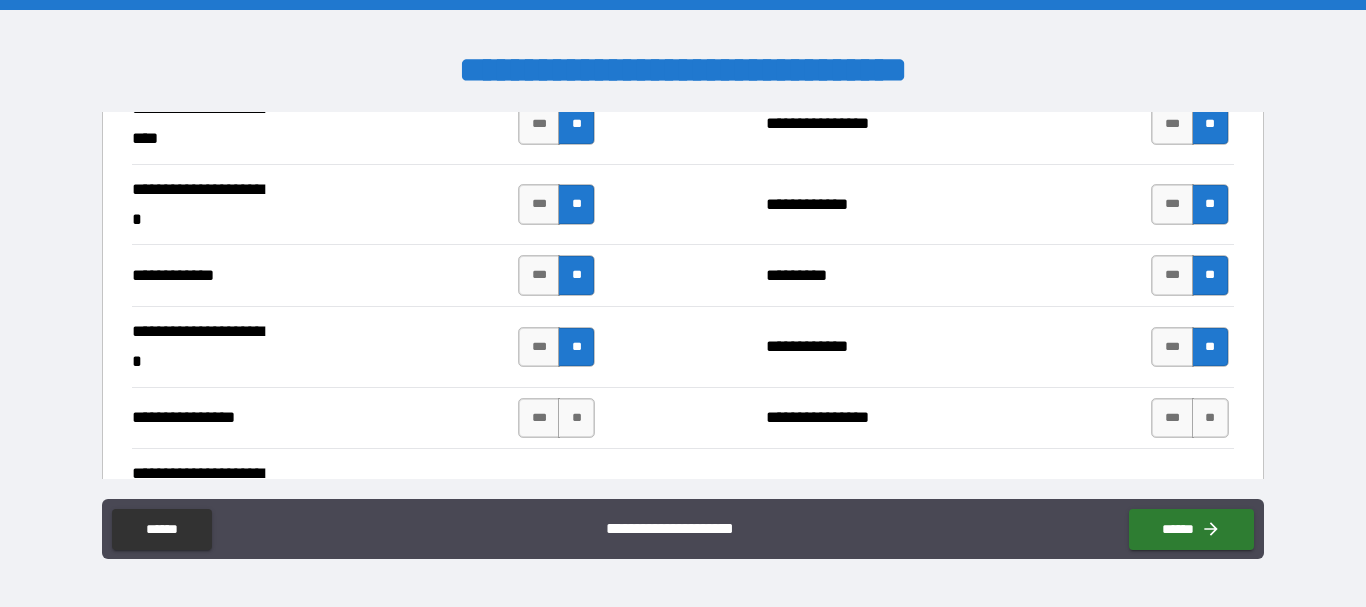 scroll, scrollTop: 7876, scrollLeft: 0, axis: vertical 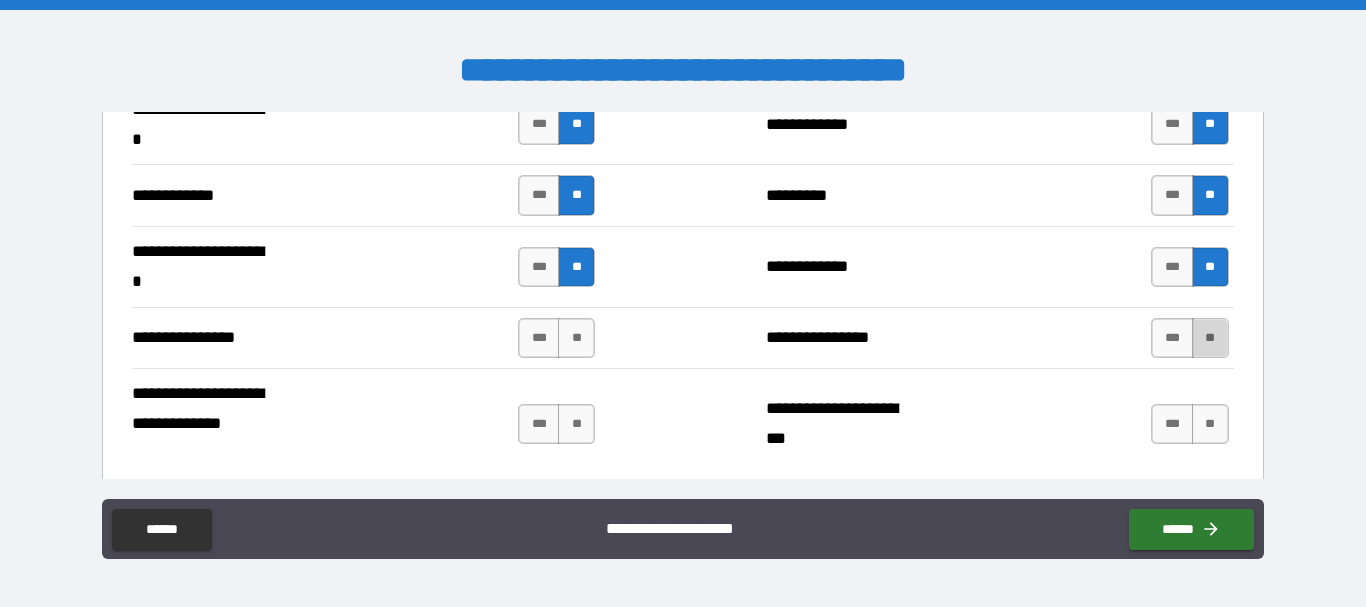 drag, startPoint x: 1192, startPoint y: 340, endPoint x: 922, endPoint y: 327, distance: 270.31277 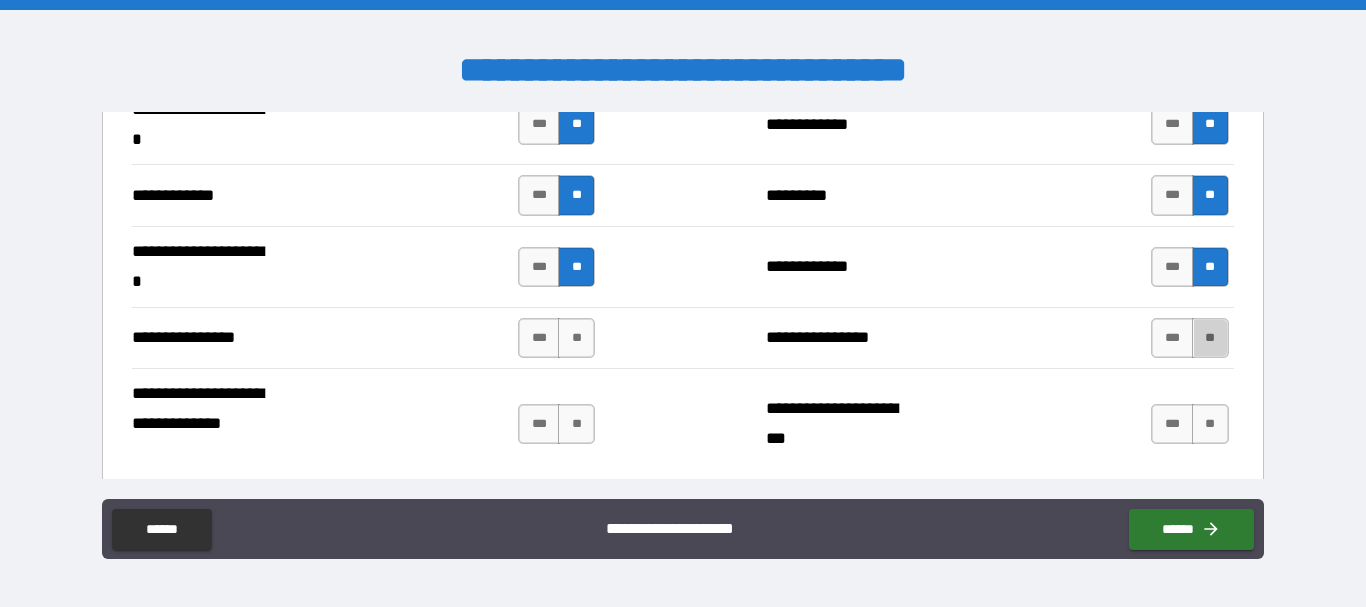 click on "**" at bounding box center [1210, 338] 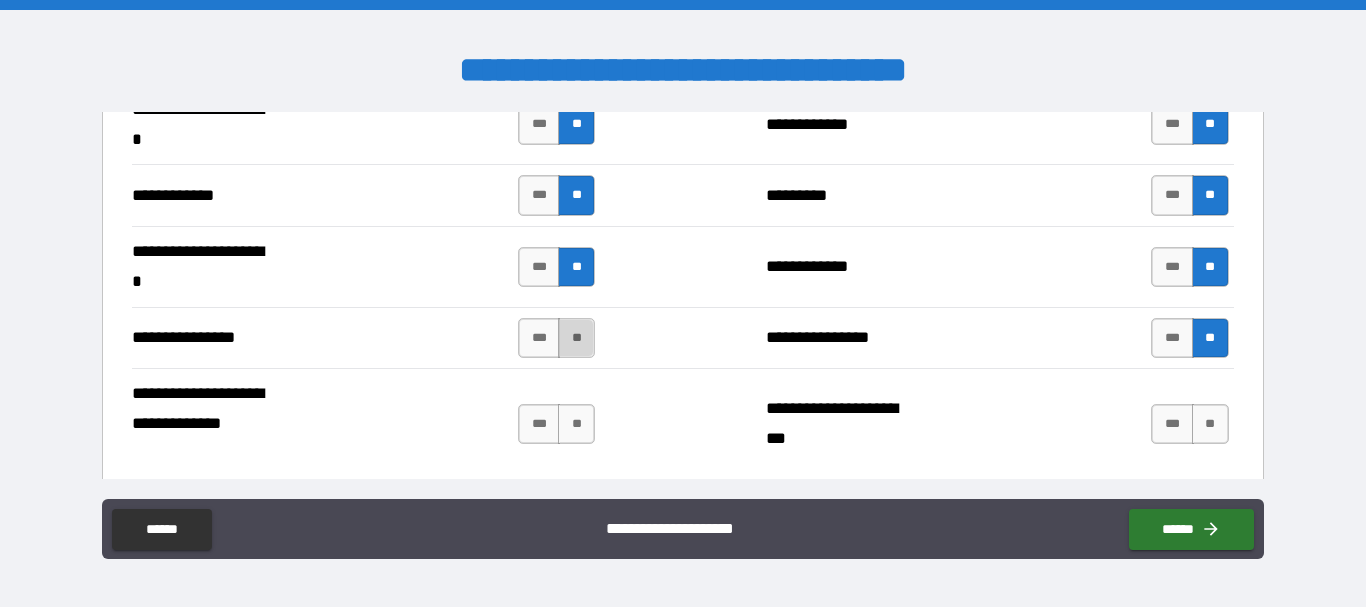 click on "**" at bounding box center (576, 338) 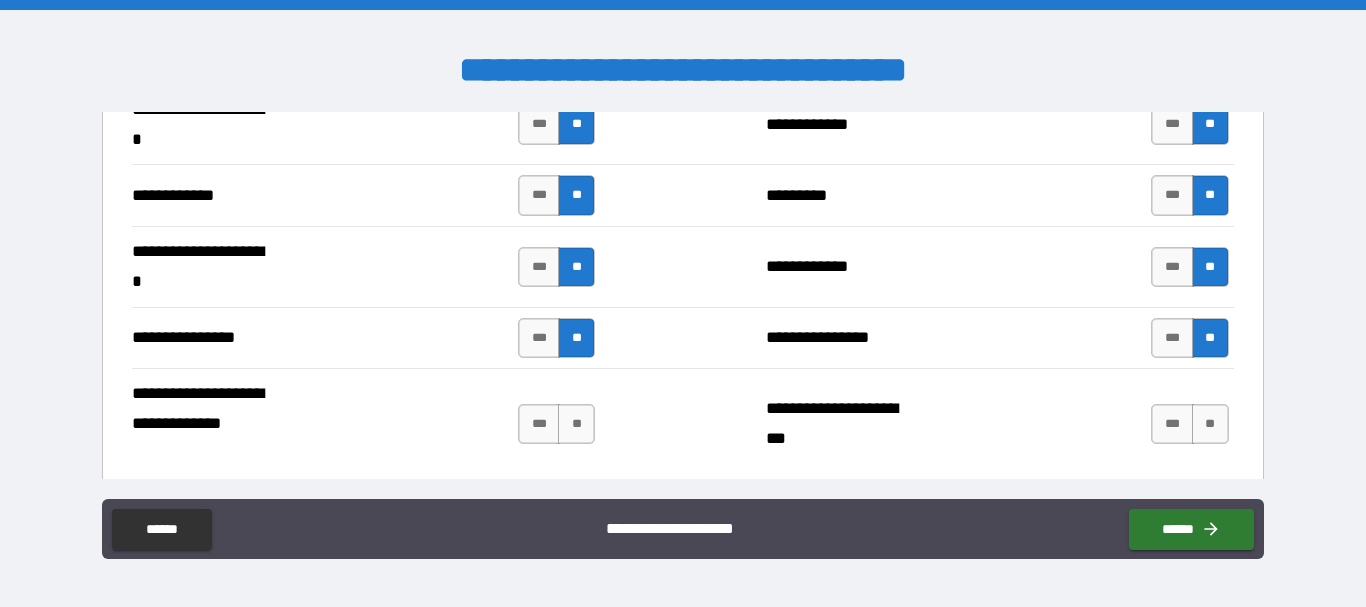 drag, startPoint x: 560, startPoint y: 427, endPoint x: 639, endPoint y: 445, distance: 81.02469 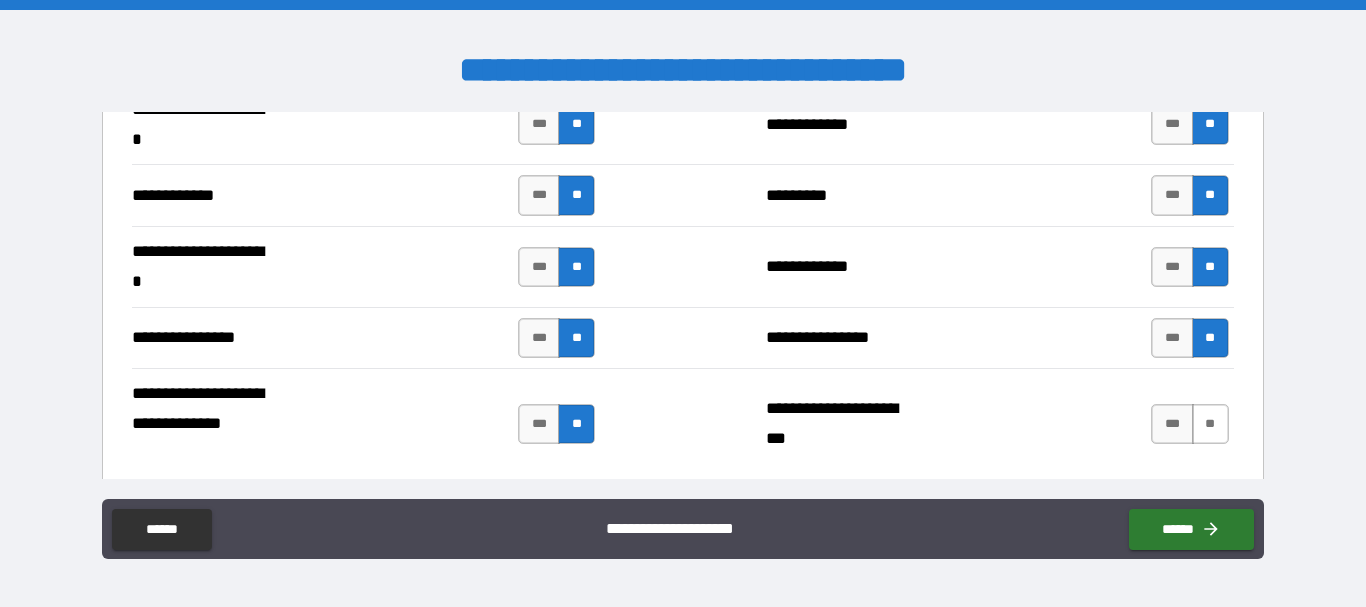 click on "**" at bounding box center [1210, 424] 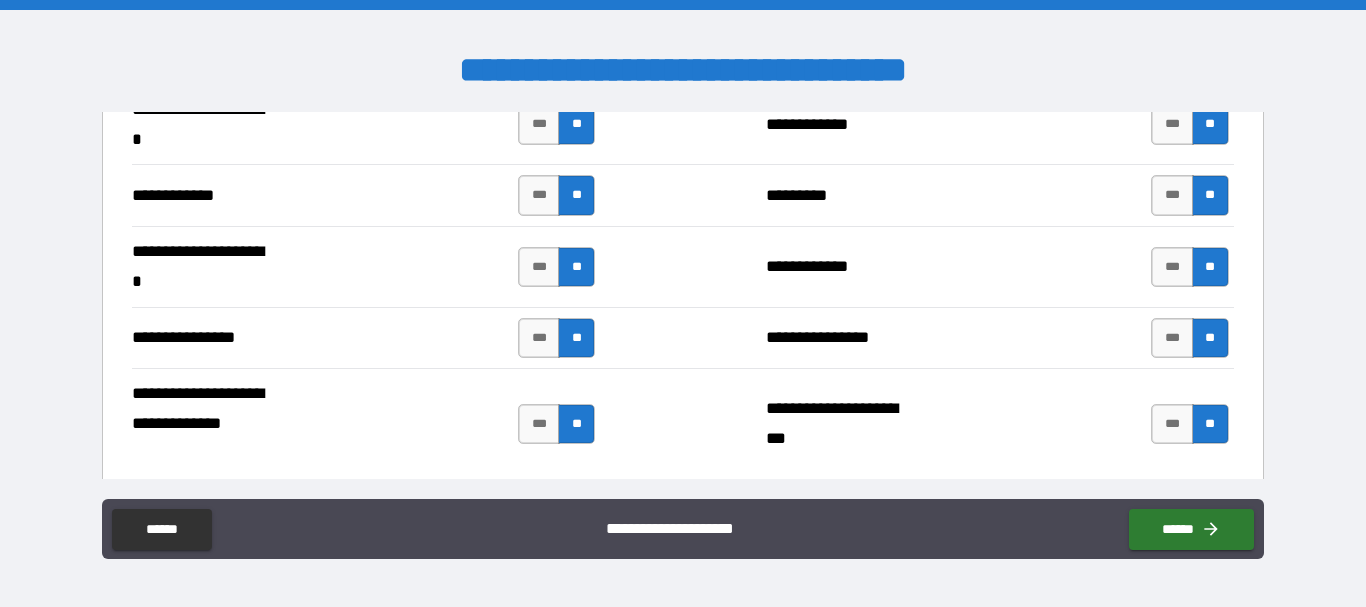 scroll, scrollTop: 7955, scrollLeft: 0, axis: vertical 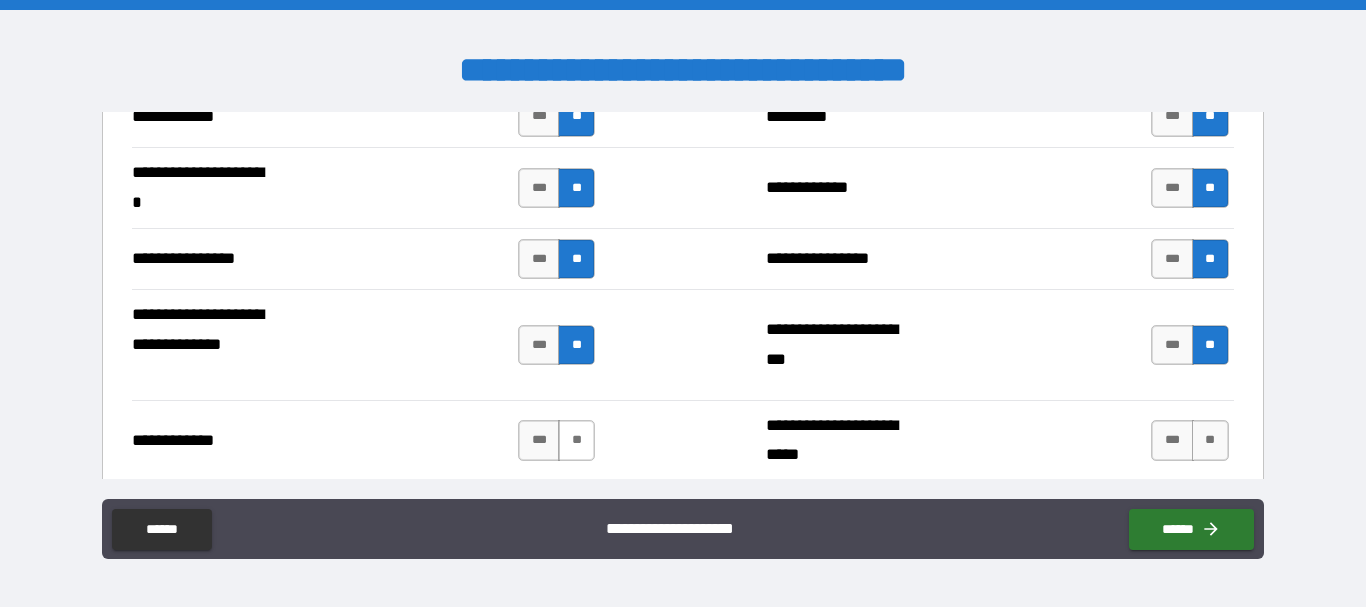 click on "**" at bounding box center (576, 440) 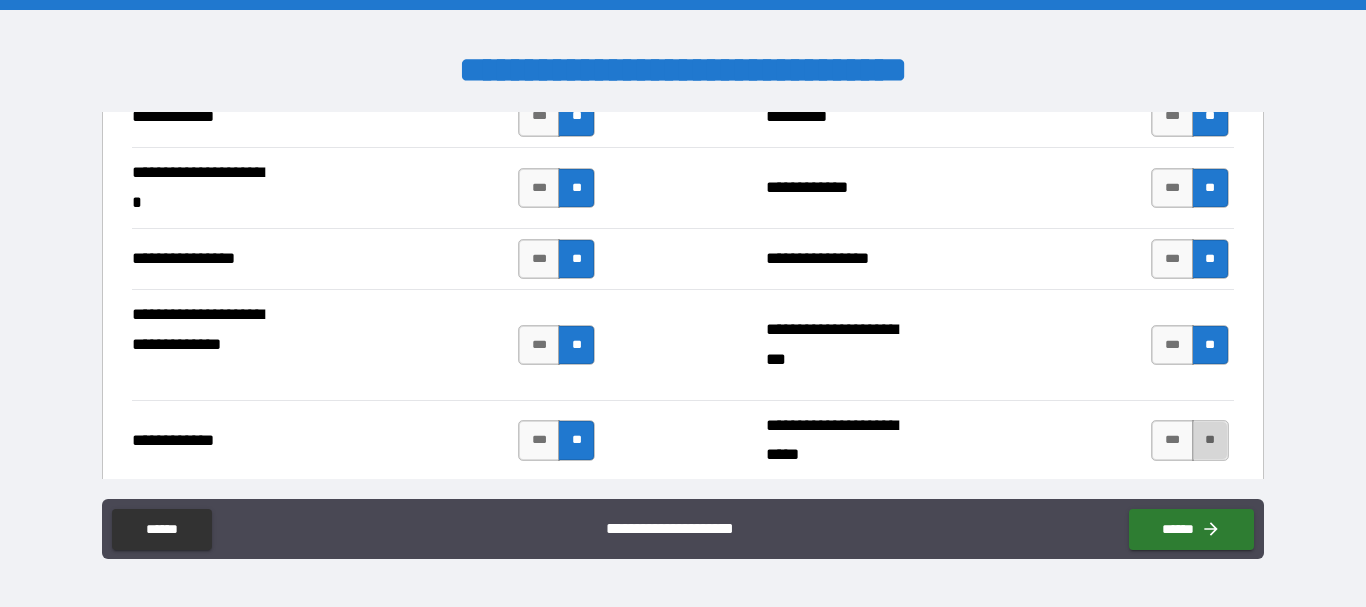 click on "**" at bounding box center [1210, 440] 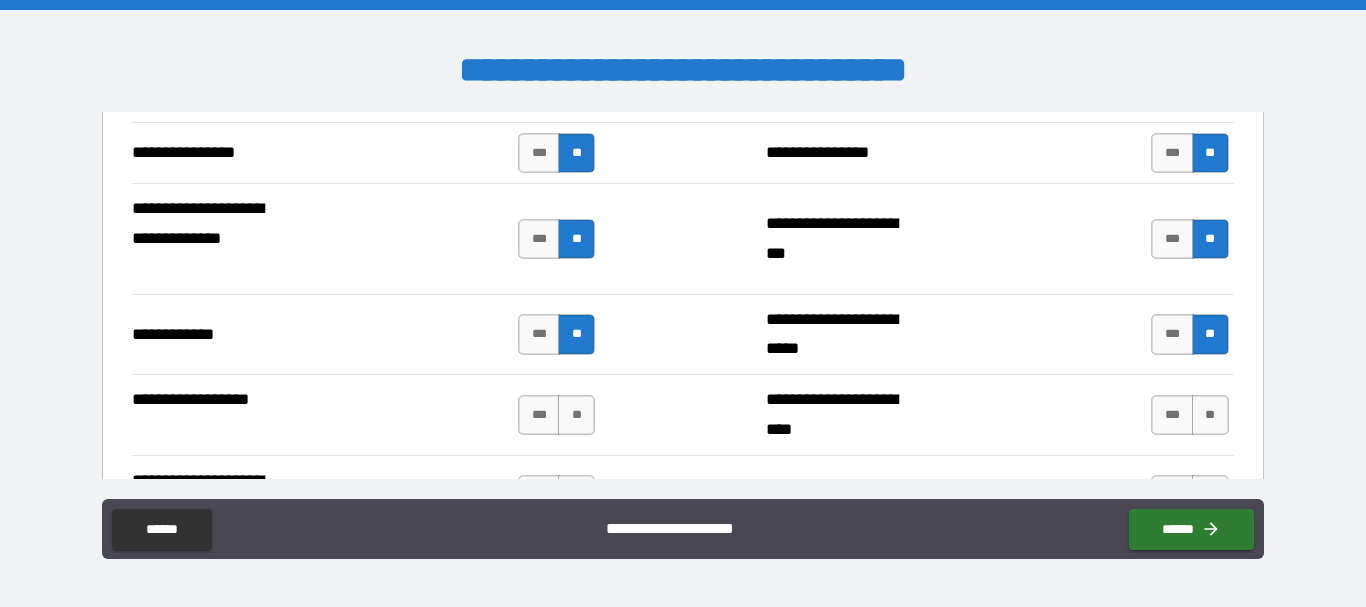 scroll, scrollTop: 8114, scrollLeft: 0, axis: vertical 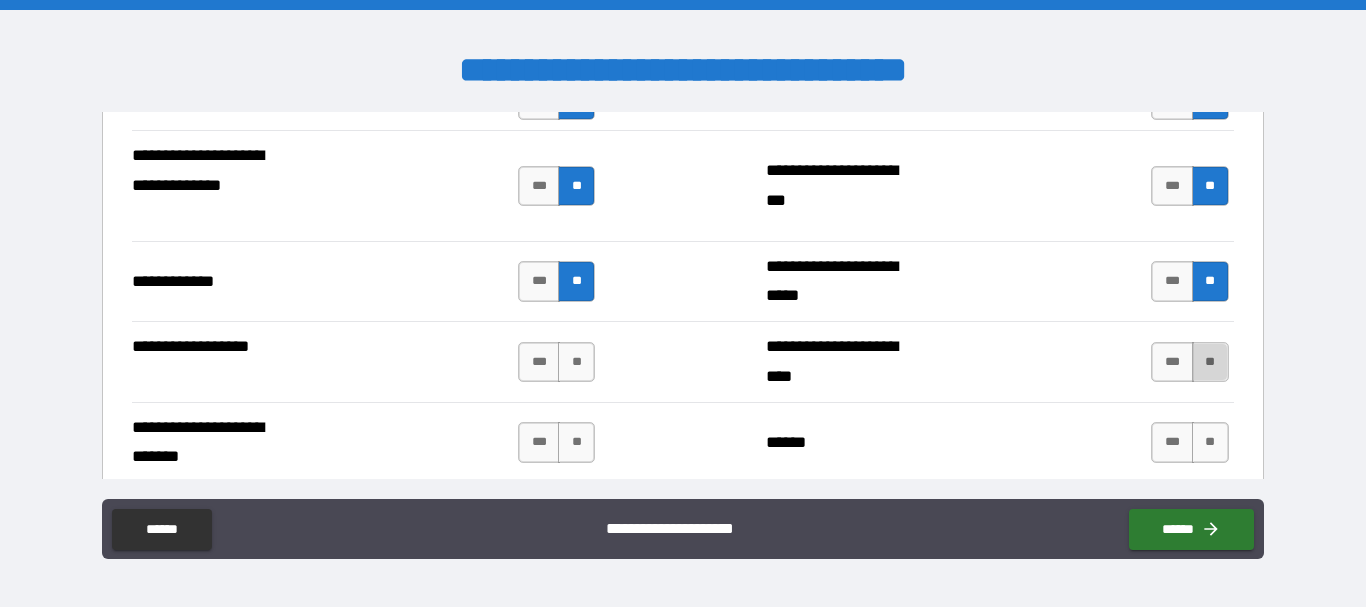 click on "**" at bounding box center [1210, 362] 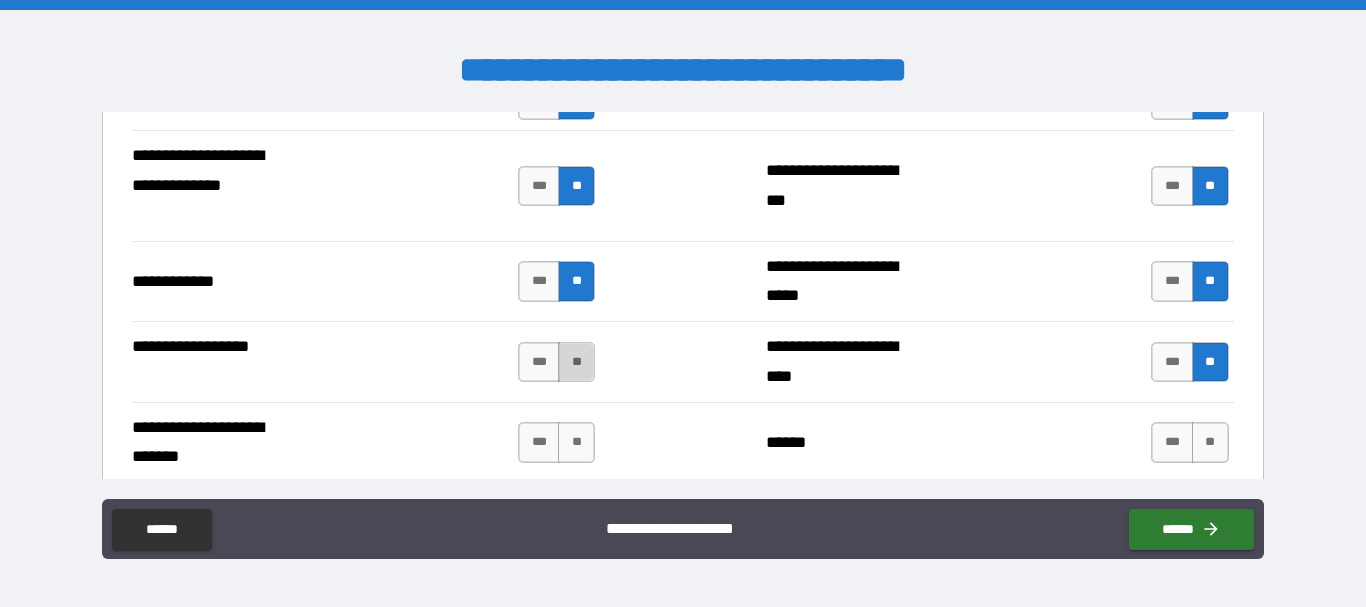 click on "**" at bounding box center [576, 362] 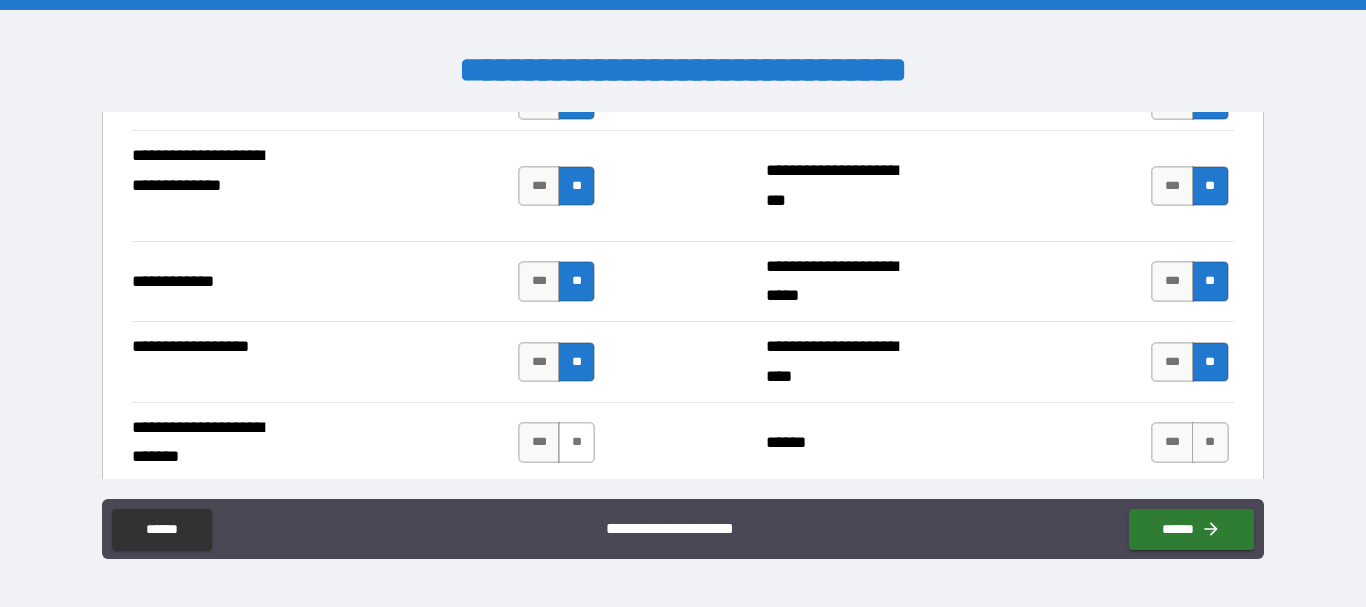 click on "**" at bounding box center (576, 442) 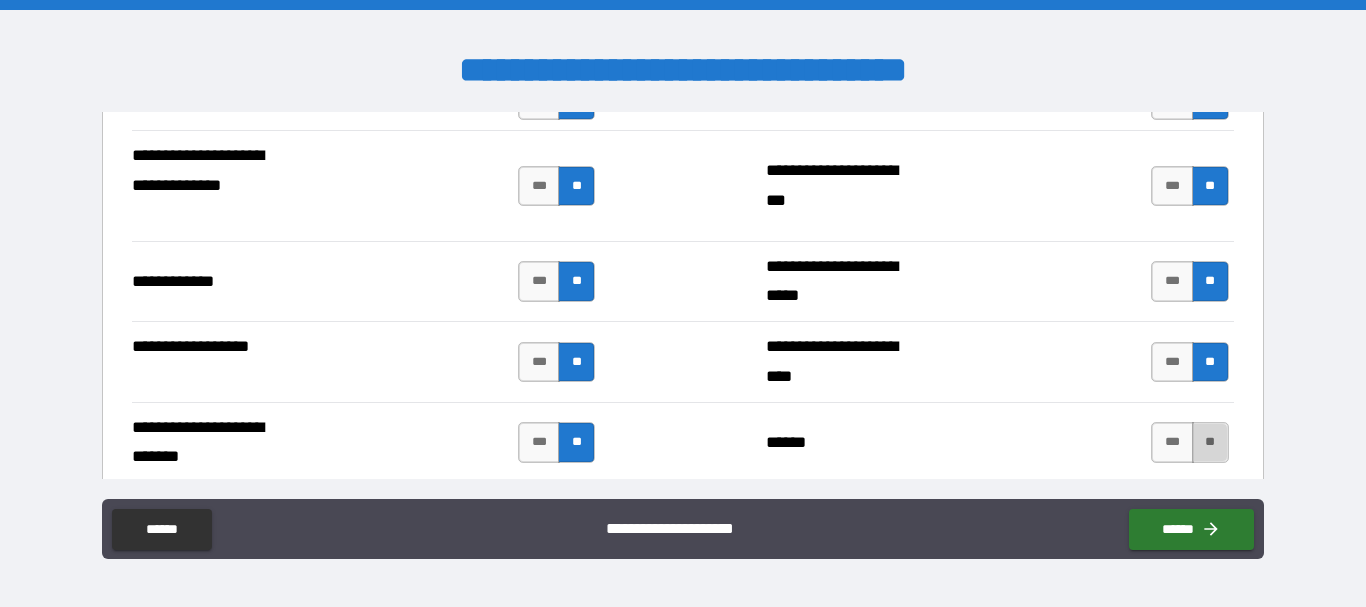 click on "**" at bounding box center [1210, 442] 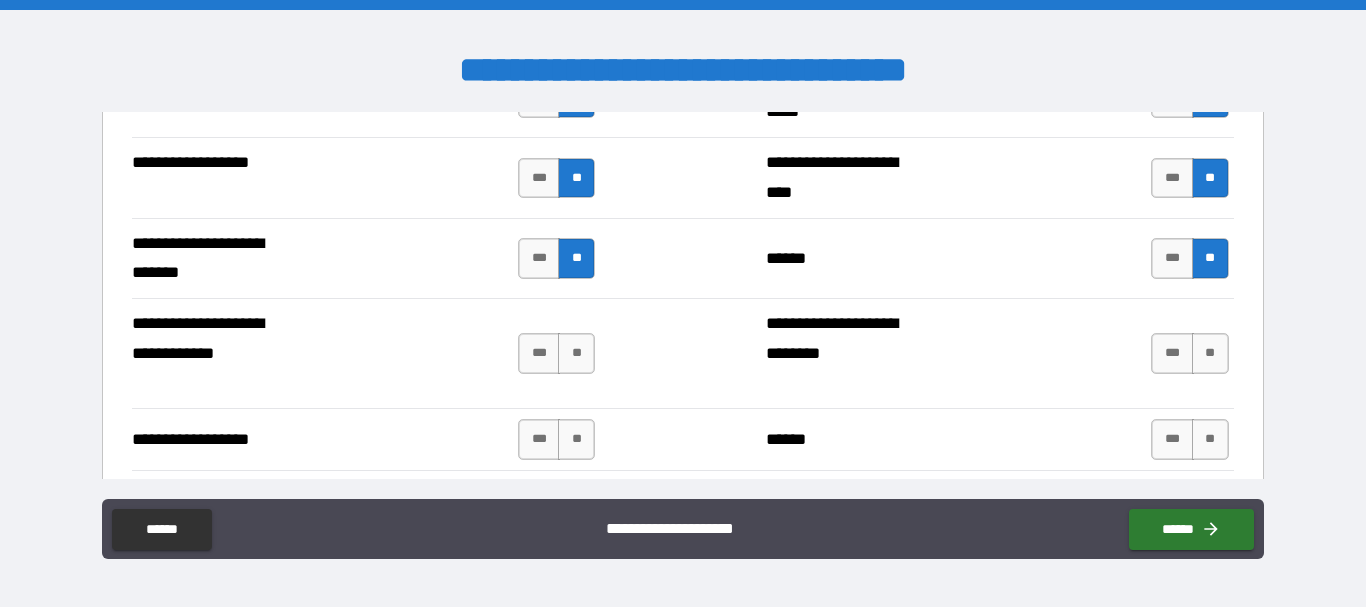 scroll, scrollTop: 8326, scrollLeft: 0, axis: vertical 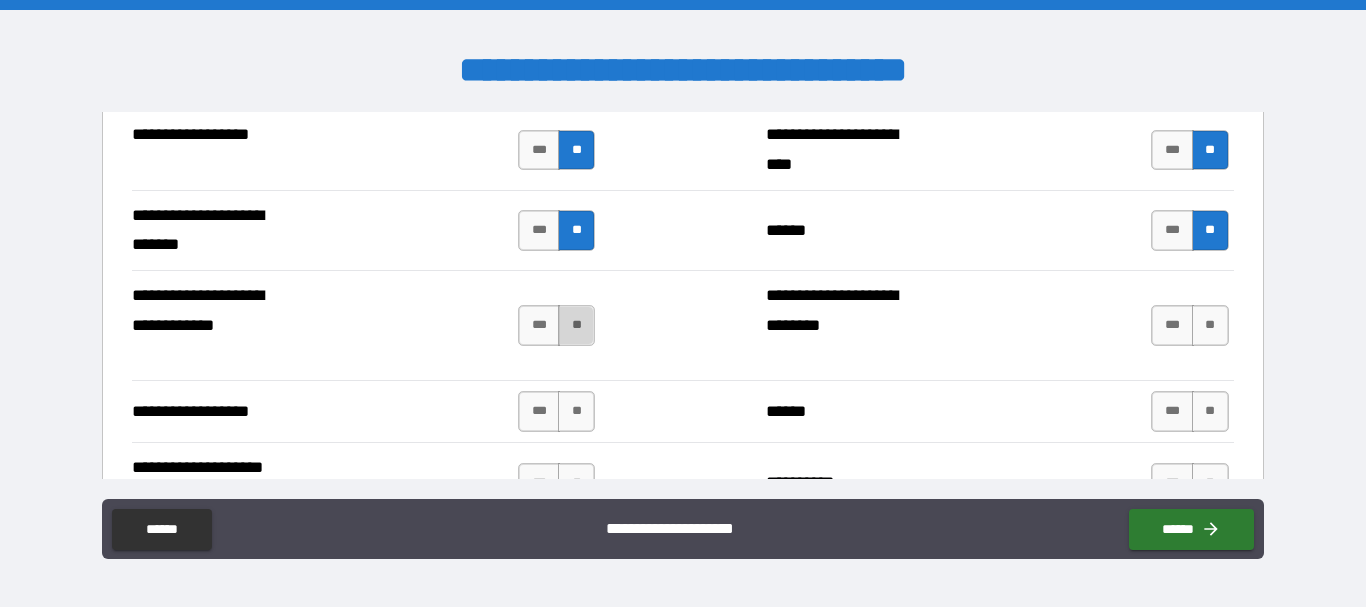 click on "**" at bounding box center [576, 325] 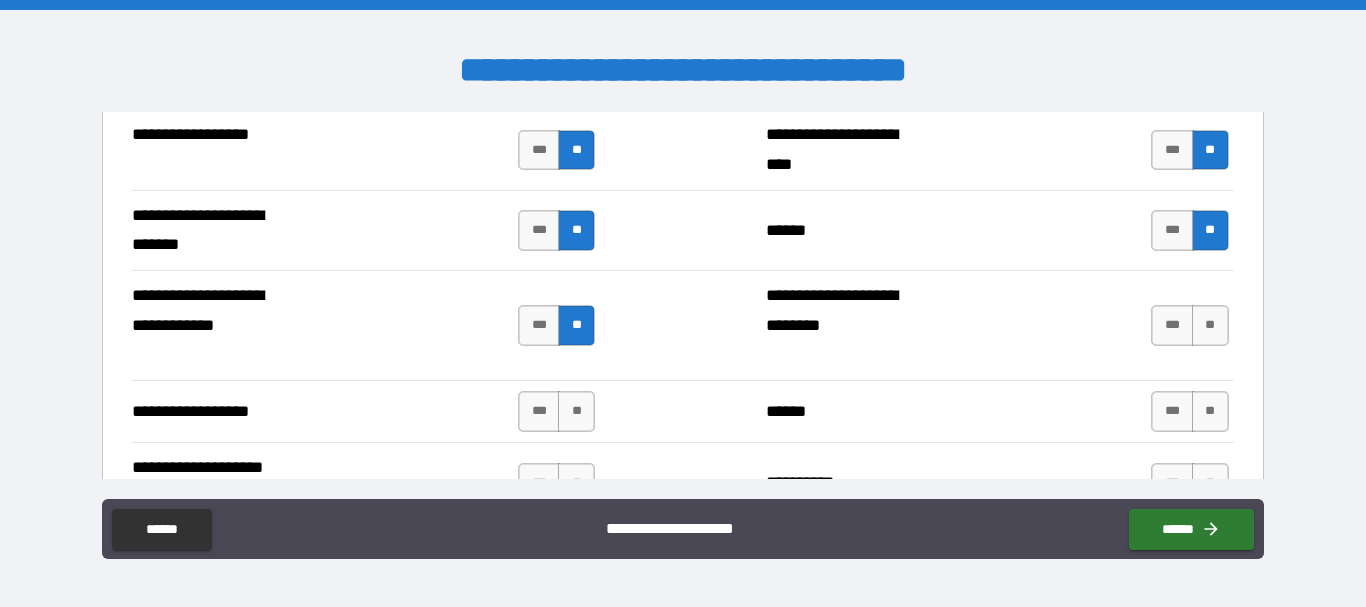 drag, startPoint x: 1191, startPoint y: 324, endPoint x: 1199, endPoint y: 384, distance: 60.530983 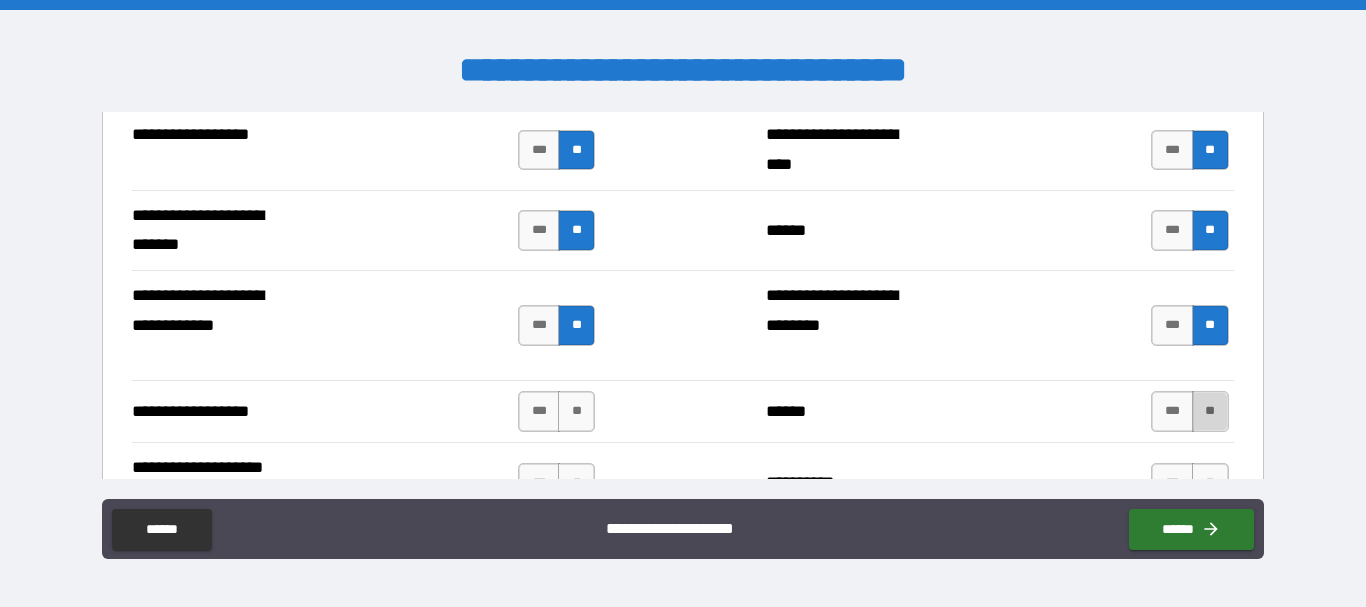 click on "**" at bounding box center (1210, 411) 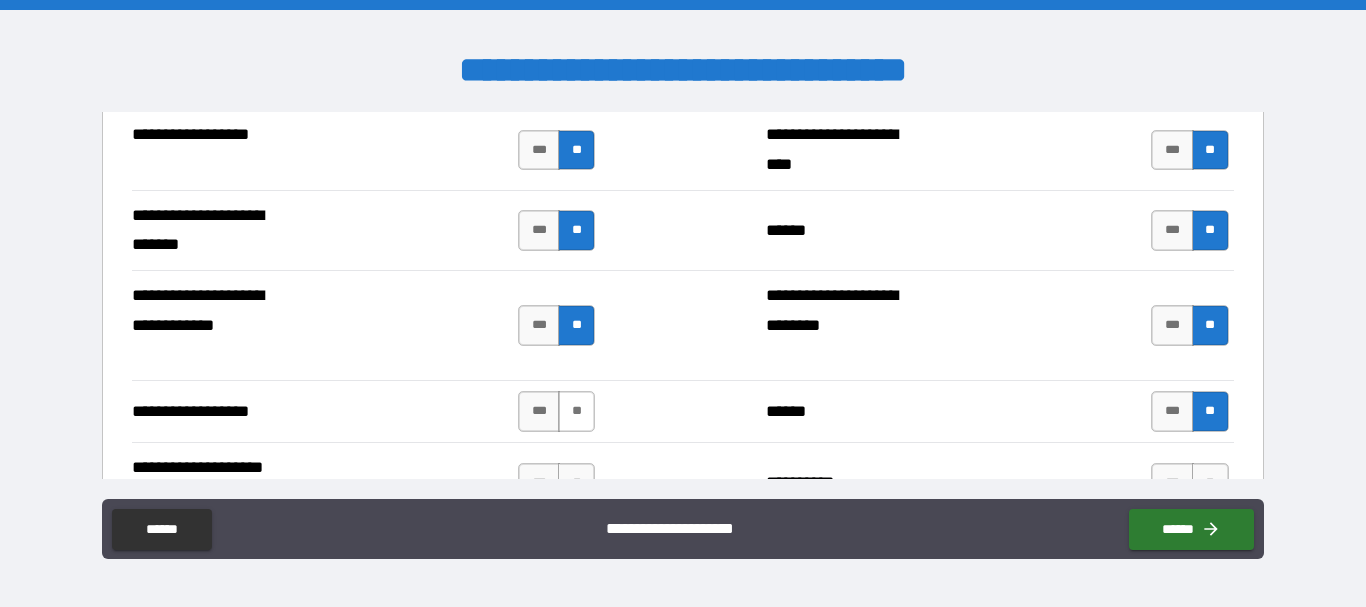 click on "**" at bounding box center (576, 411) 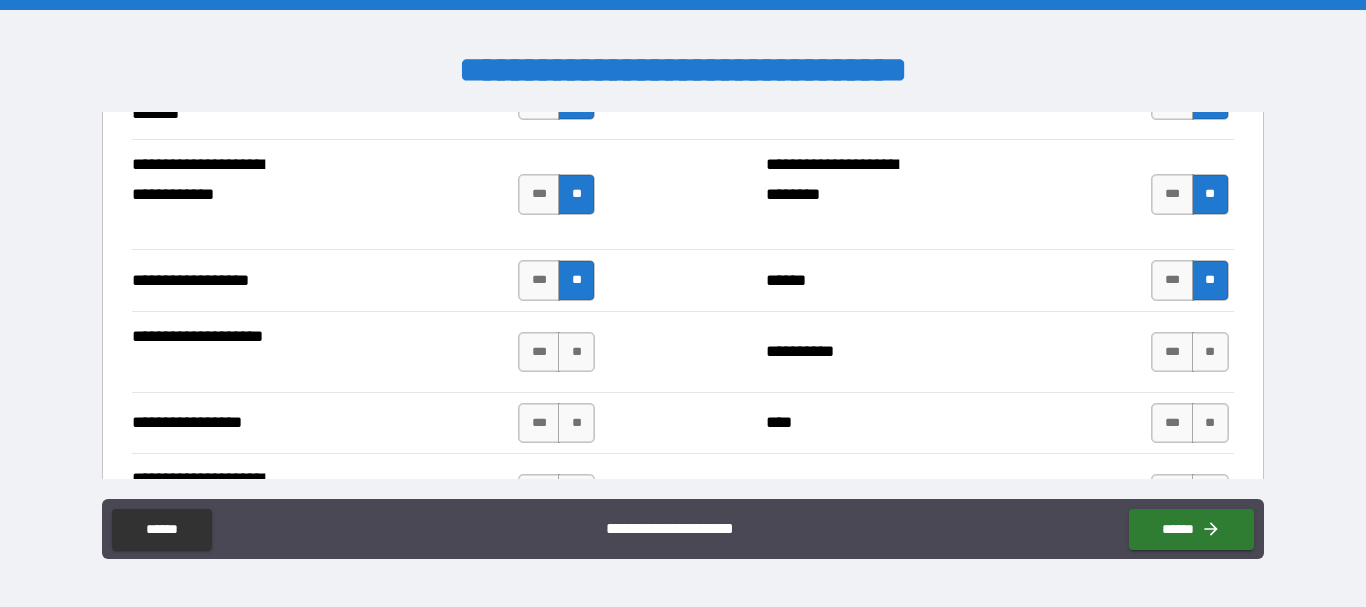 scroll, scrollTop: 8642, scrollLeft: 0, axis: vertical 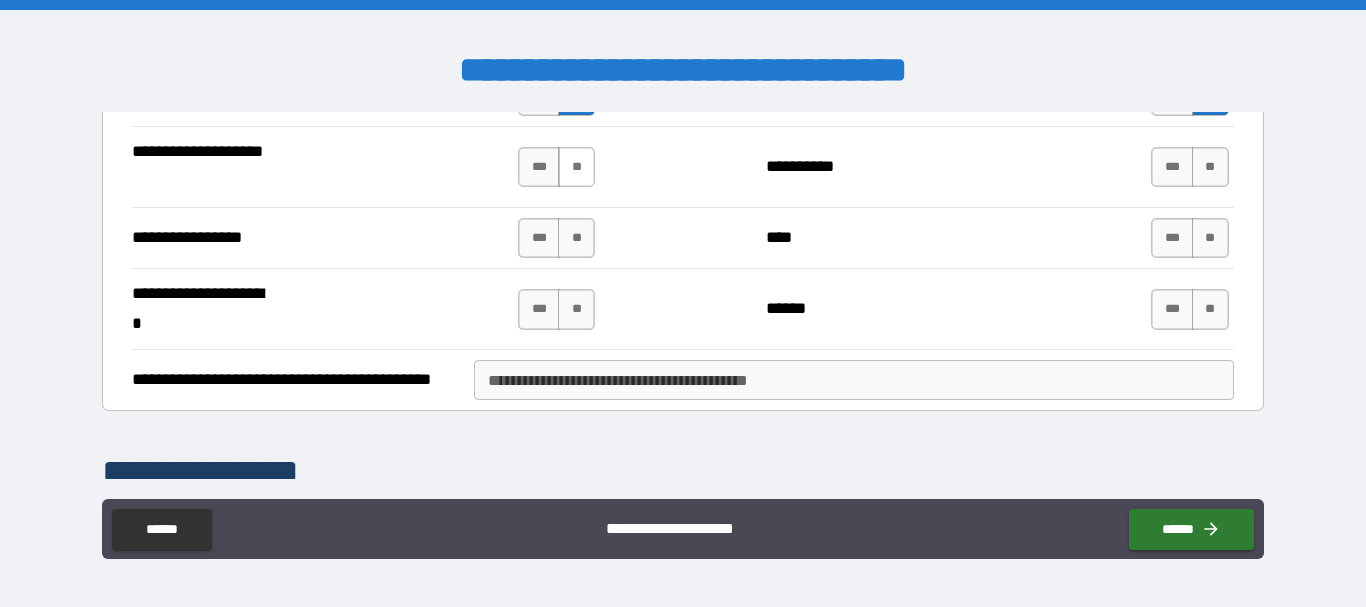 click on "**" at bounding box center (576, 167) 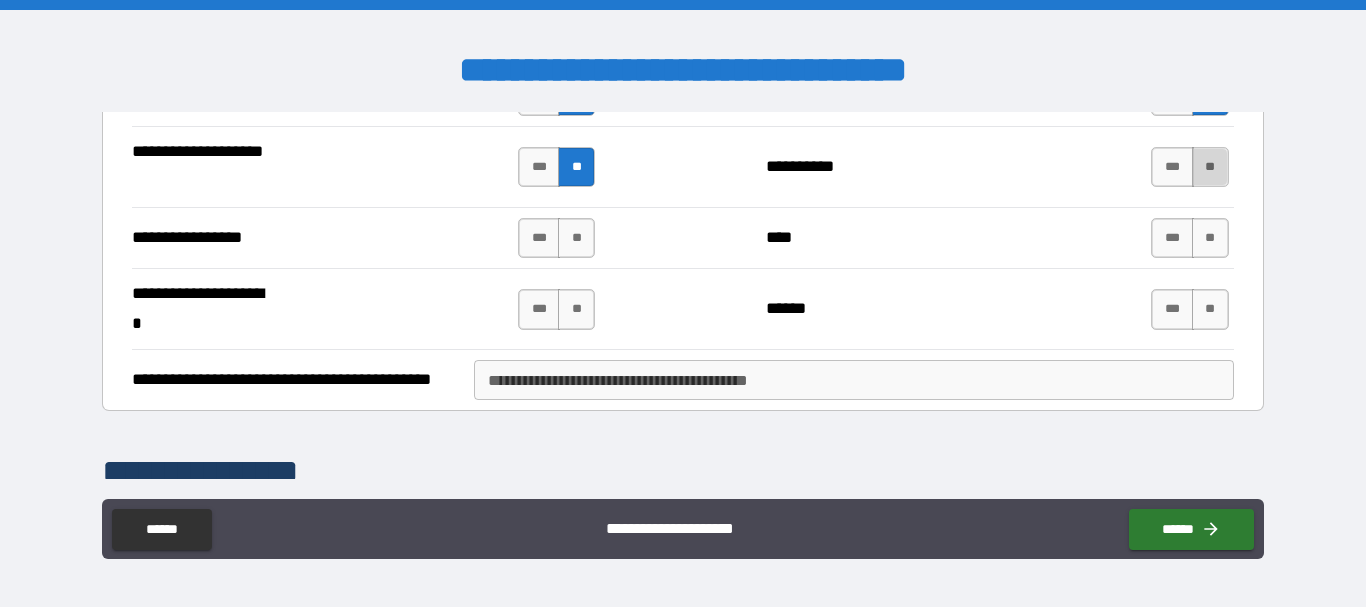 click on "**" at bounding box center [1210, 167] 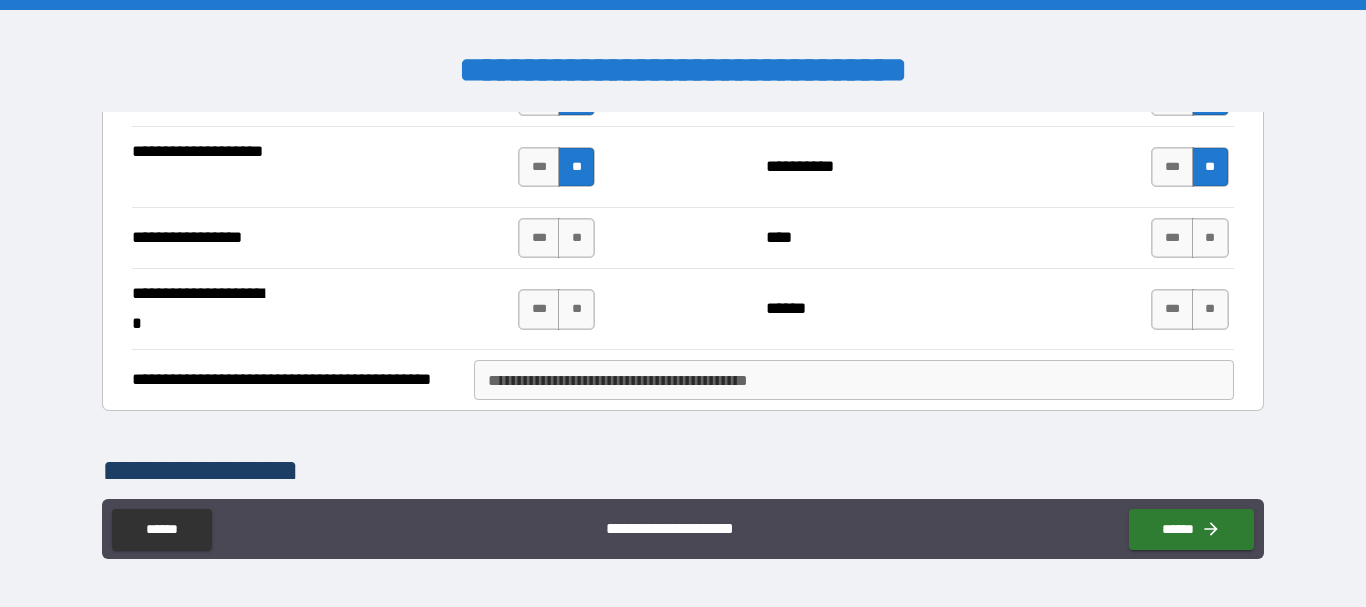 drag, startPoint x: 1198, startPoint y: 236, endPoint x: 1195, endPoint y: 258, distance: 22.203604 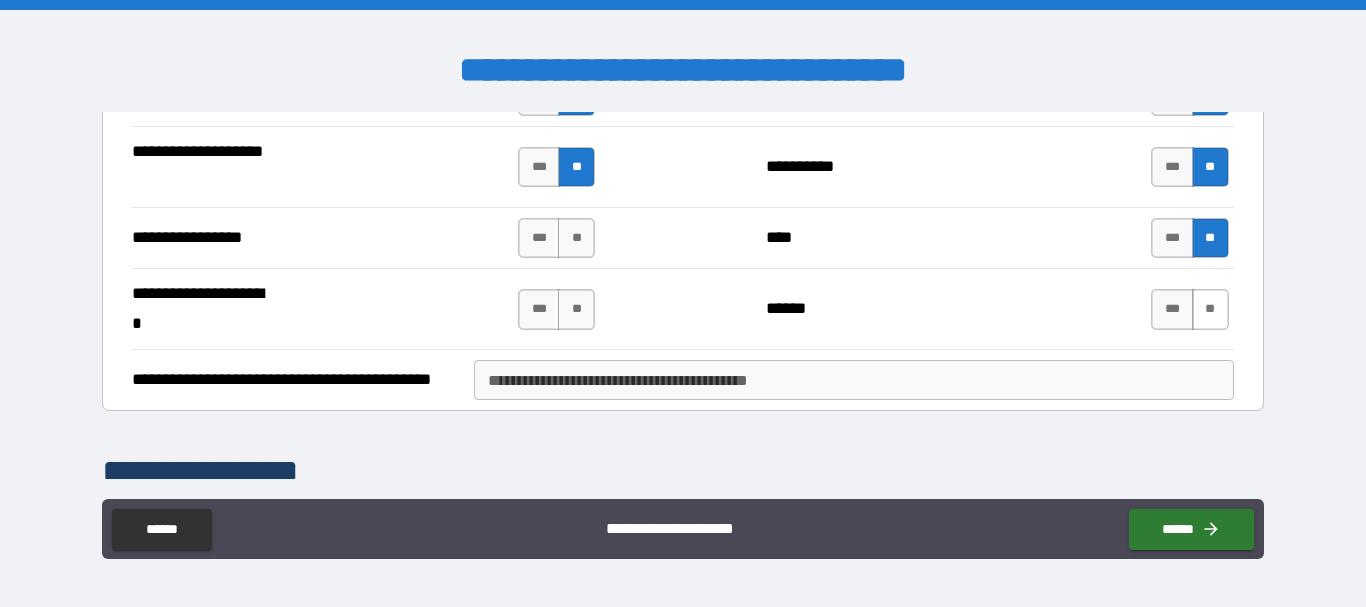 click on "**" at bounding box center [1210, 309] 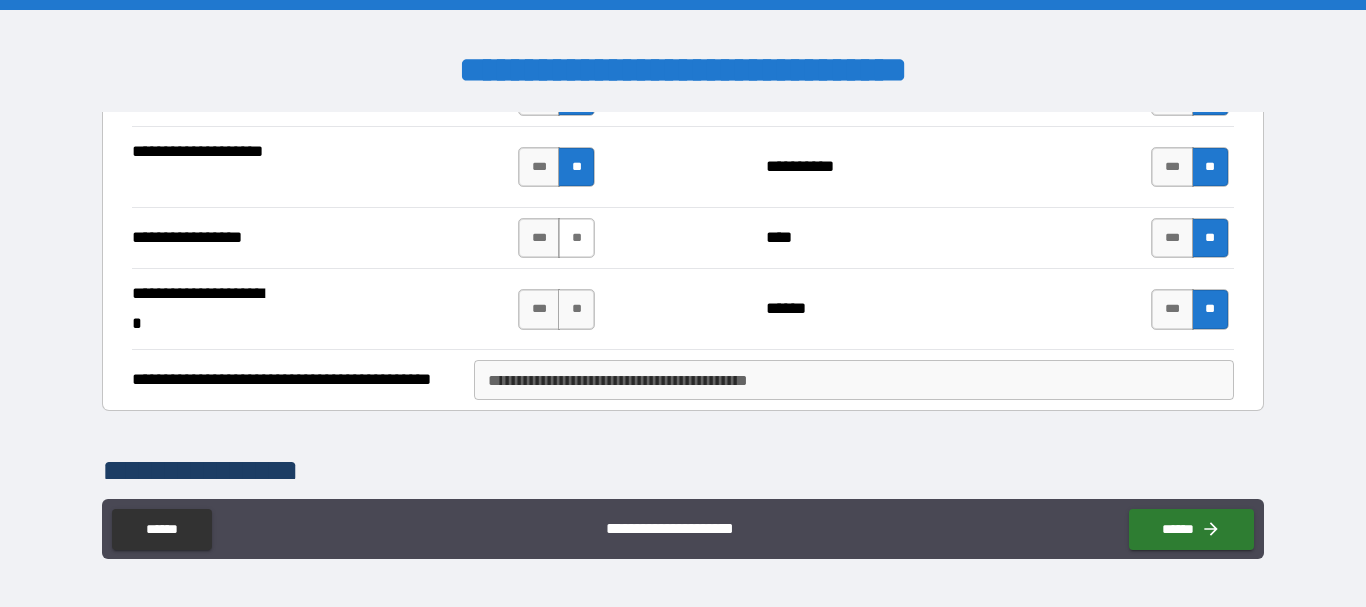 click on "**" at bounding box center (576, 238) 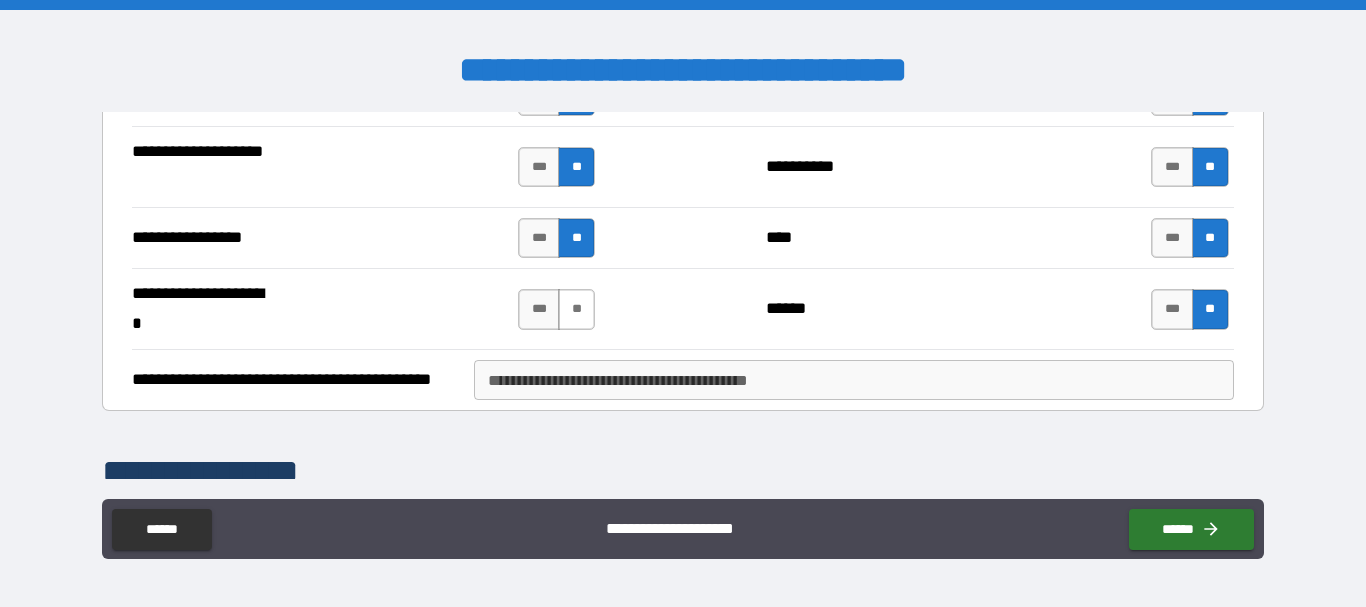 click on "**" at bounding box center (576, 309) 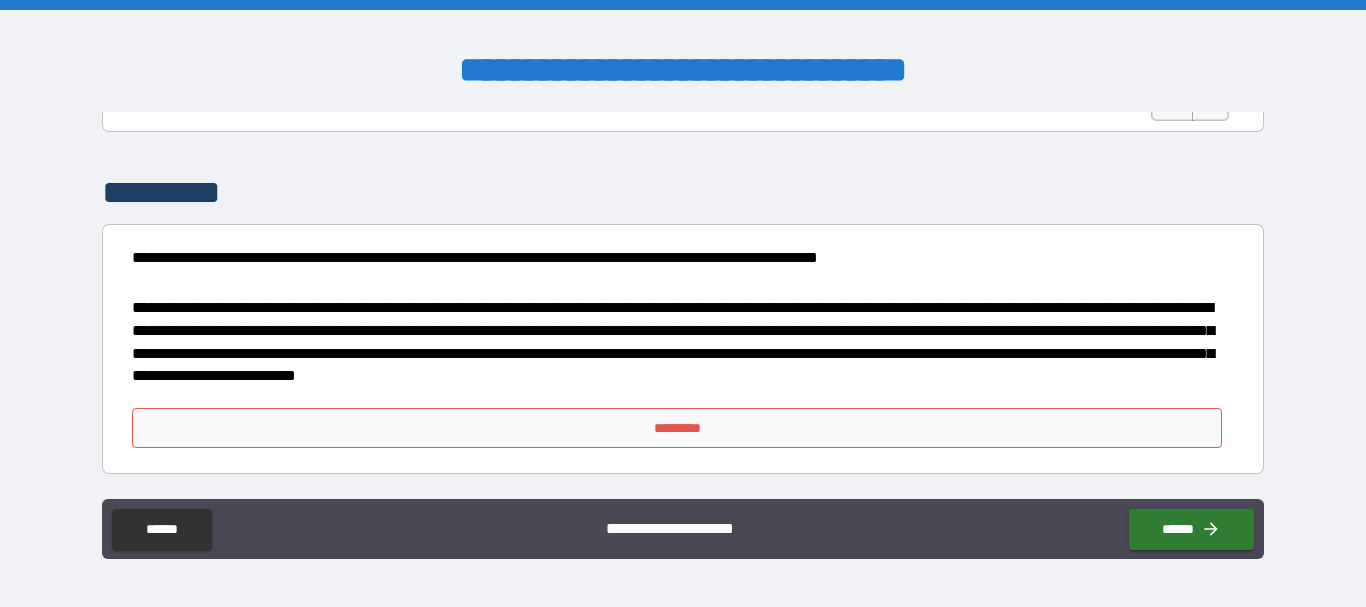 scroll, scrollTop: 8803, scrollLeft: 0, axis: vertical 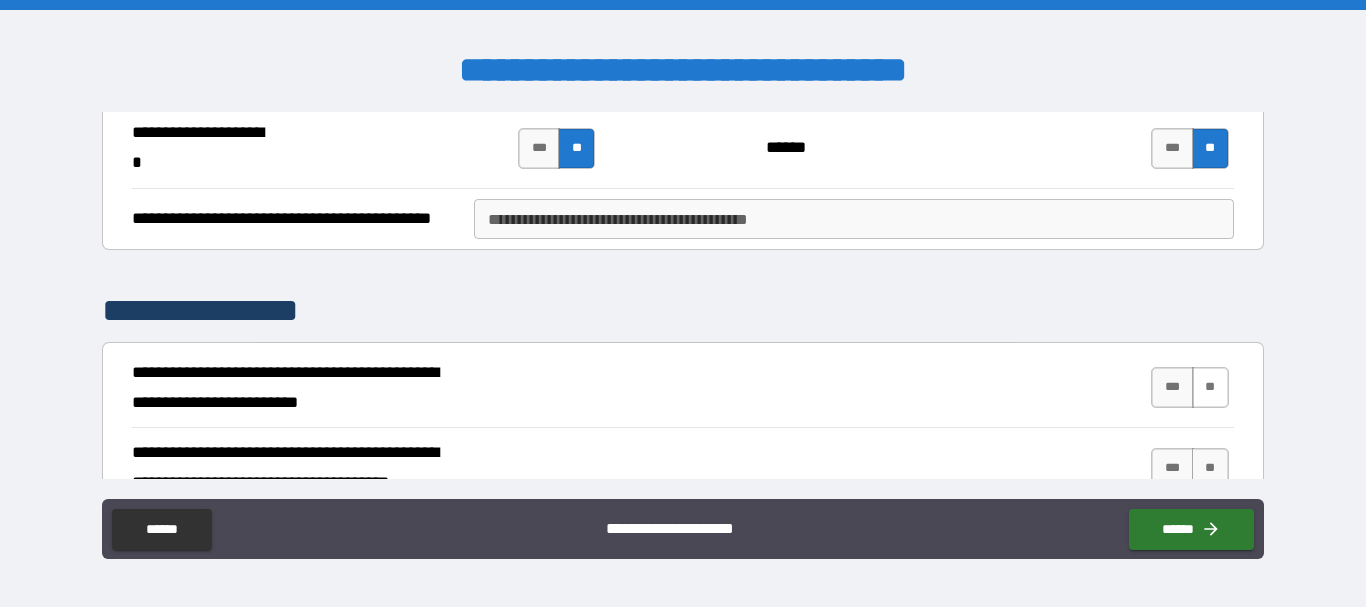 click on "**" at bounding box center (1210, 387) 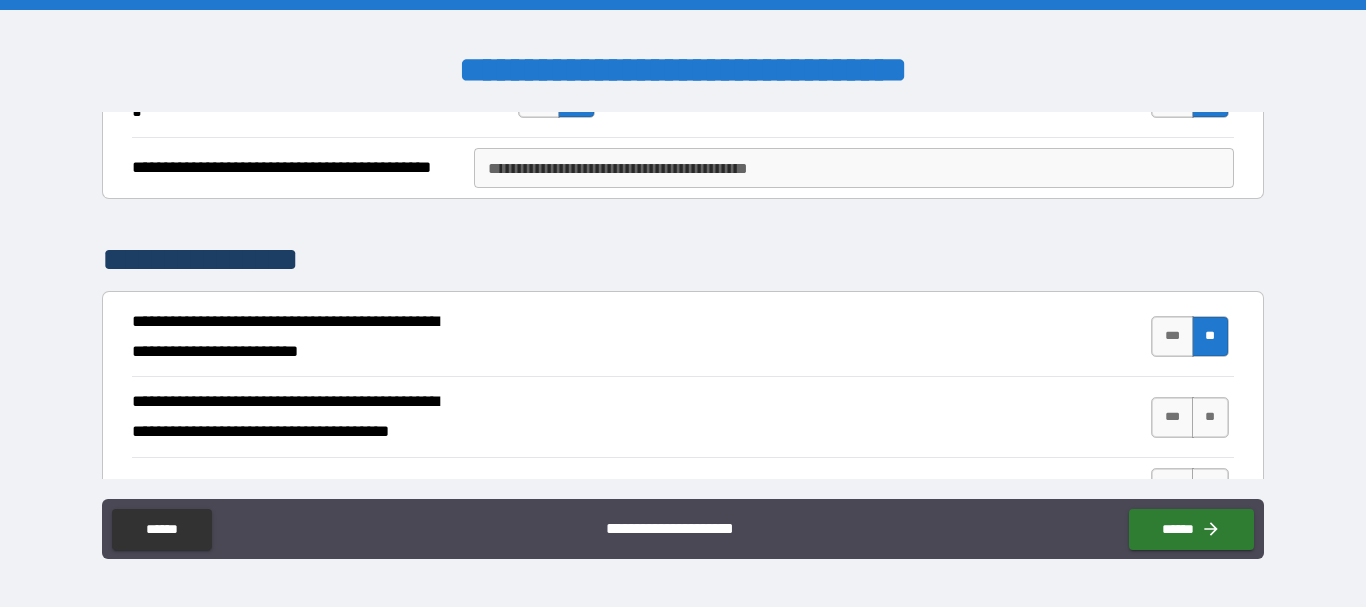 scroll, scrollTop: 9012, scrollLeft: 0, axis: vertical 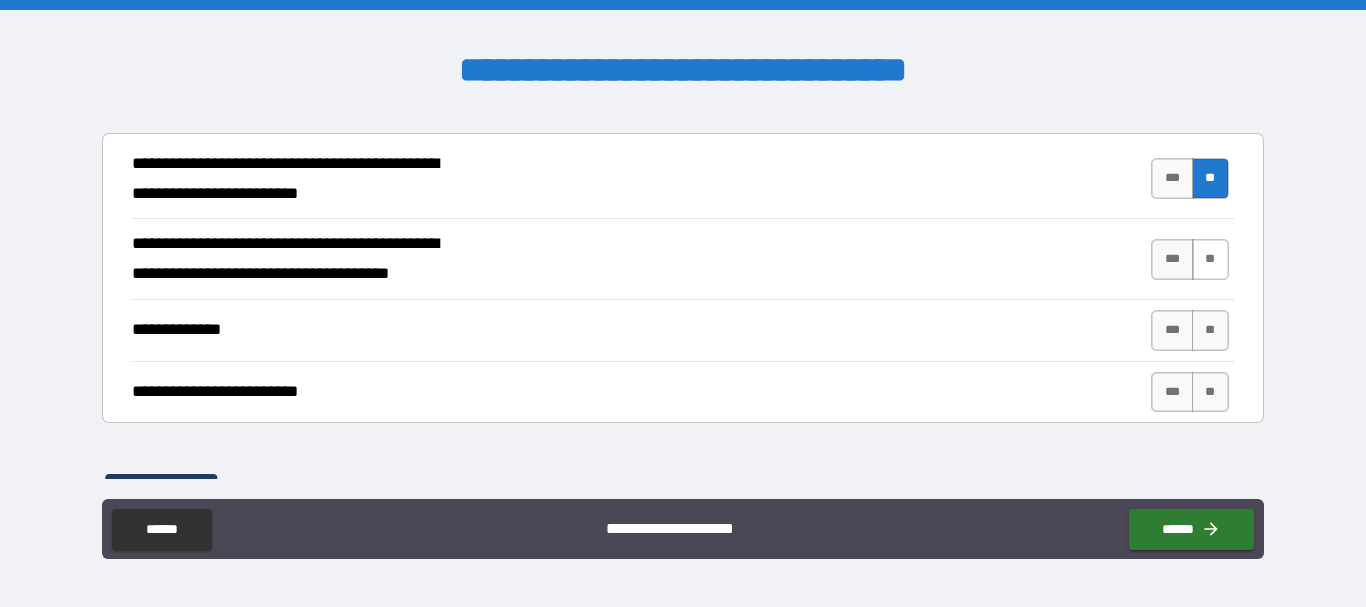 click on "**" at bounding box center (1210, 259) 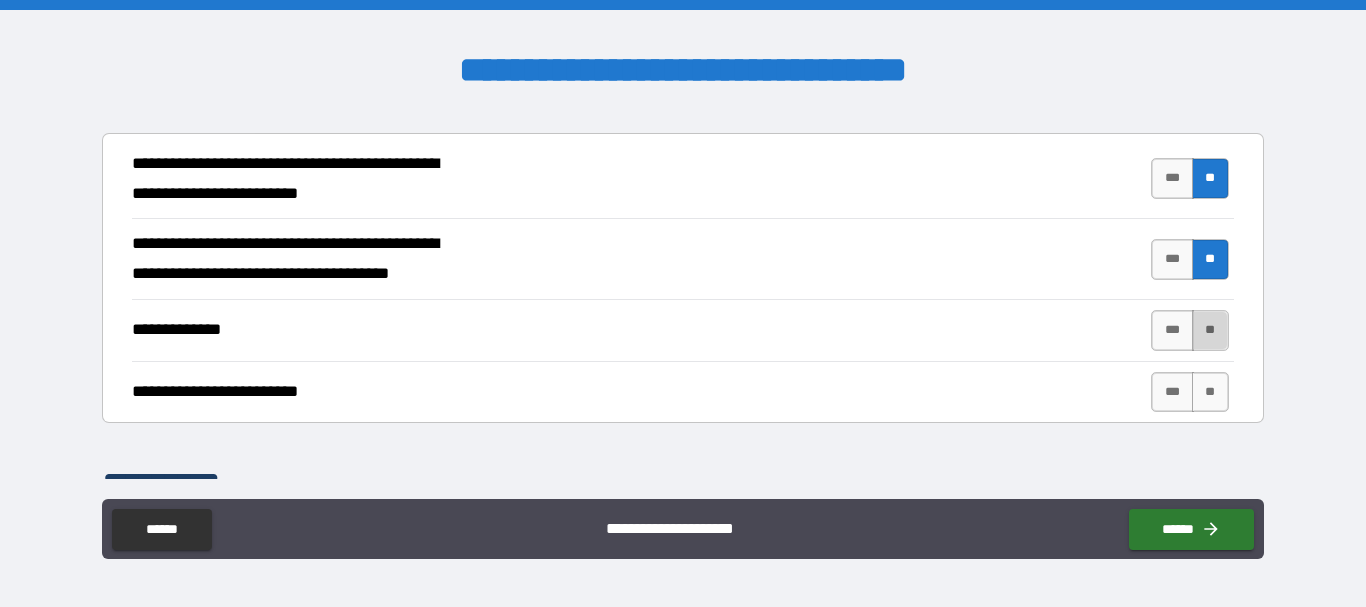 drag, startPoint x: 1198, startPoint y: 327, endPoint x: 1194, endPoint y: 337, distance: 10.770329 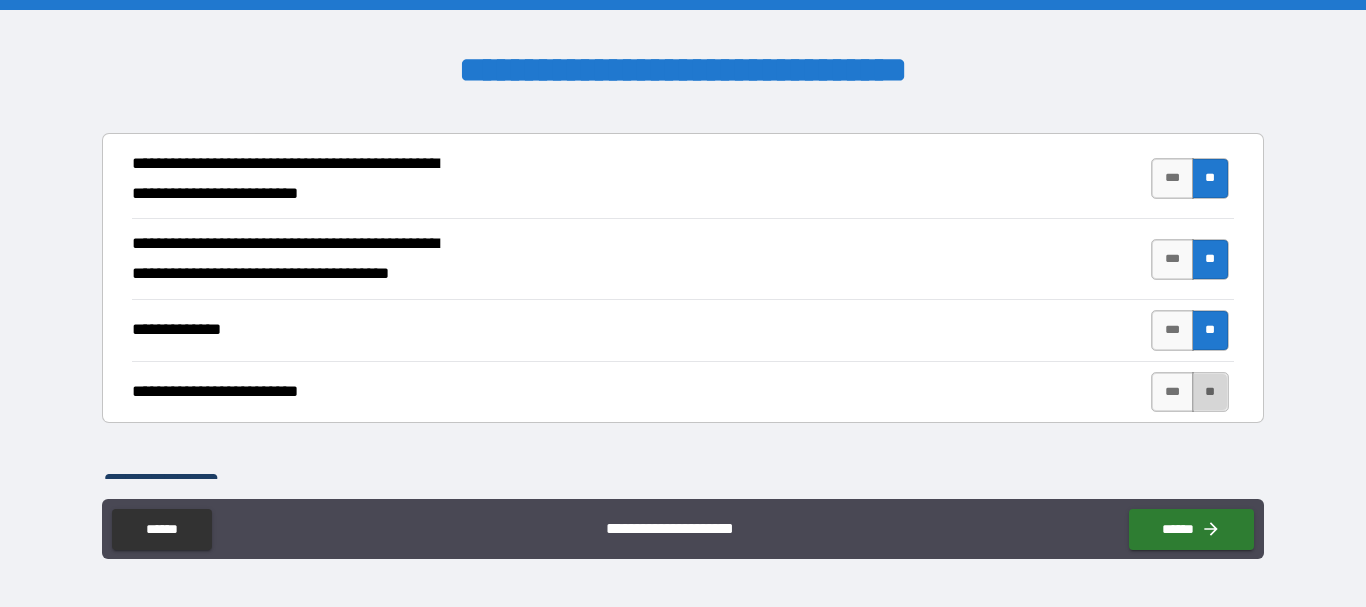 click on "**" at bounding box center [1210, 392] 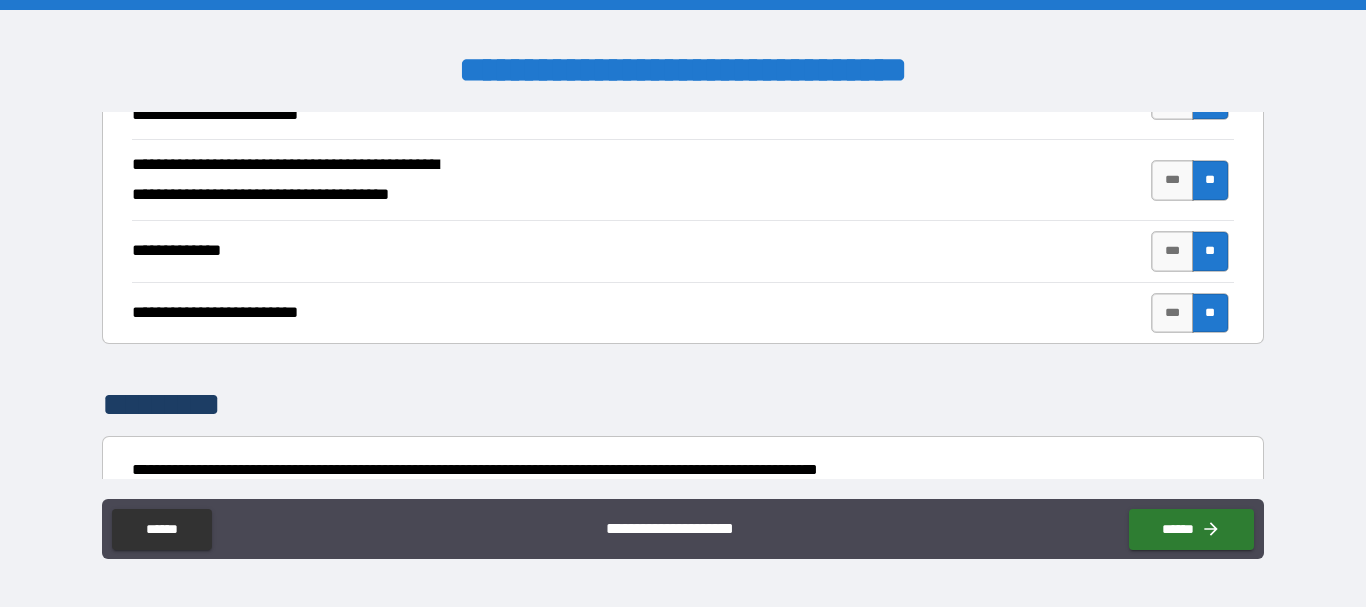 scroll, scrollTop: 9303, scrollLeft: 0, axis: vertical 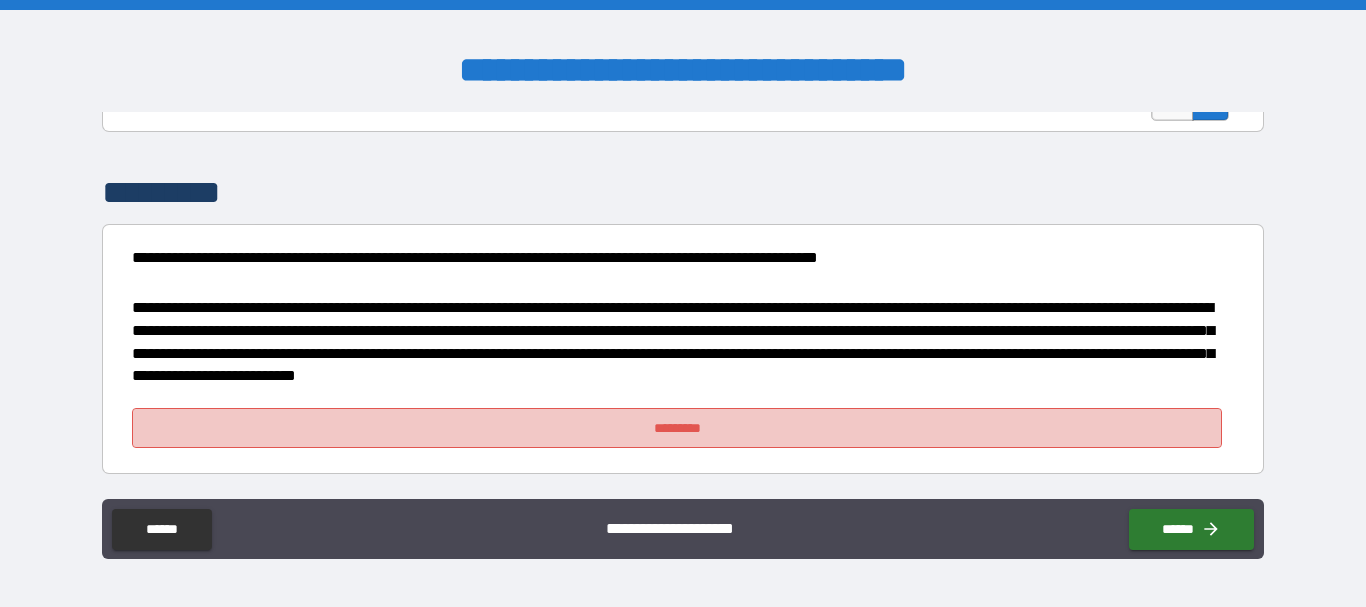 click on "*********" at bounding box center [677, 428] 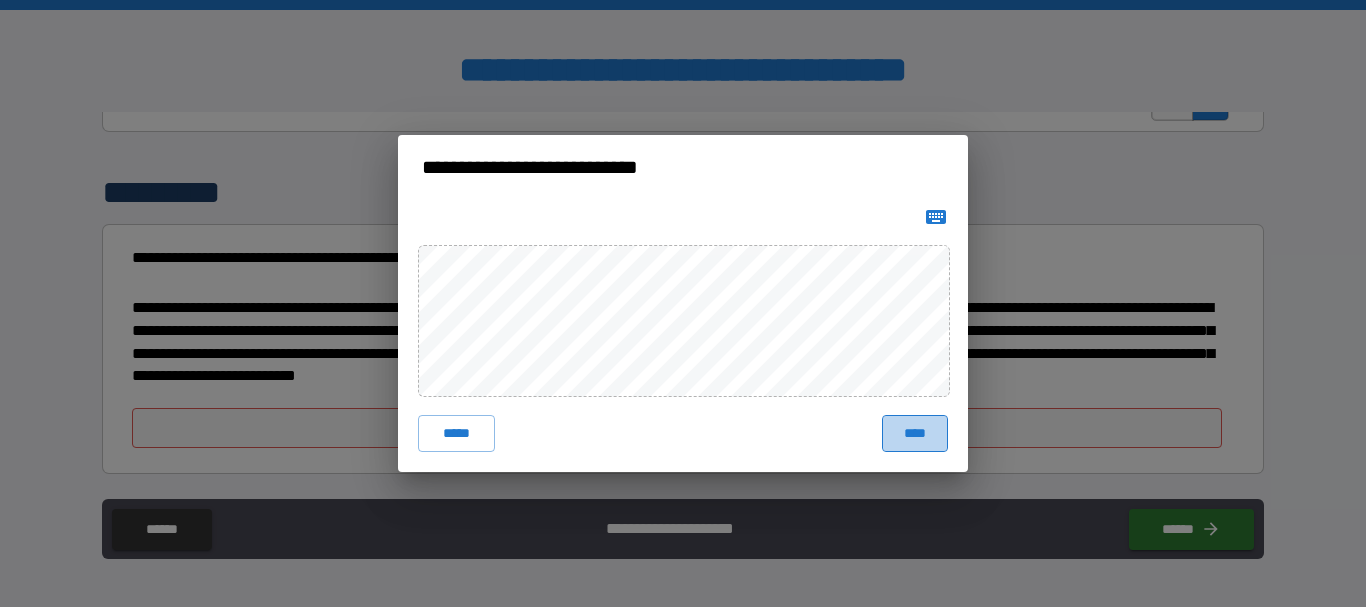 click on "****" at bounding box center [915, 433] 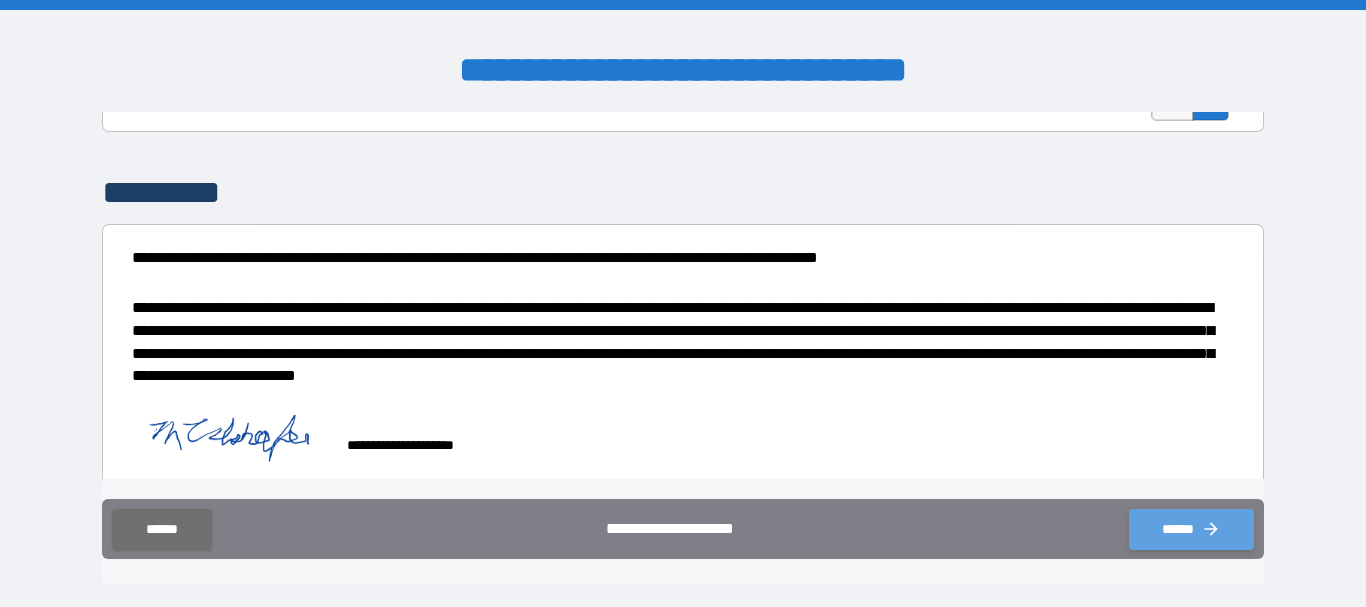 click on "******" at bounding box center [1191, 529] 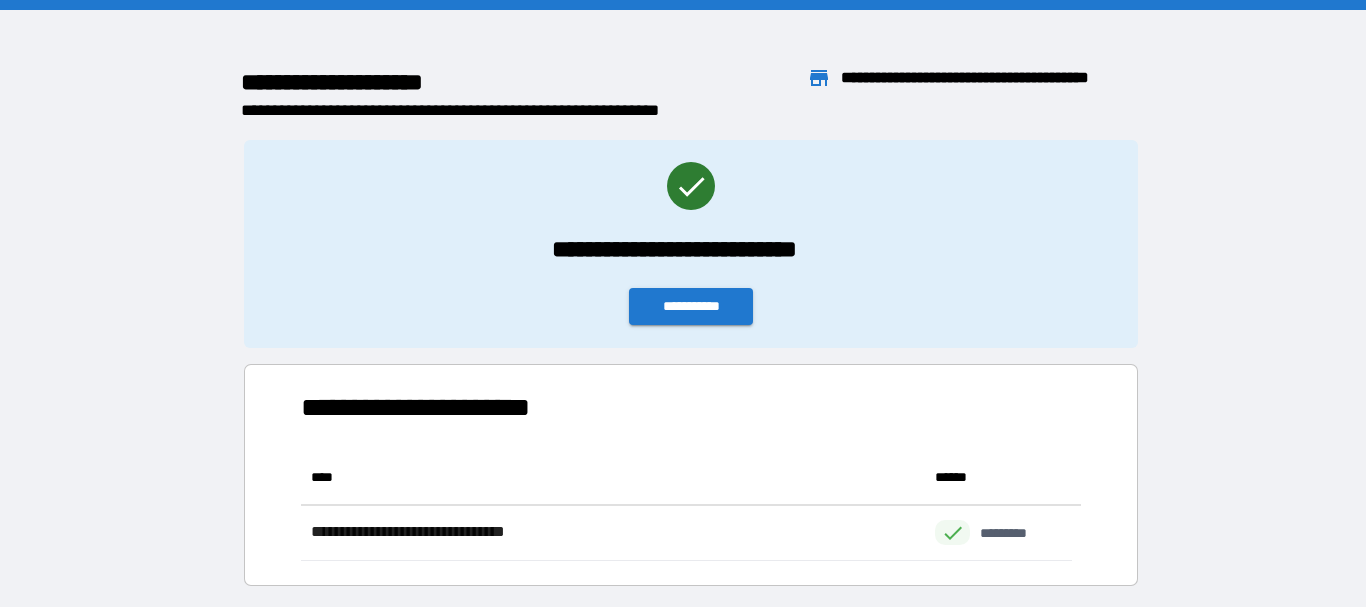 scroll, scrollTop: 16, scrollLeft: 16, axis: both 